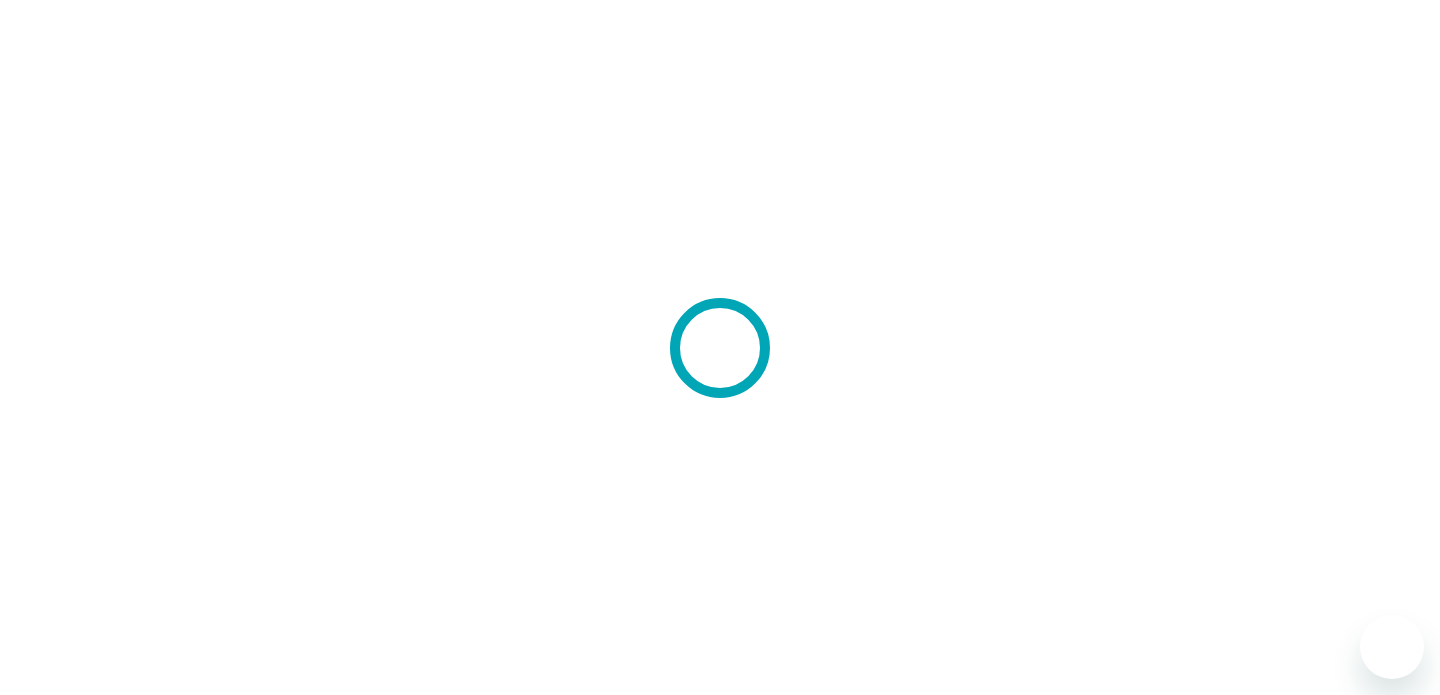 scroll, scrollTop: 0, scrollLeft: 0, axis: both 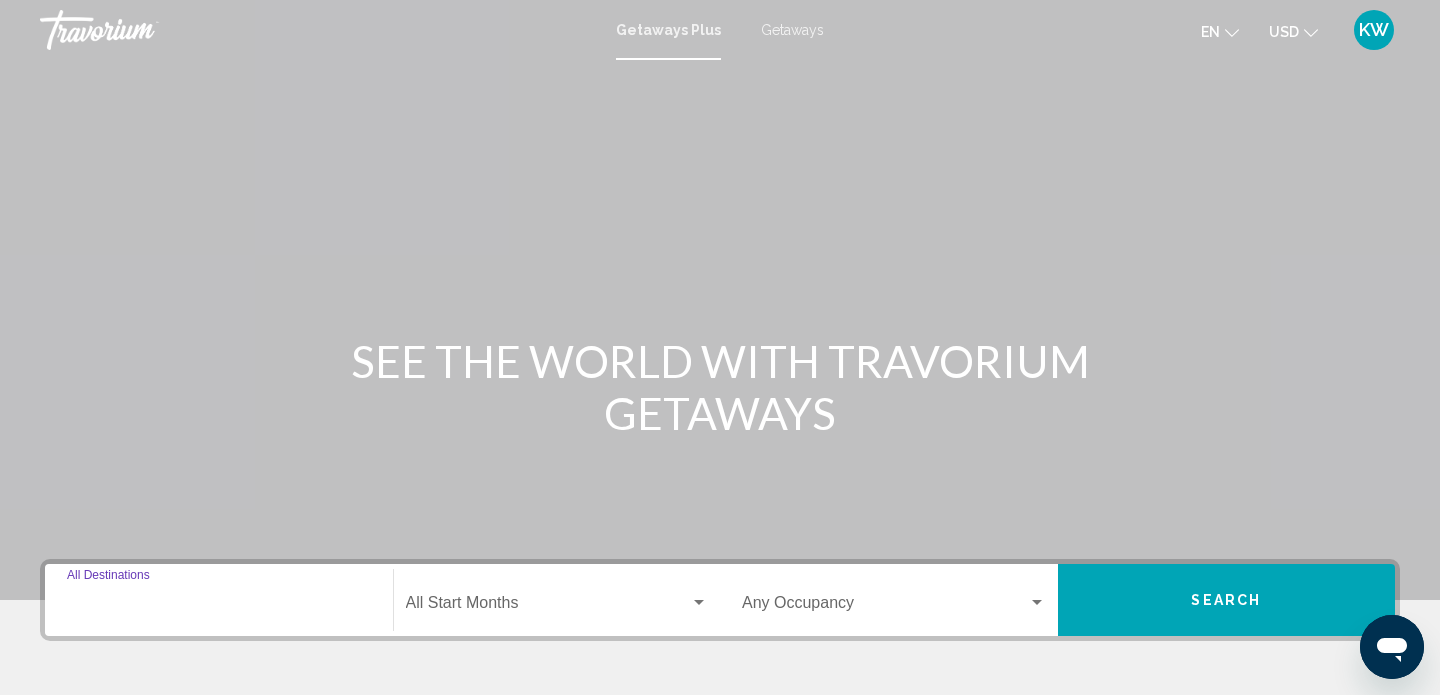 click on "Destination All Destinations" at bounding box center (219, 607) 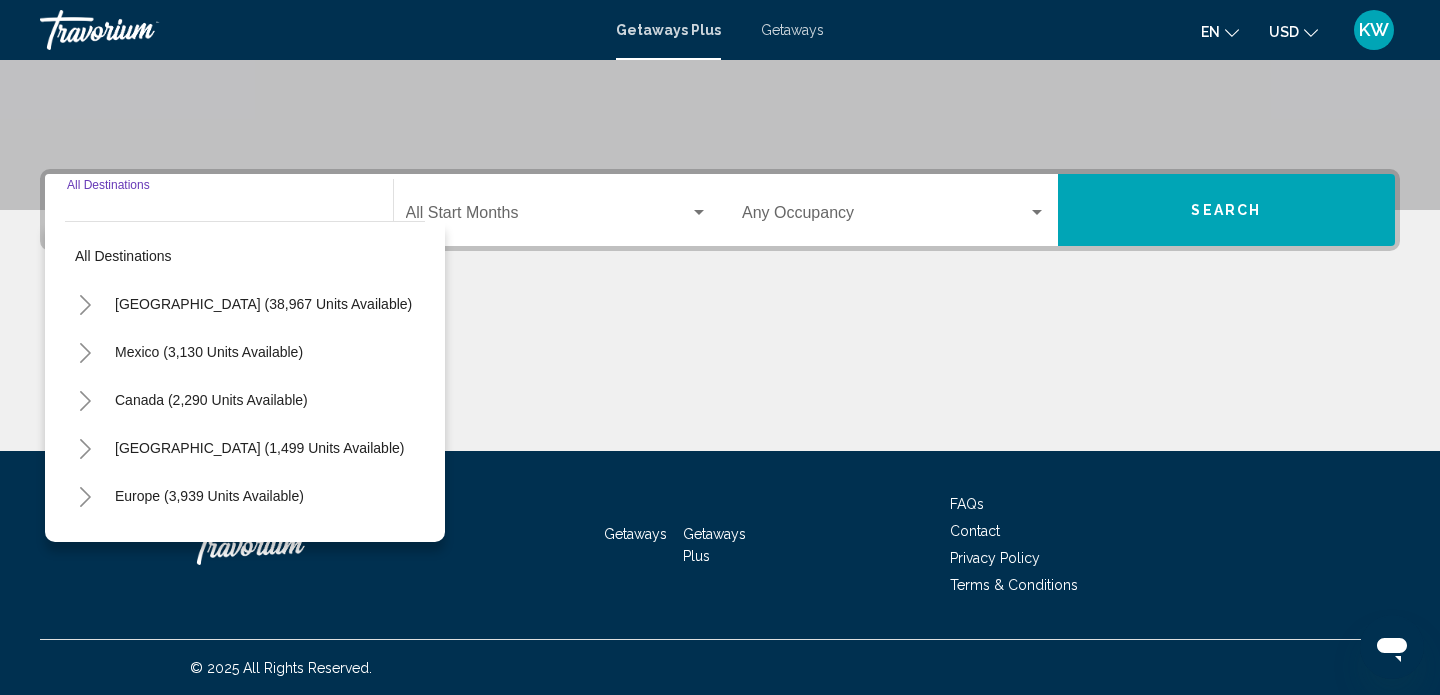 scroll, scrollTop: 391, scrollLeft: 0, axis: vertical 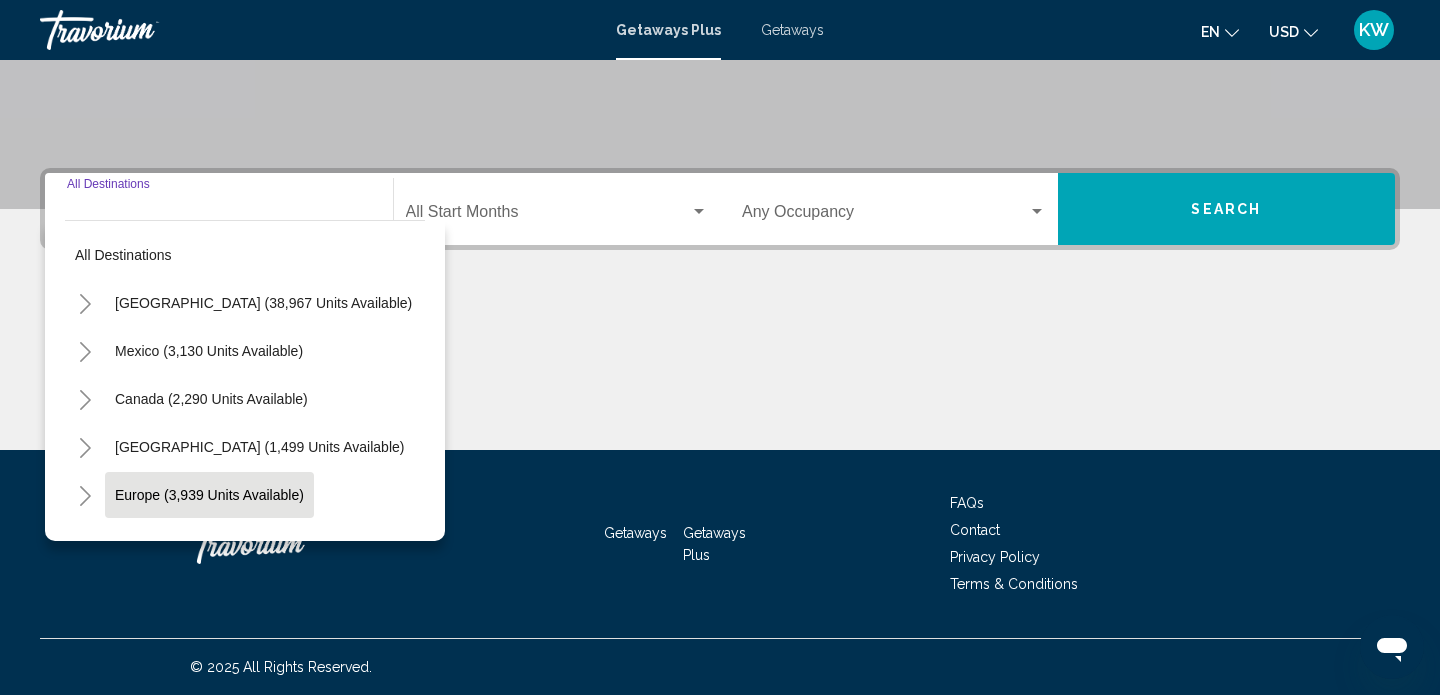 click on "Europe (3,939 units available)" at bounding box center [208, 543] 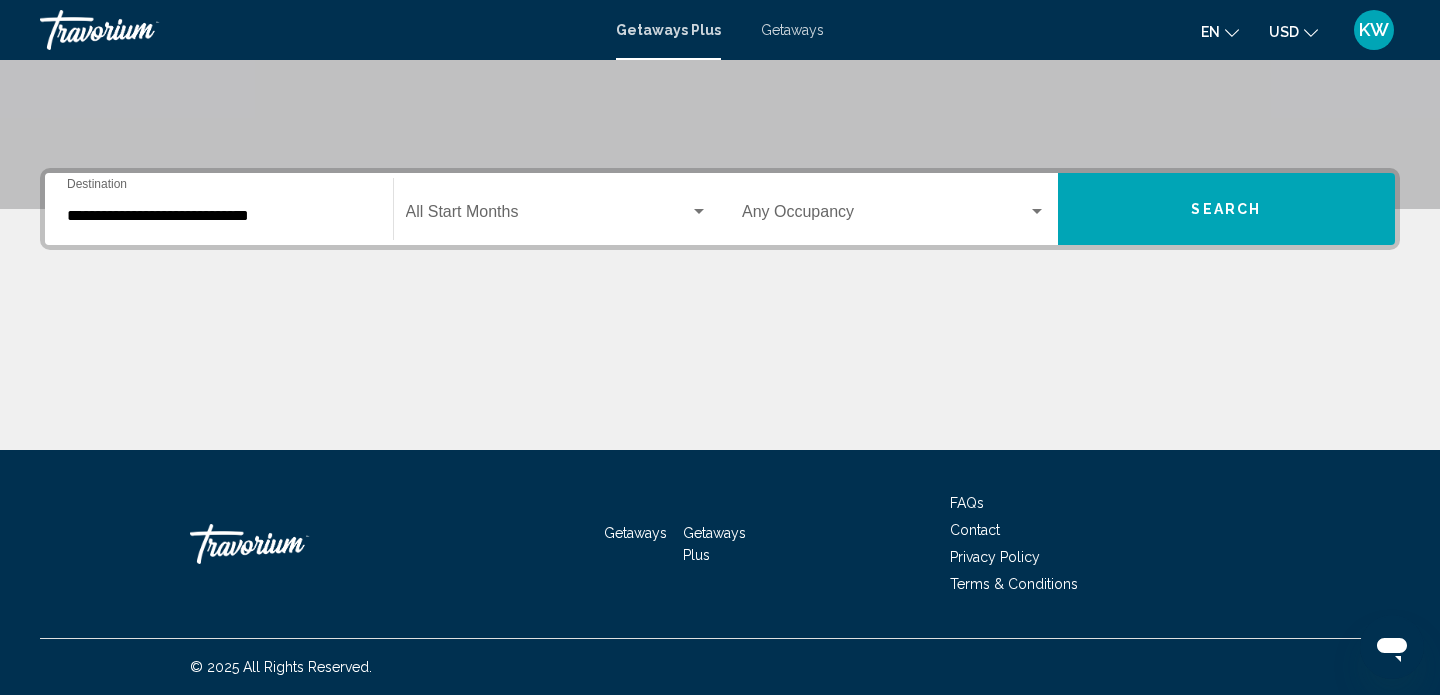 click on "Start Month All Start Months" 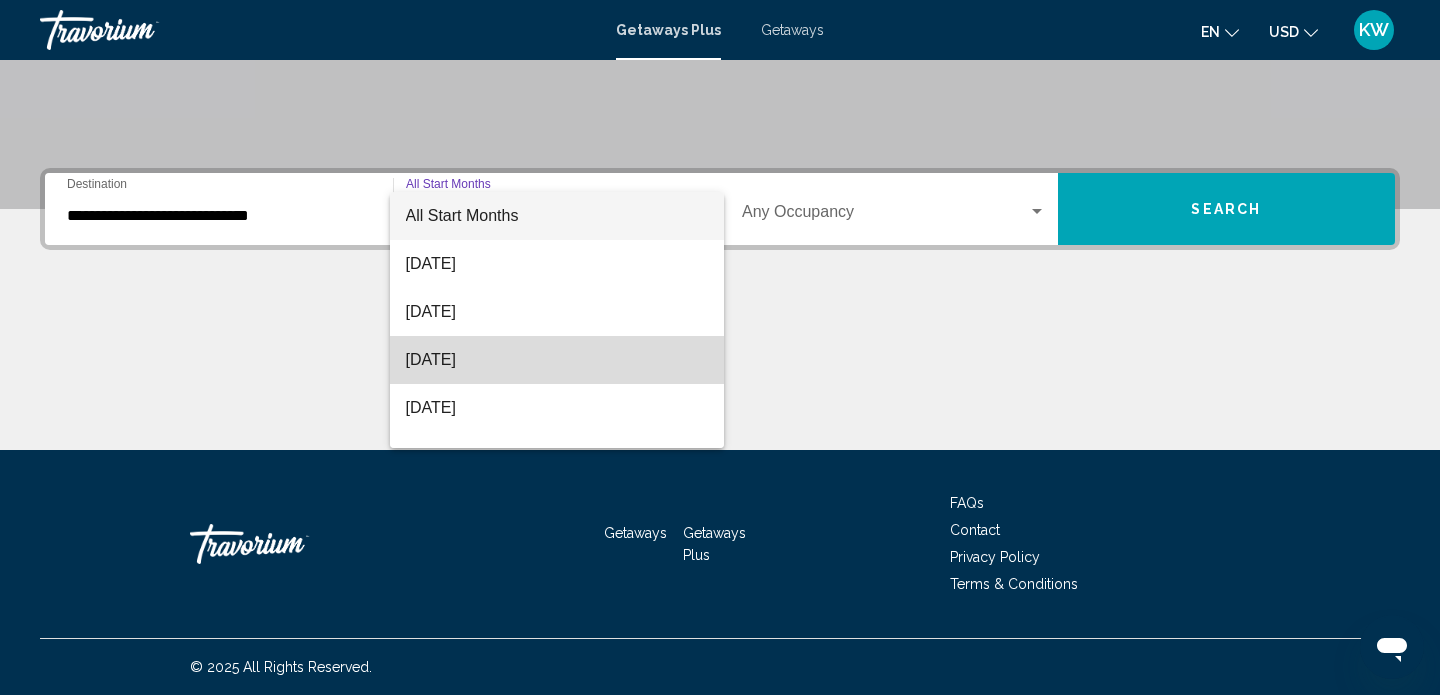click on "[DATE]" at bounding box center [557, 360] 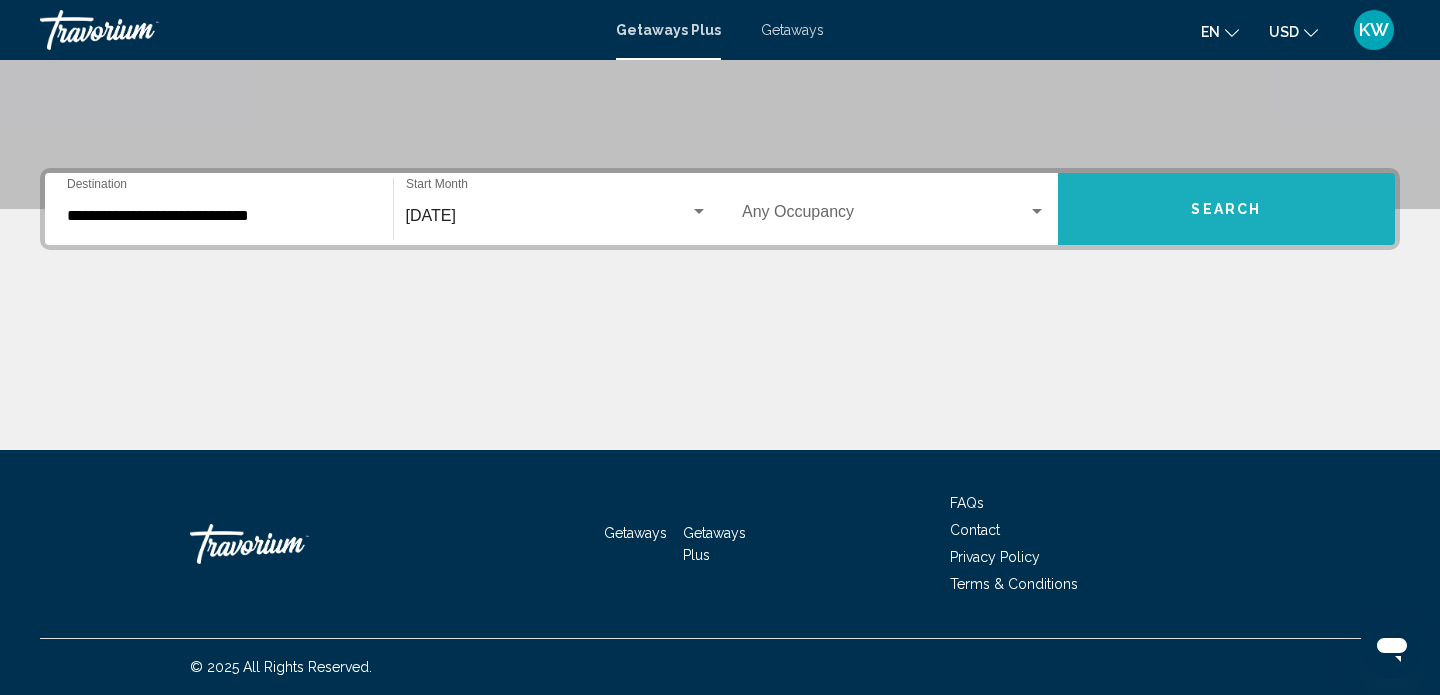click on "Search" at bounding box center [1227, 209] 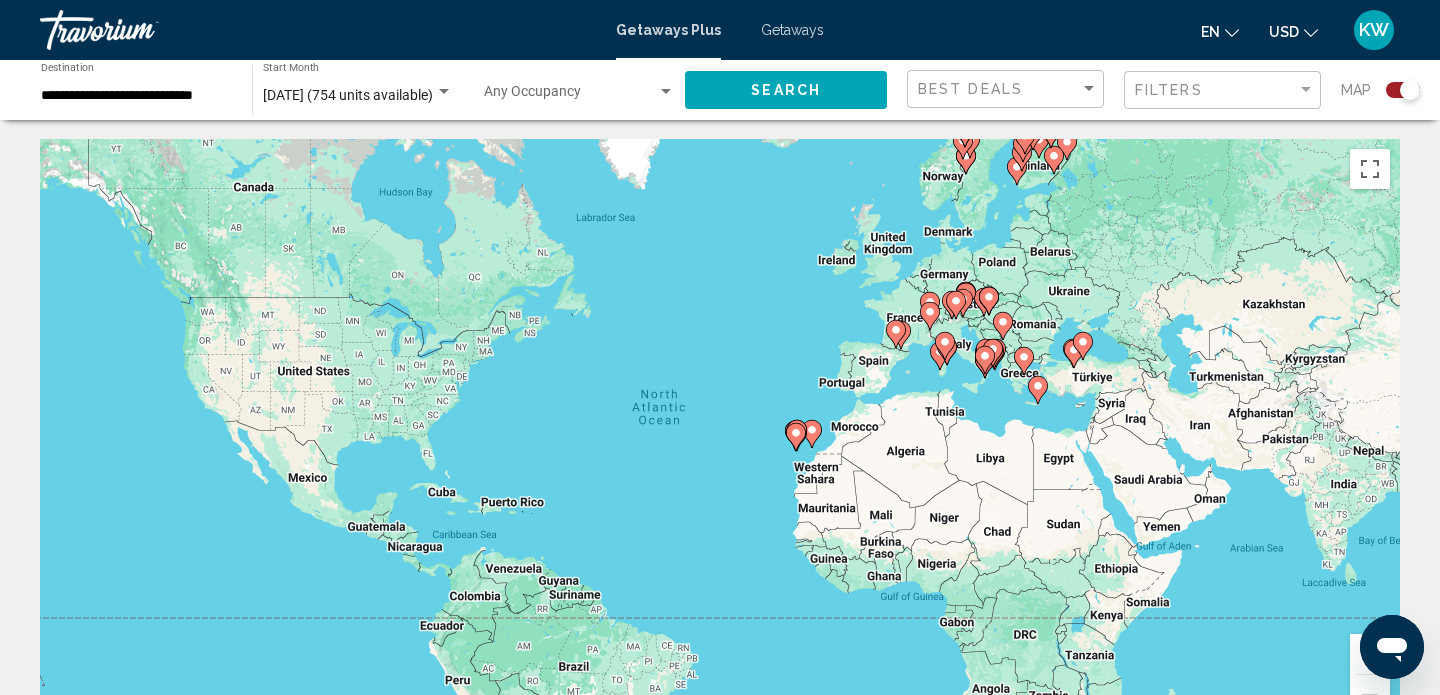 scroll, scrollTop: 0, scrollLeft: 0, axis: both 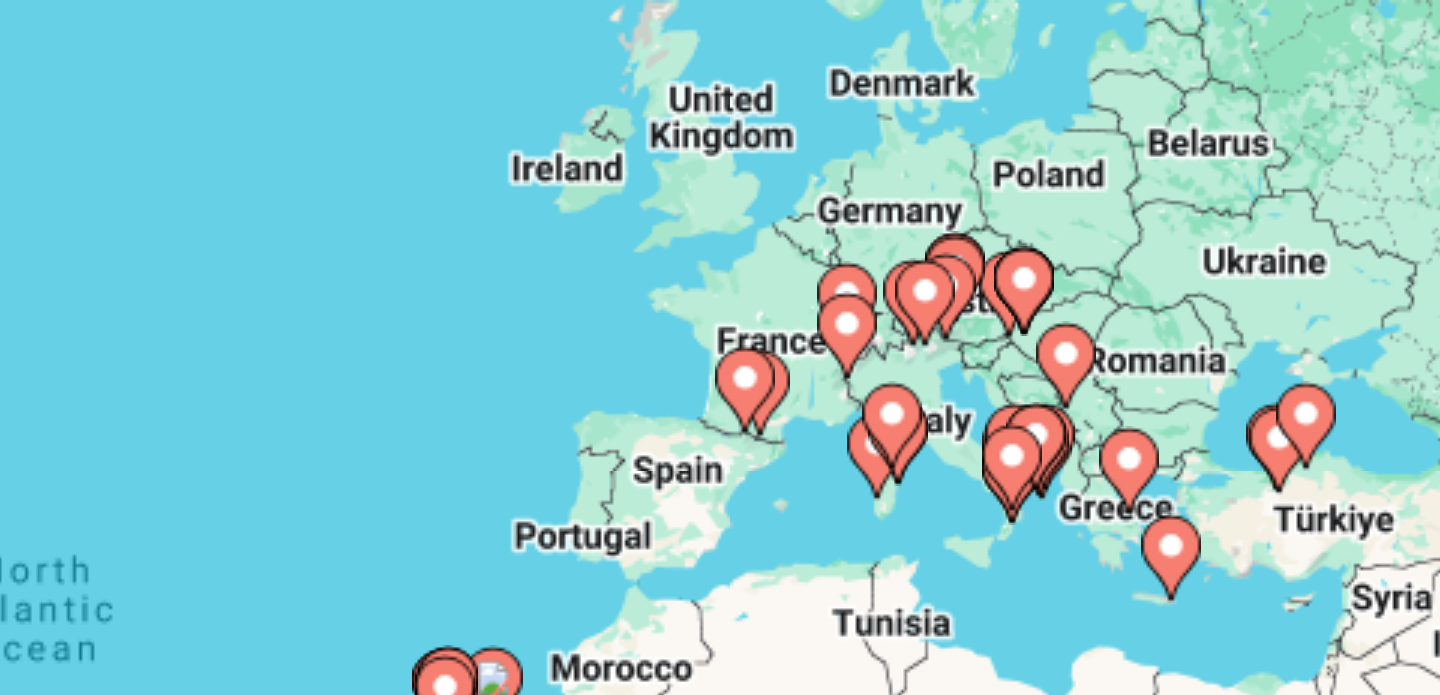 click on "To navigate, press the arrow keys. To activate drag with keyboard, press Alt + Enter. Once in keyboard drag state, use the arrow keys to move the marker. To complete the drag, press the Enter key. To cancel, press Escape." at bounding box center [720, 440] 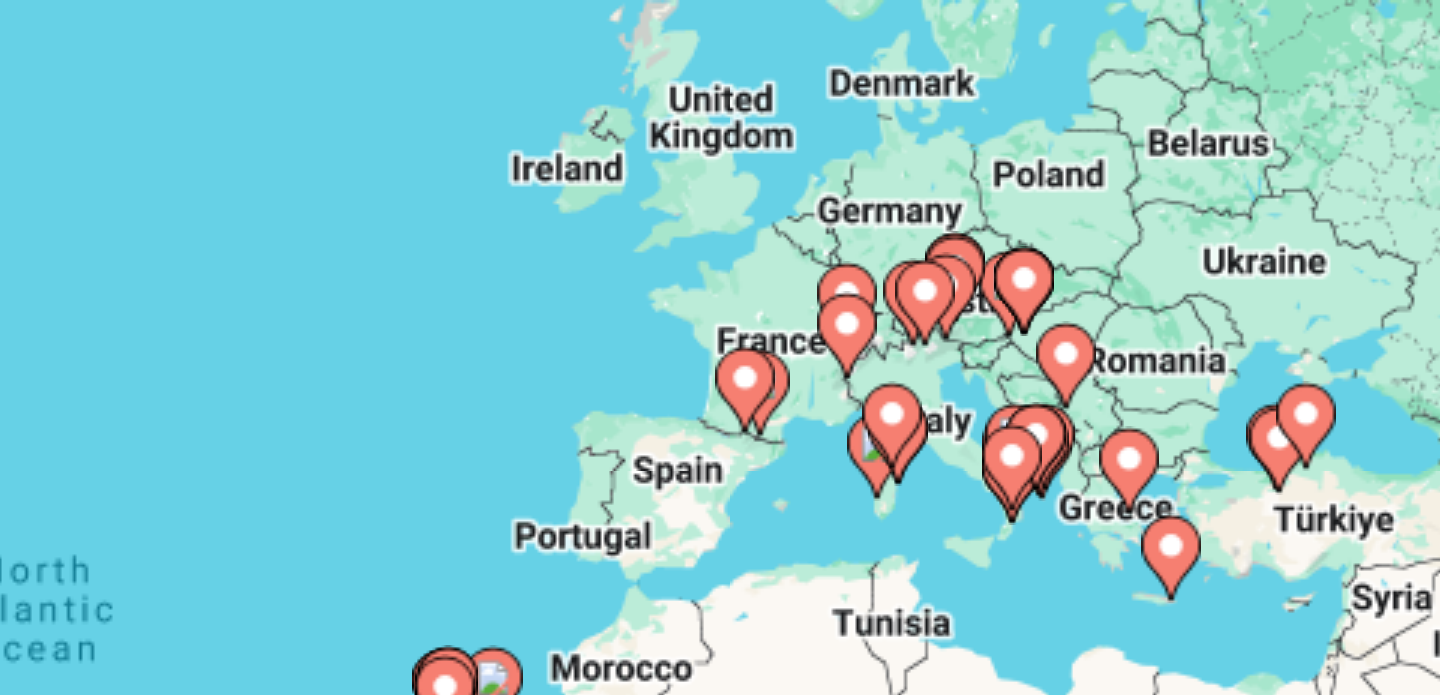 click on "To navigate, press the arrow keys. To activate drag with keyboard, press Alt + Enter. Once in keyboard drag state, use the arrow keys to move the marker. To complete the drag, press the Enter key. To cancel, press Escape." at bounding box center [720, 440] 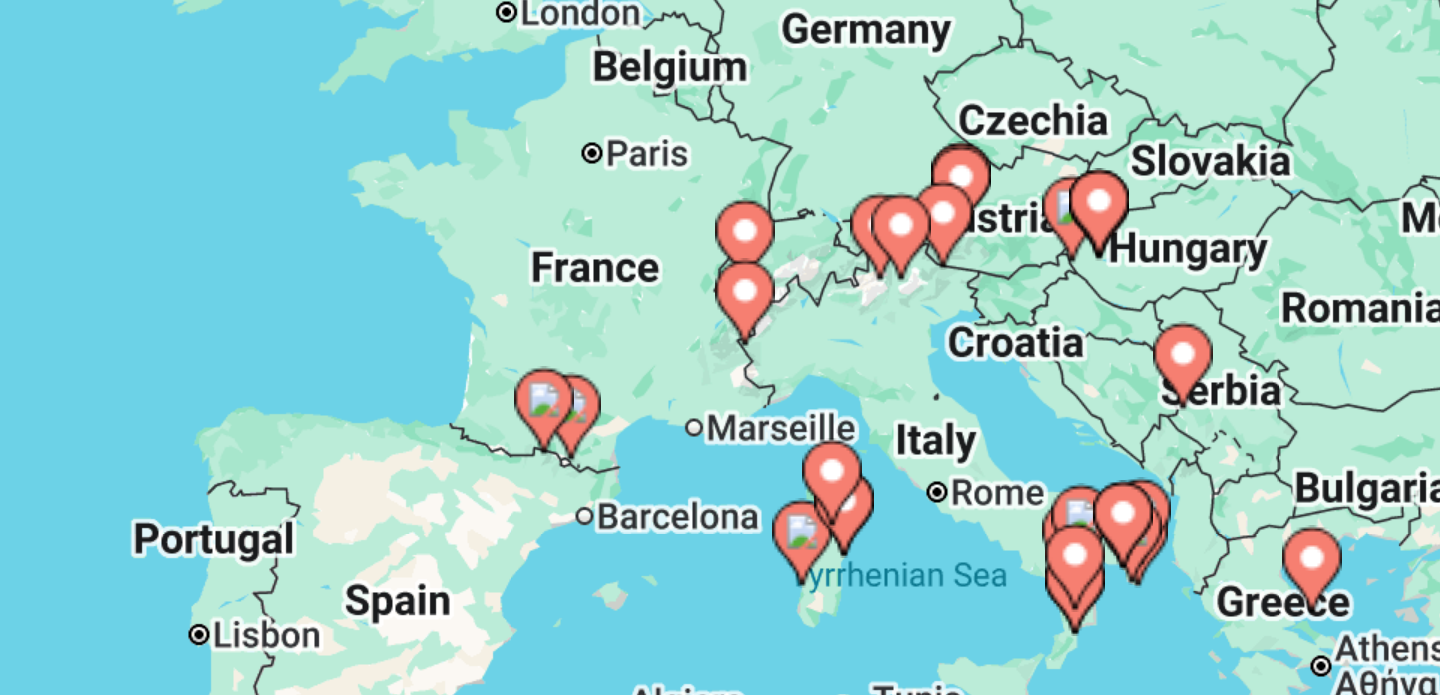 click on "To navigate, press the arrow keys. To activate drag with keyboard, press Alt + Enter. Once in keyboard drag state, use the arrow keys to move the marker. To complete the drag, press the Enter key. To cancel, press Escape." at bounding box center (720, 440) 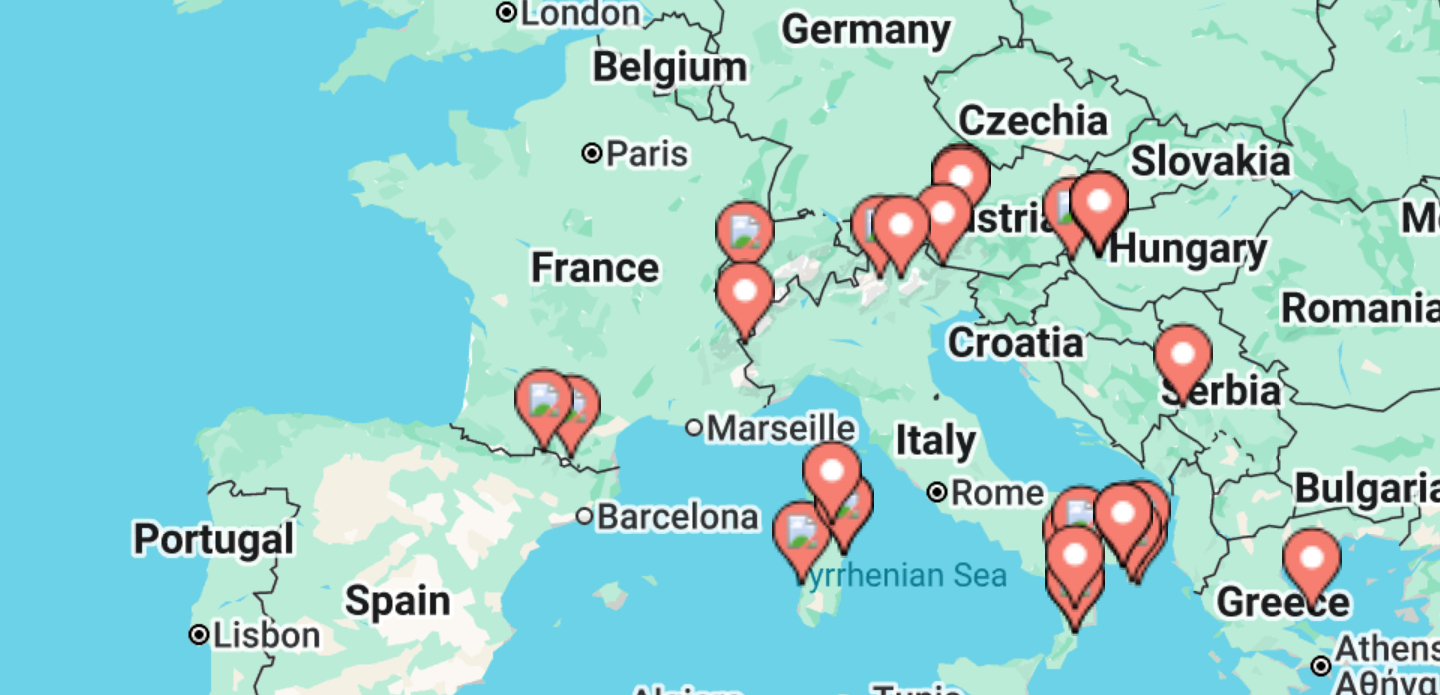 click on "To navigate, press the arrow keys. To activate drag with keyboard, press Alt + Enter. Once in keyboard drag state, use the arrow keys to move the marker. To complete the drag, press the Enter key. To cancel, press Escape." at bounding box center [720, 440] 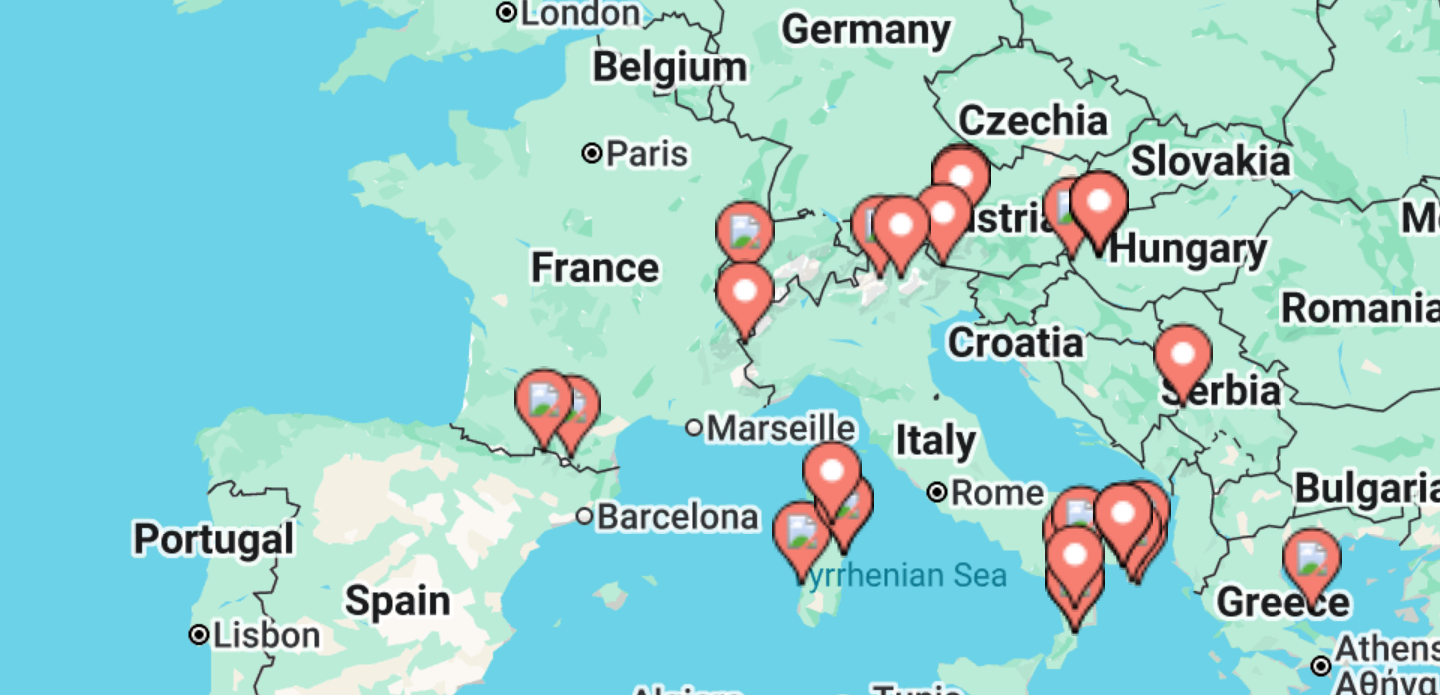 click on "To navigate, press the arrow keys. To activate drag with keyboard, press Alt + Enter. Once in keyboard drag state, use the arrow keys to move the marker. To complete the drag, press the Enter key. To cancel, press Escape." at bounding box center [720, 440] 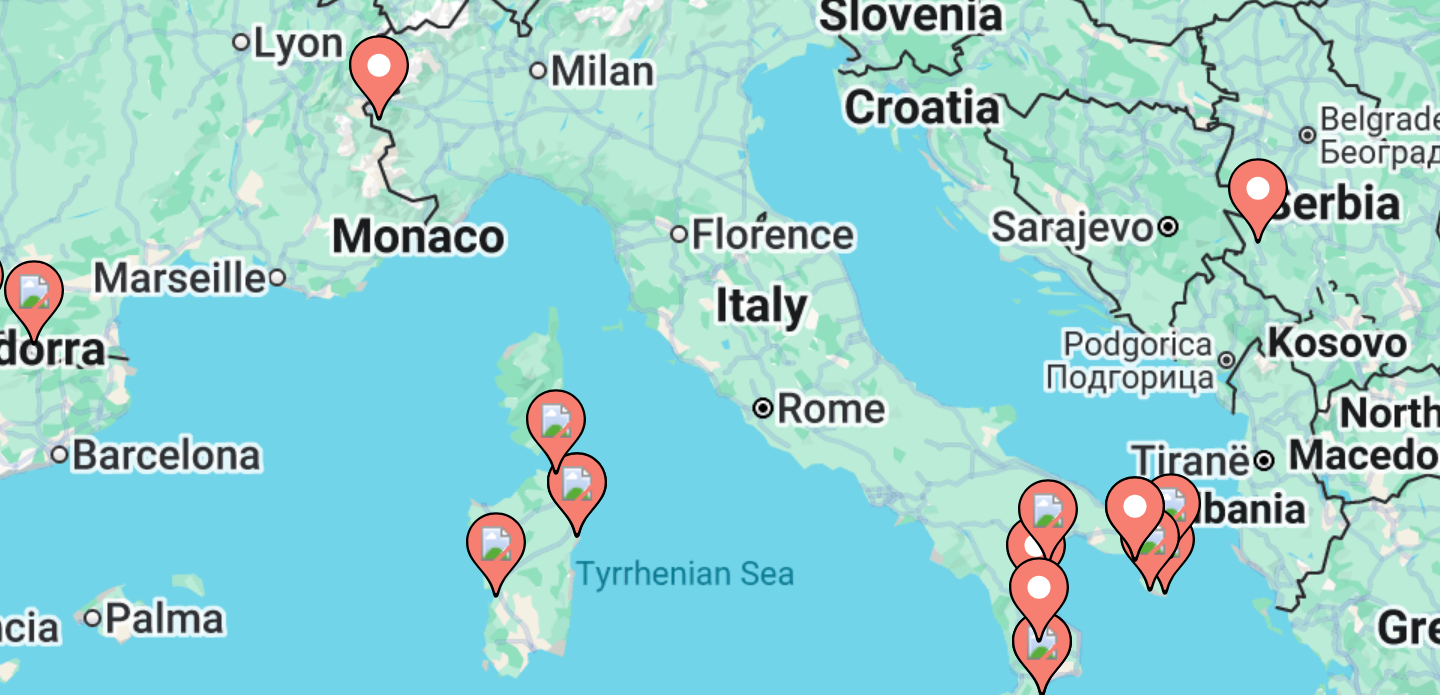 drag, startPoint x: 976, startPoint y: 361, endPoint x: 905, endPoint y: 312, distance: 86.26703 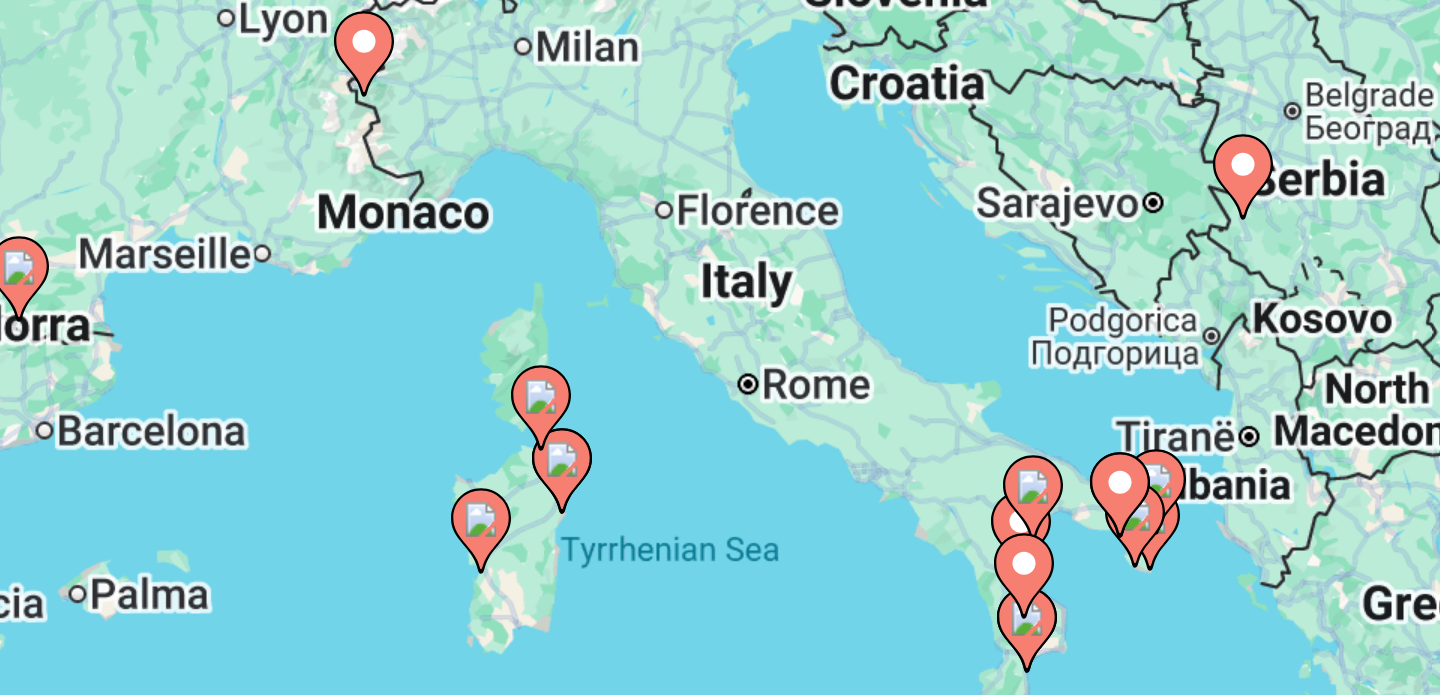 drag, startPoint x: 960, startPoint y: 364, endPoint x: 943, endPoint y: 335, distance: 33.61547 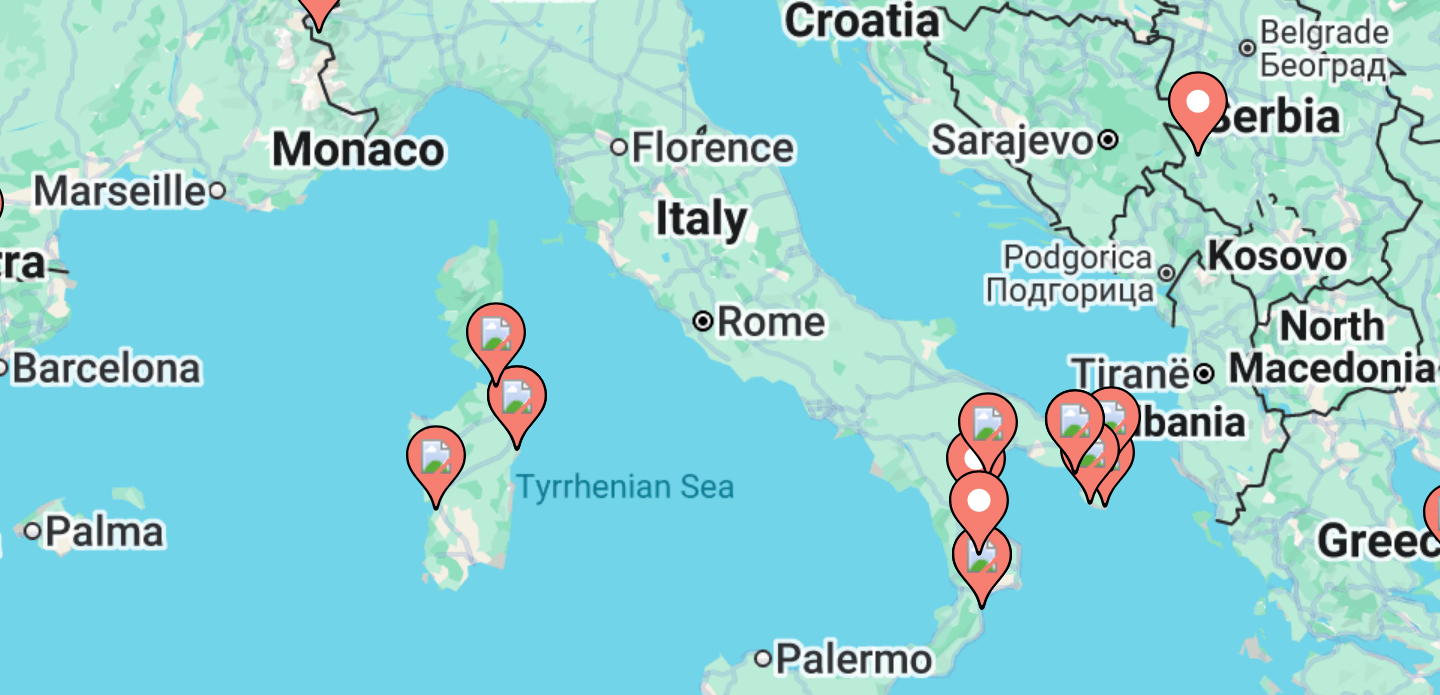 click on "To navigate, press the arrow keys. To activate drag with keyboard, press Alt + Enter. Once in keyboard drag state, use the arrow keys to move the marker. To complete the drag, press the Enter key. To cancel, press Escape." at bounding box center [720, 440] 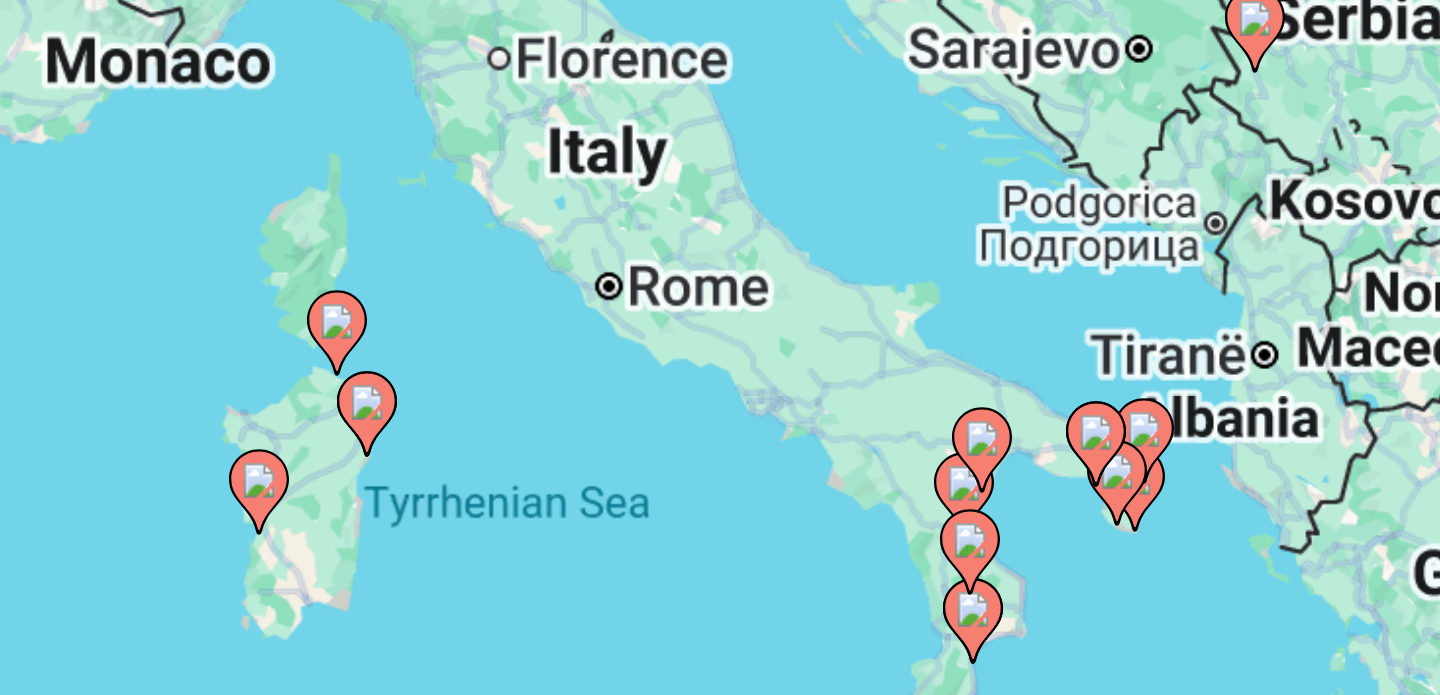 click on "To navigate, press the arrow keys. To activate drag with keyboard, press Alt + Enter. Once in keyboard drag state, use the arrow keys to move the marker. To complete the drag, press the Enter key. To cancel, press Escape." at bounding box center [720, 440] 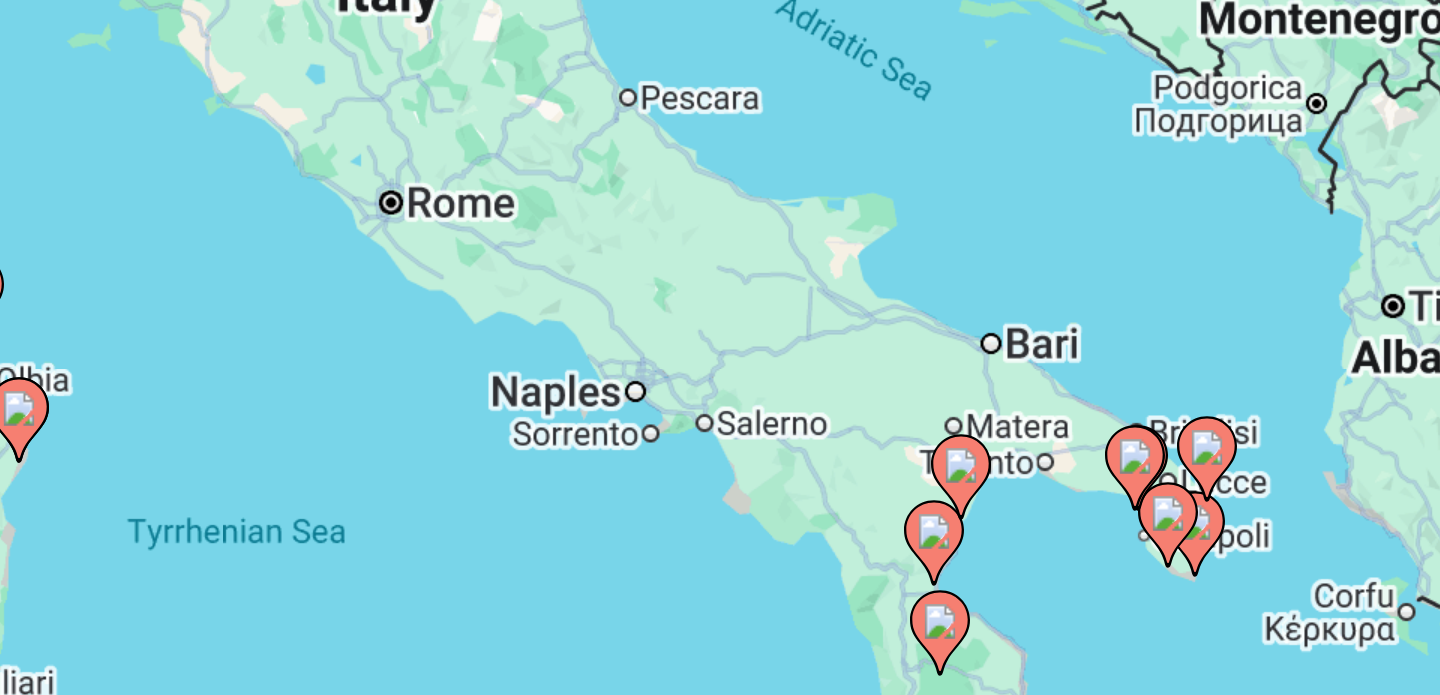 click on "To navigate, press the arrow keys. To activate drag with keyboard, press Alt + Enter. Once in keyboard drag state, use the arrow keys to move the marker. To complete the drag, press the Enter key. To cancel, press Escape." at bounding box center (720, 440) 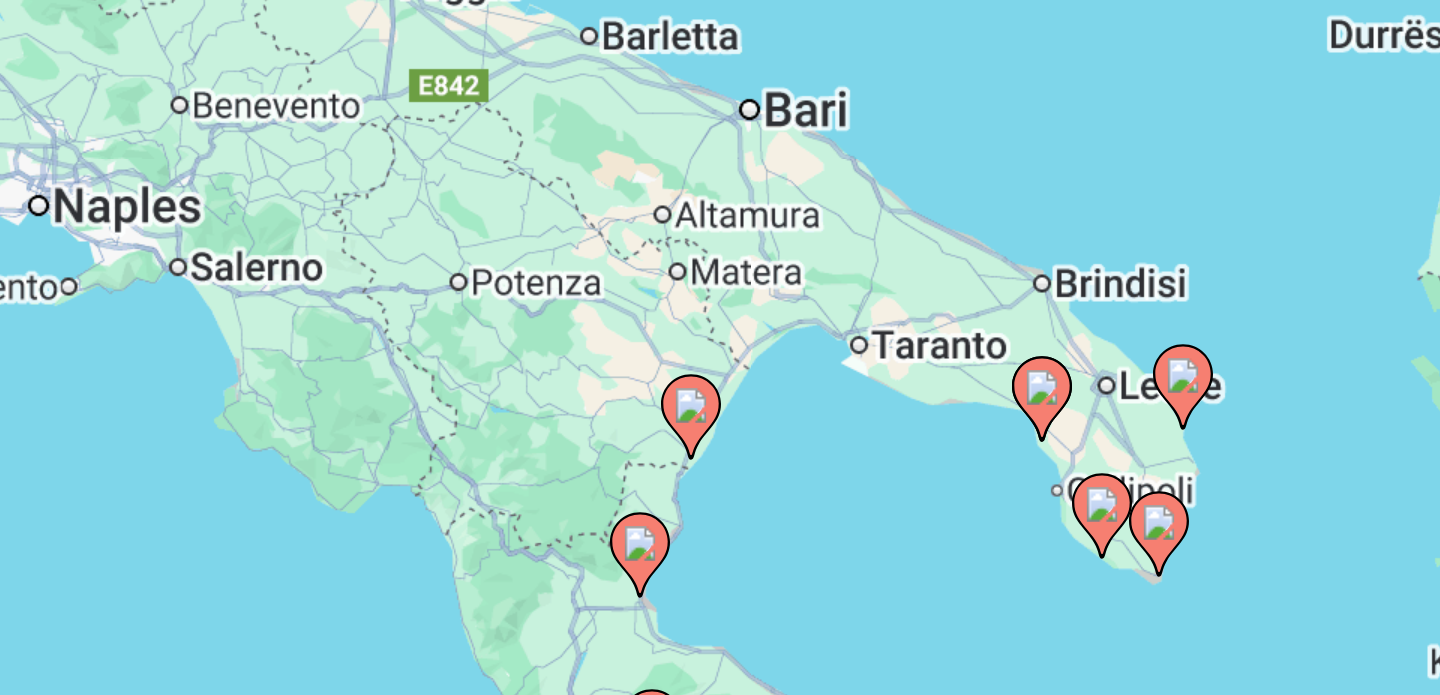drag, startPoint x: 1015, startPoint y: 368, endPoint x: 953, endPoint y: 320, distance: 78.40918 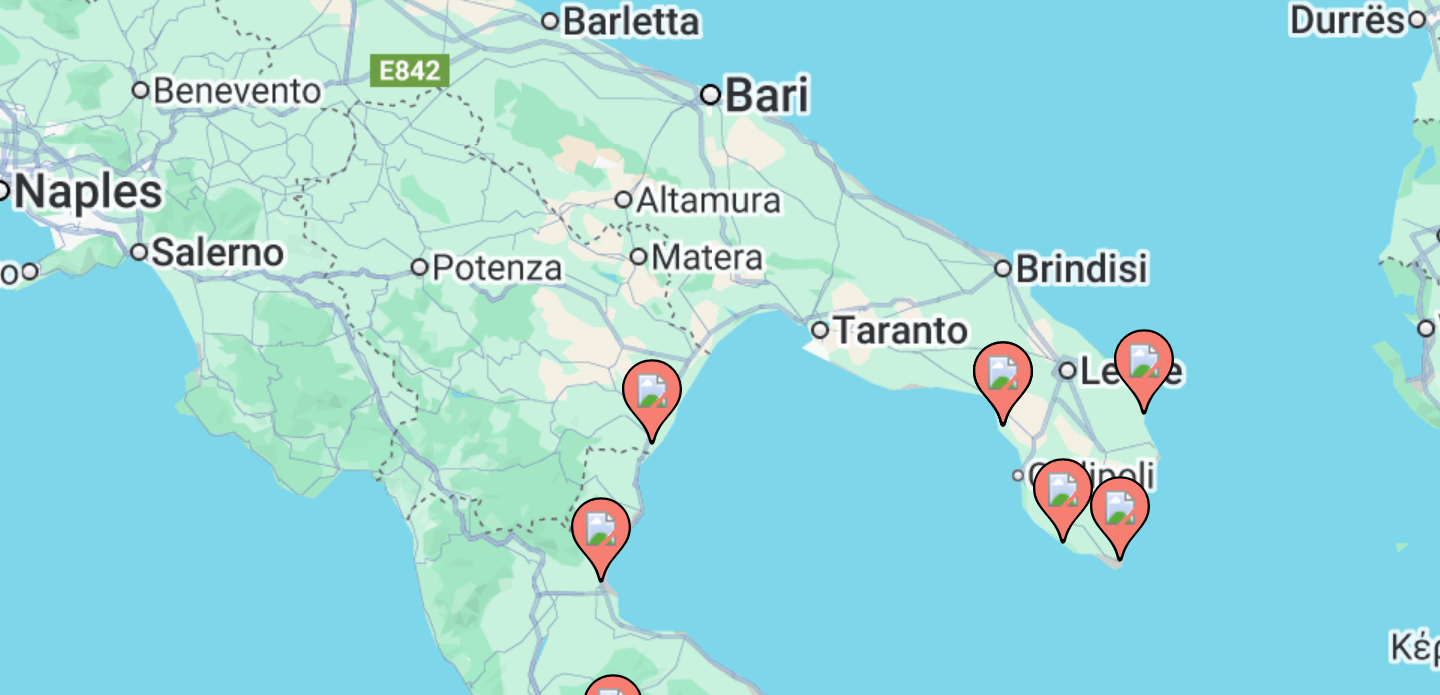 click on "To navigate, press the arrow keys. To activate drag with keyboard, press Alt + Enter. Once in keyboard drag state, use the arrow keys to move the marker. To complete the drag, press the Enter key. To cancel, press Escape." at bounding box center [720, 440] 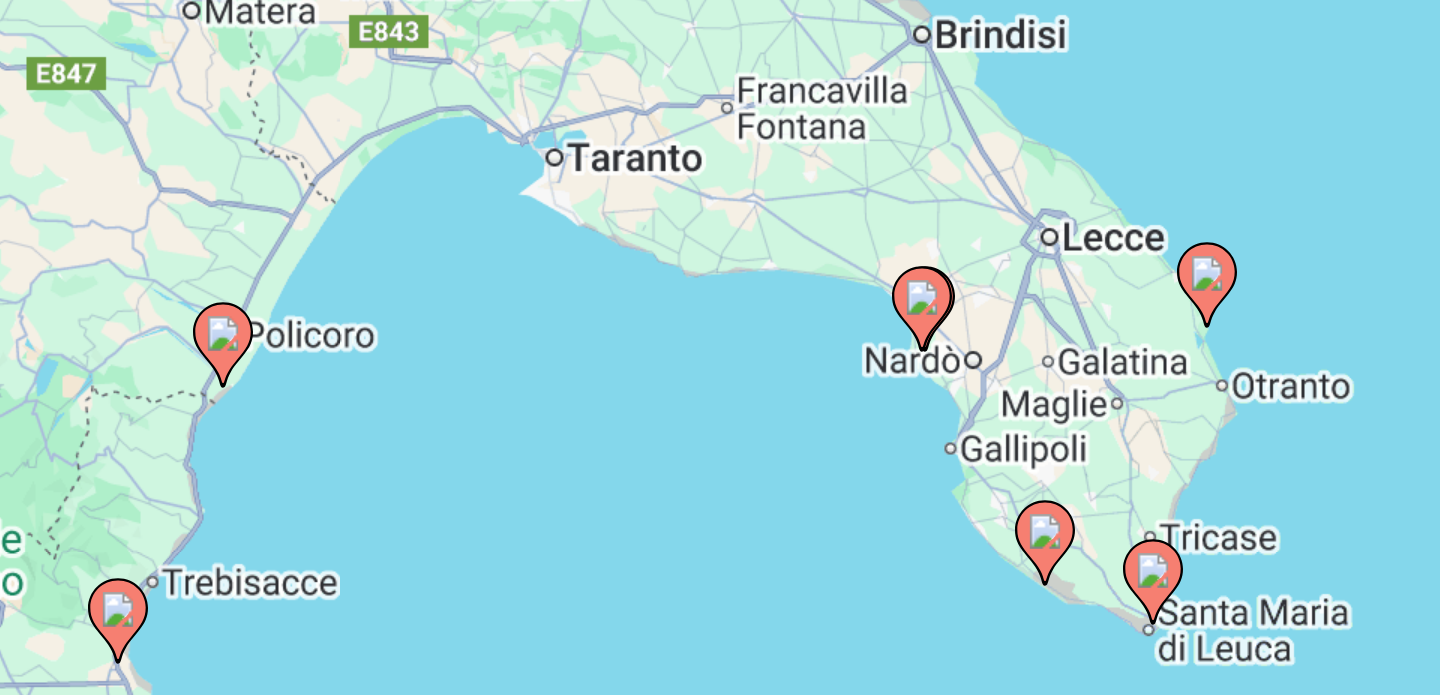 drag, startPoint x: 1045, startPoint y: 380, endPoint x: 1005, endPoint y: 319, distance: 72.94518 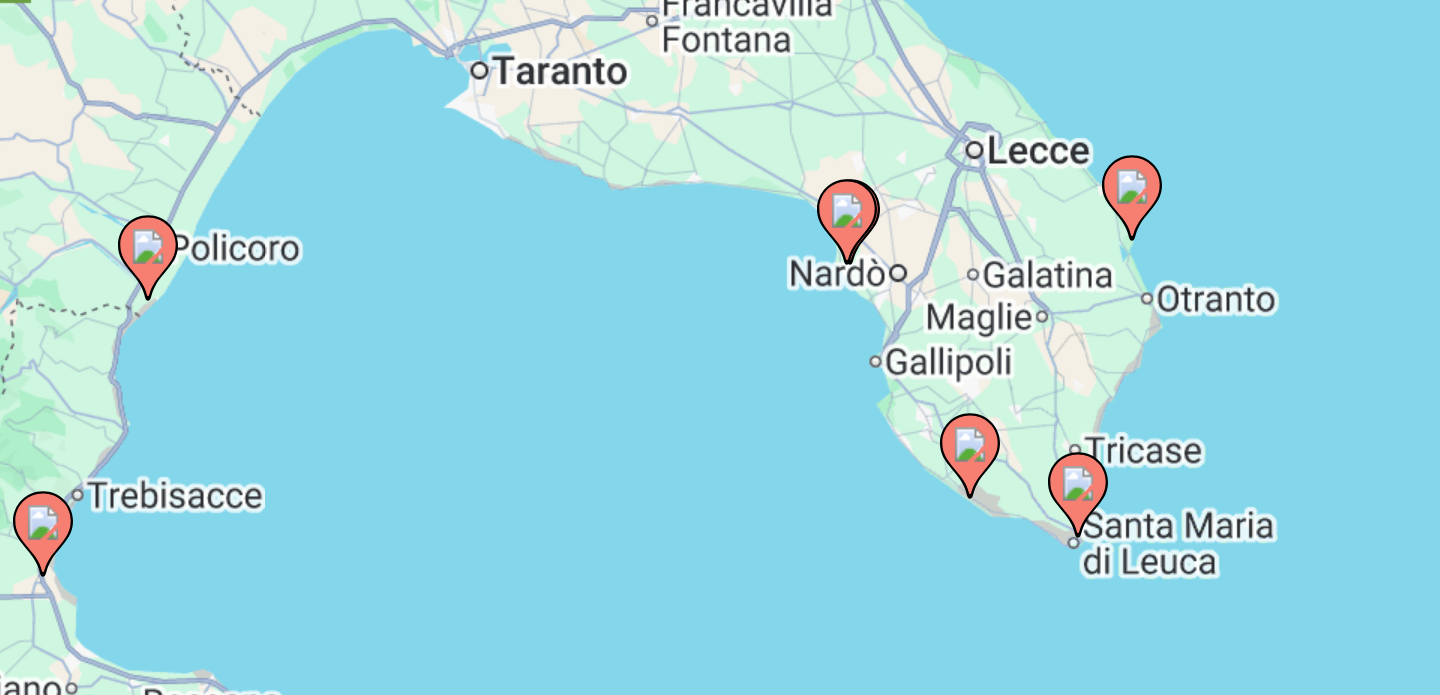 click on "To navigate, press the arrow keys. To activate drag with keyboard, press Alt + Enter. Once in keyboard drag state, use the arrow keys to move the marker. To complete the drag, press the Enter key. To cancel, press Escape." at bounding box center [720, 440] 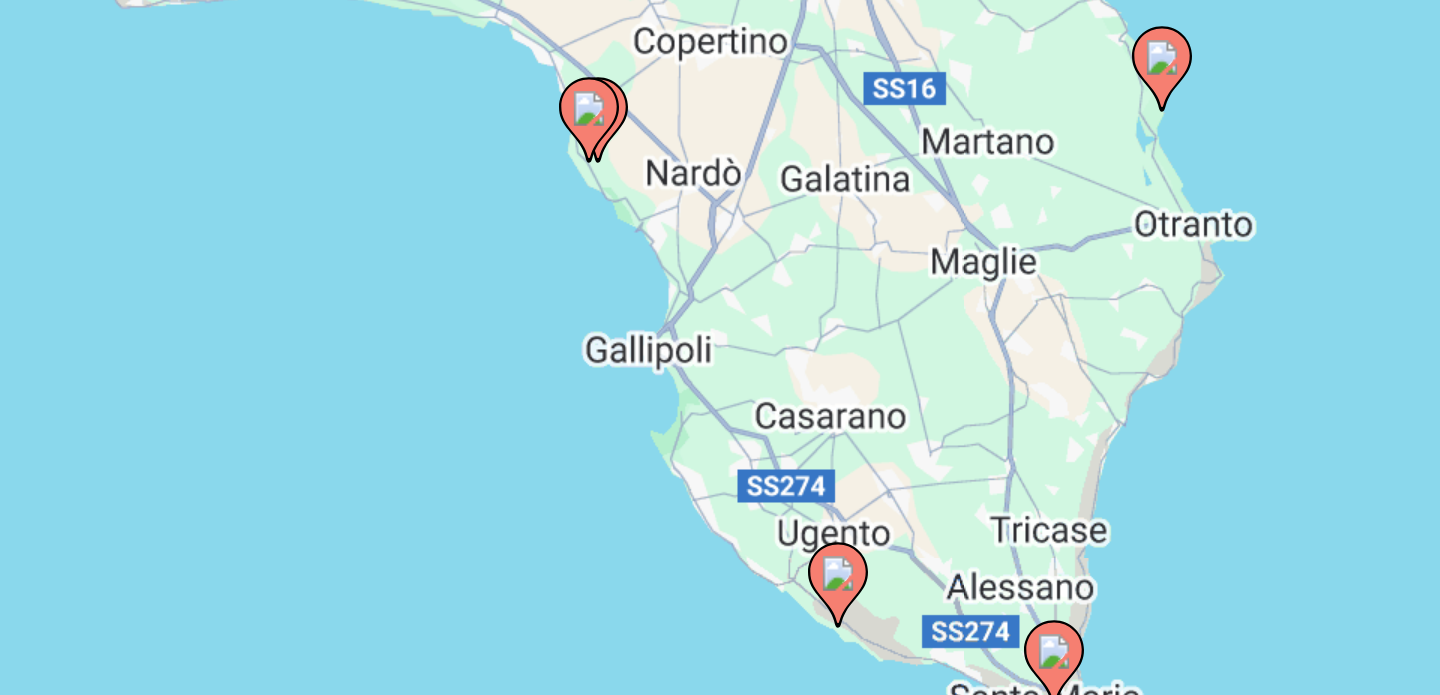 drag, startPoint x: 981, startPoint y: 365, endPoint x: 961, endPoint y: 377, distance: 23.323807 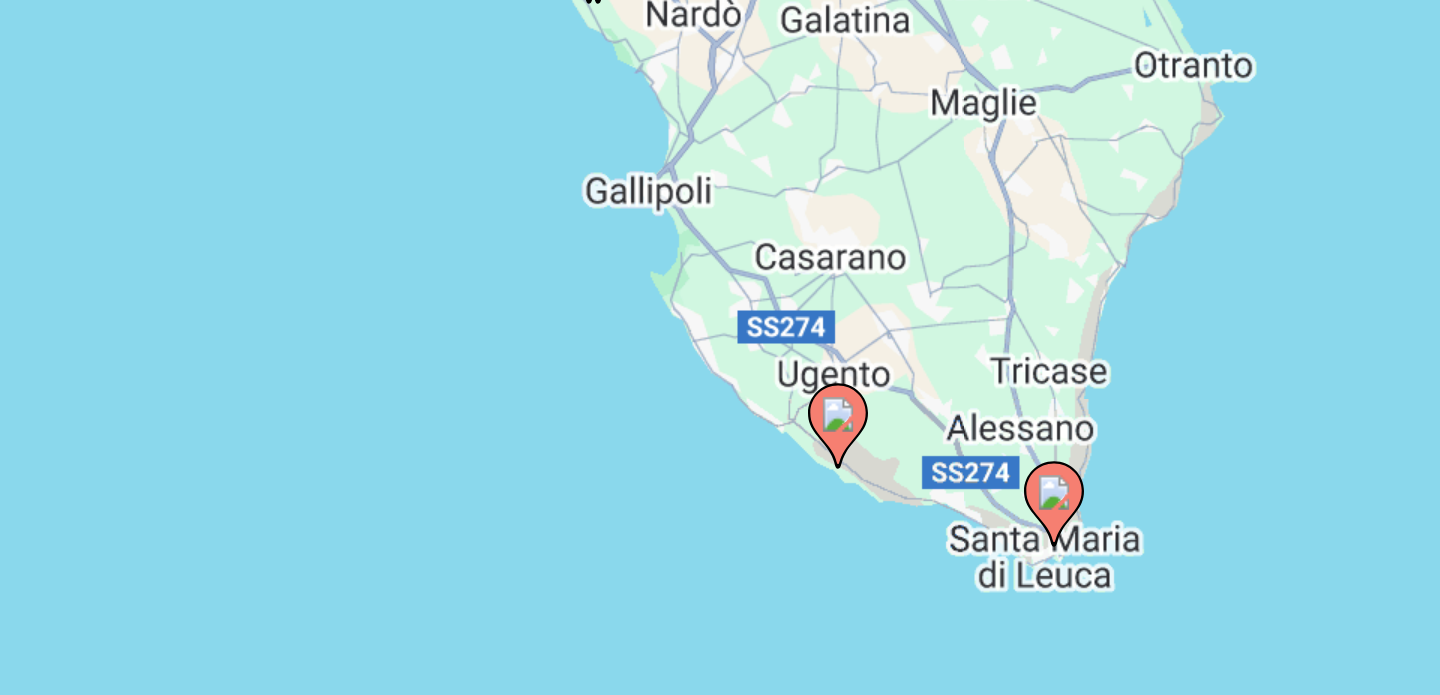 click on "To navigate, press the arrow keys. To activate drag with keyboard, press Alt + Enter. Once in keyboard drag state, use the arrow keys to move the marker. To complete the drag, press the Enter key. To cancel, press Escape." at bounding box center (720, 440) 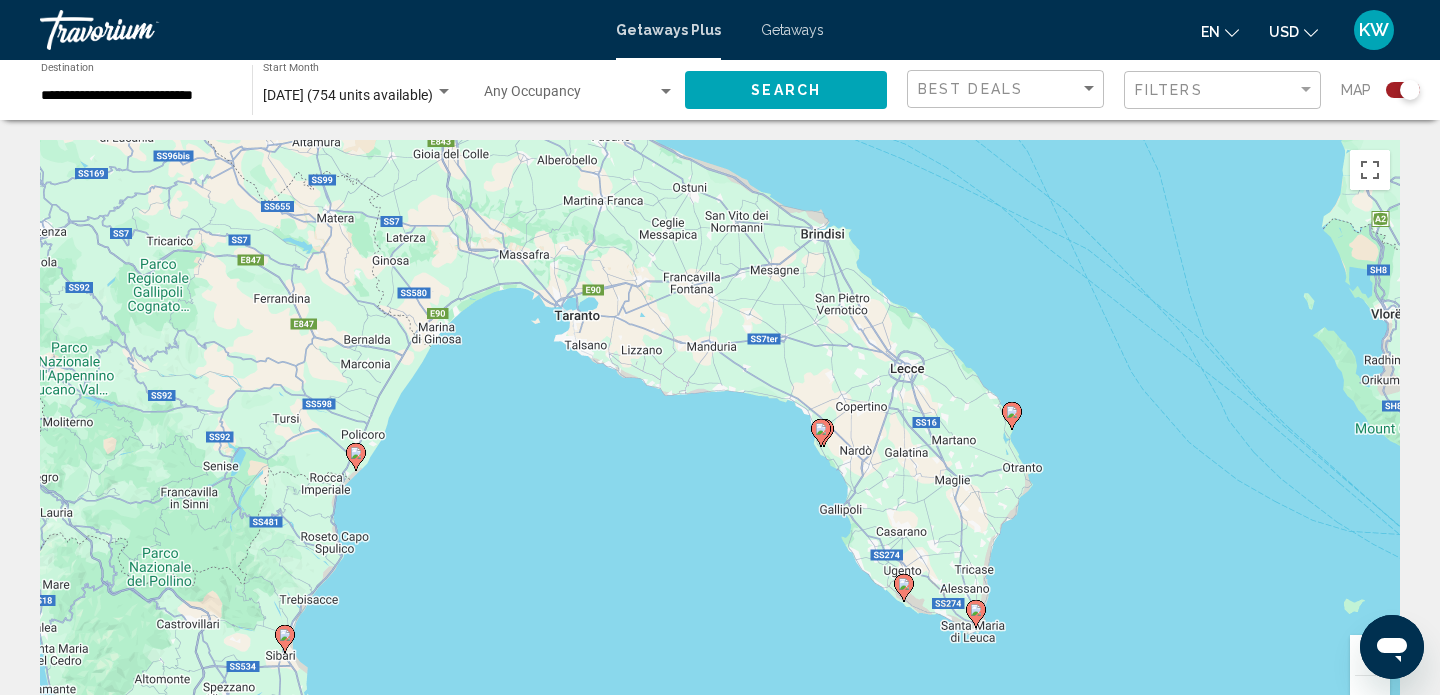 drag, startPoint x: 1150, startPoint y: 332, endPoint x: 1126, endPoint y: 536, distance: 205.4069 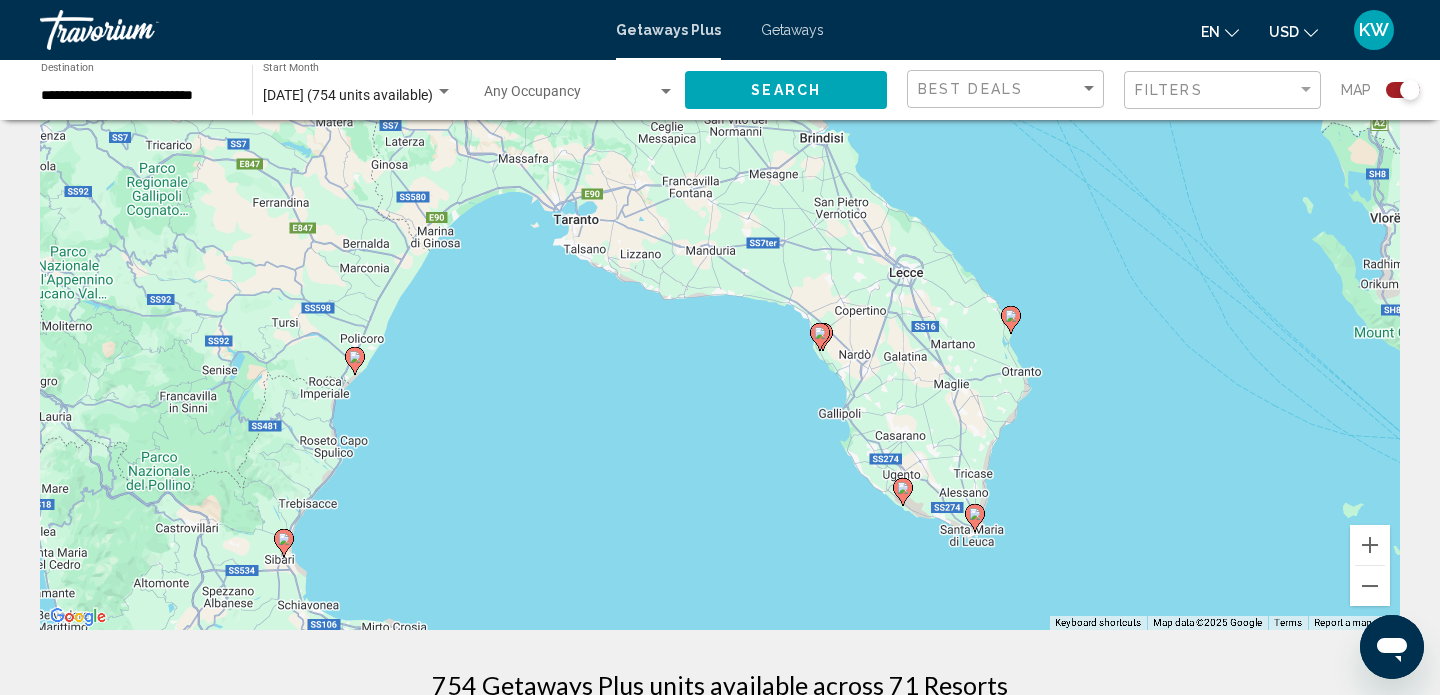 scroll, scrollTop: 115, scrollLeft: 0, axis: vertical 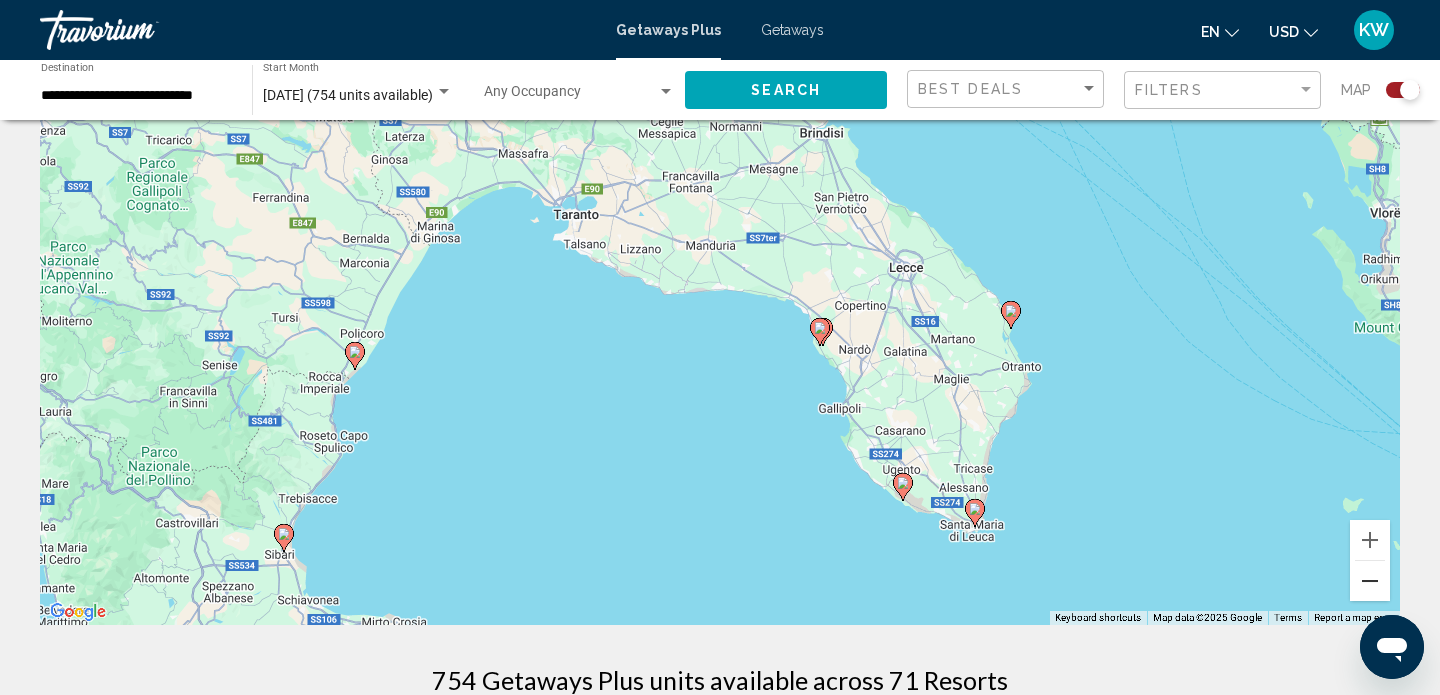 click at bounding box center [1370, 581] 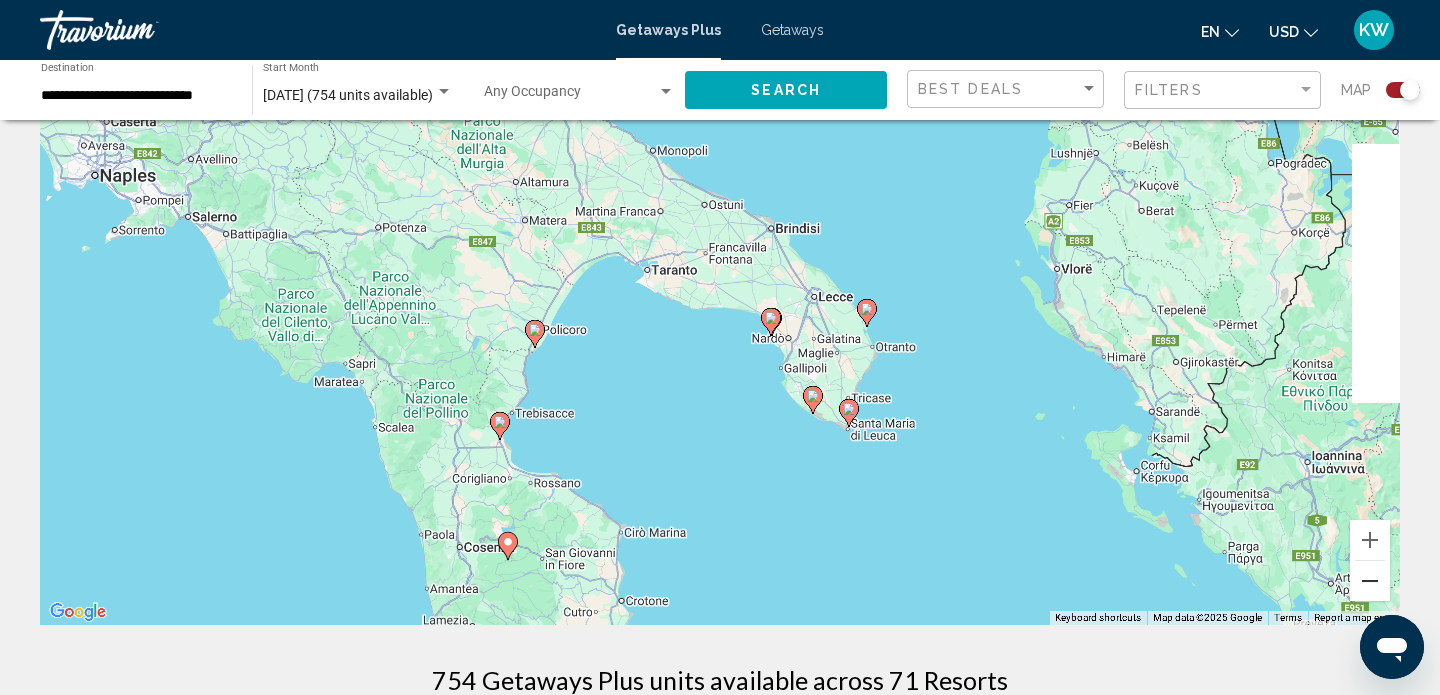 click at bounding box center [1370, 581] 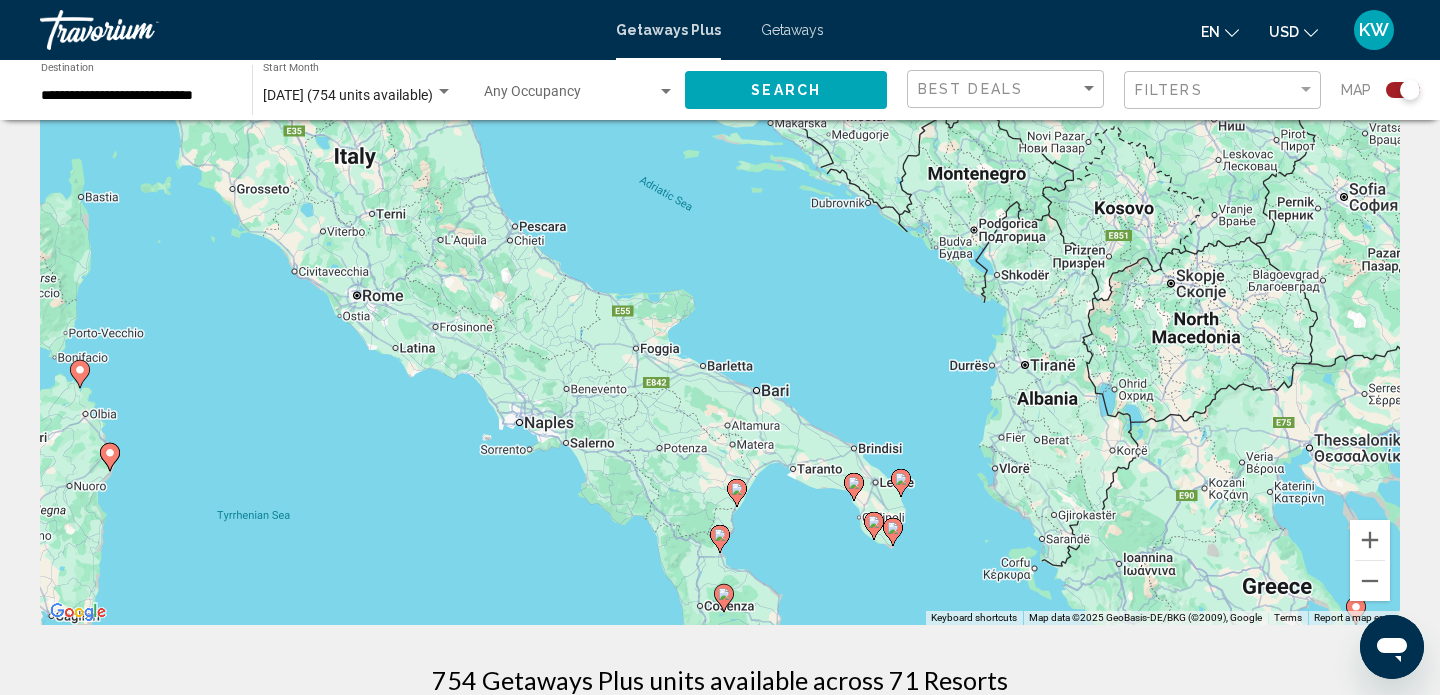 drag, startPoint x: 845, startPoint y: 325, endPoint x: 955, endPoint y: 500, distance: 206.70027 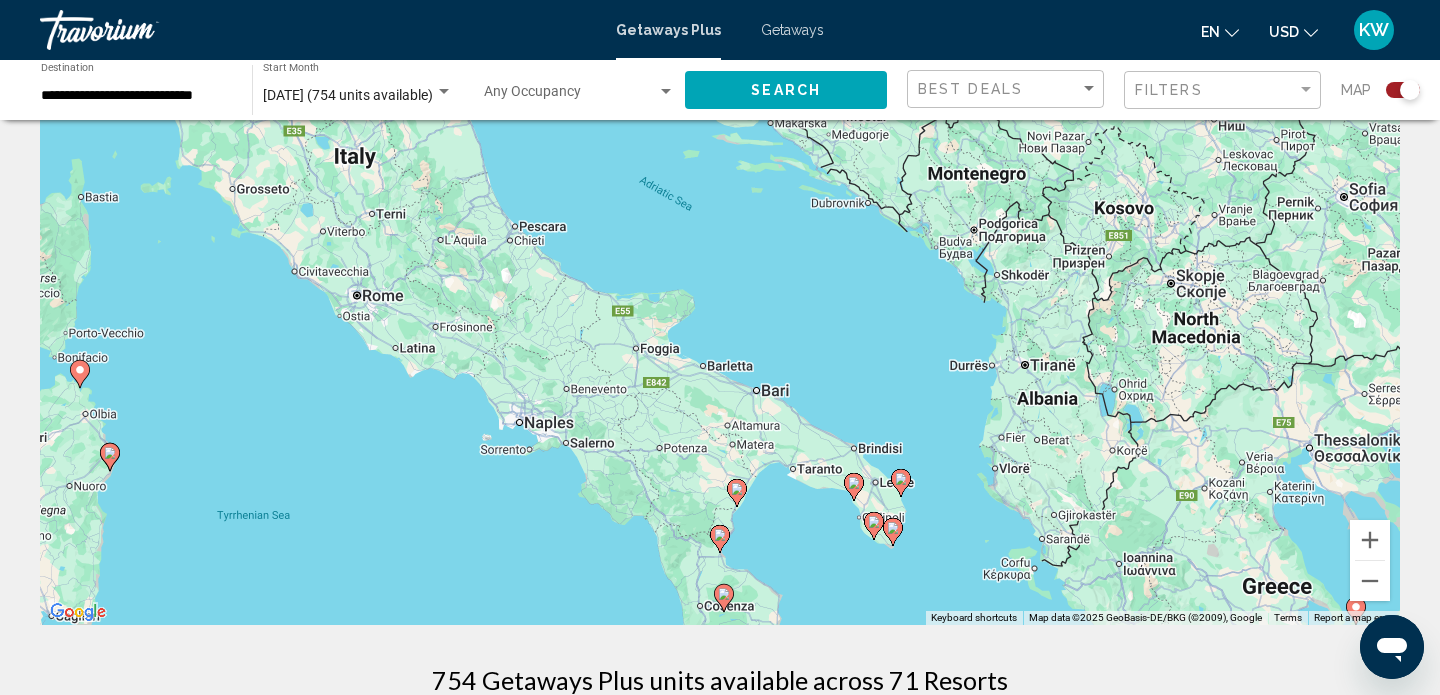 click on "To navigate, press the arrow keys. To activate drag with keyboard, press Alt + Enter. Once in keyboard drag state, use the arrow keys to move the marker. To complete the drag, press the Enter key. To cancel, press Escape." at bounding box center (720, 325) 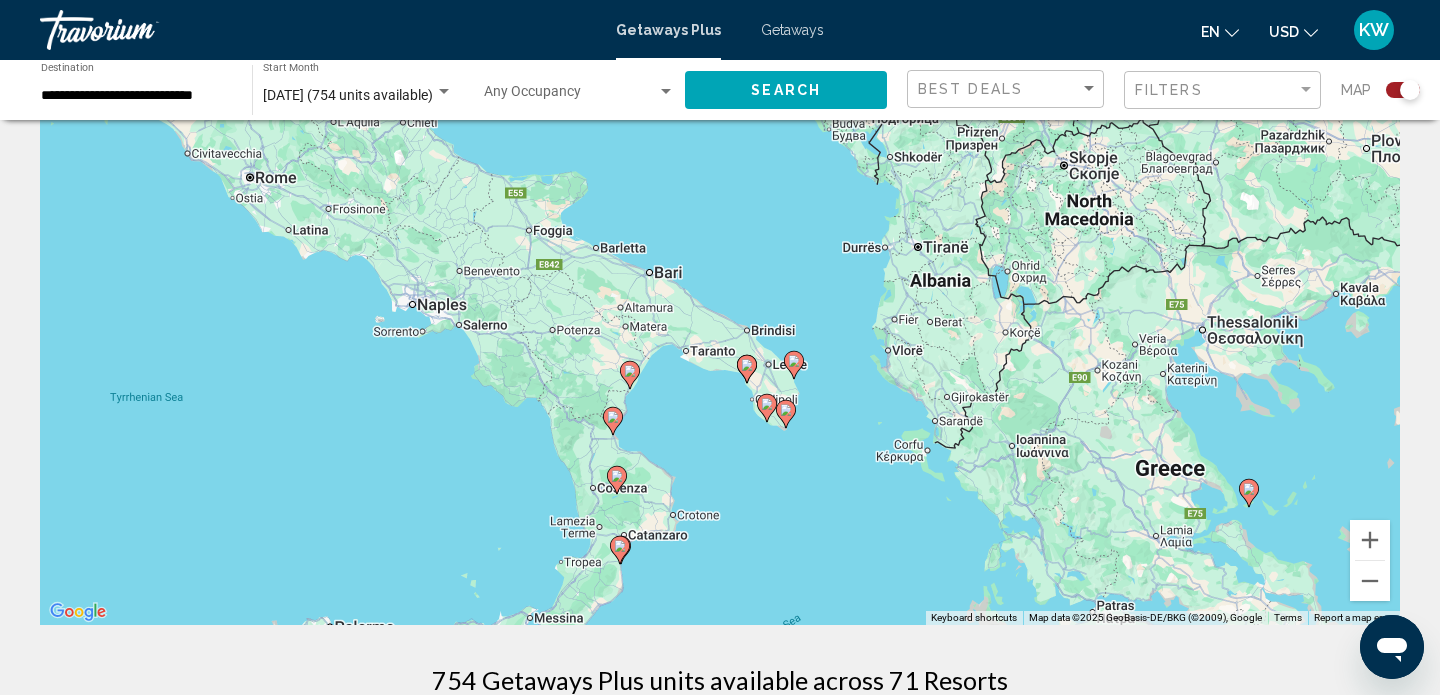 drag, startPoint x: 1145, startPoint y: 552, endPoint x: 953, endPoint y: 341, distance: 285.28058 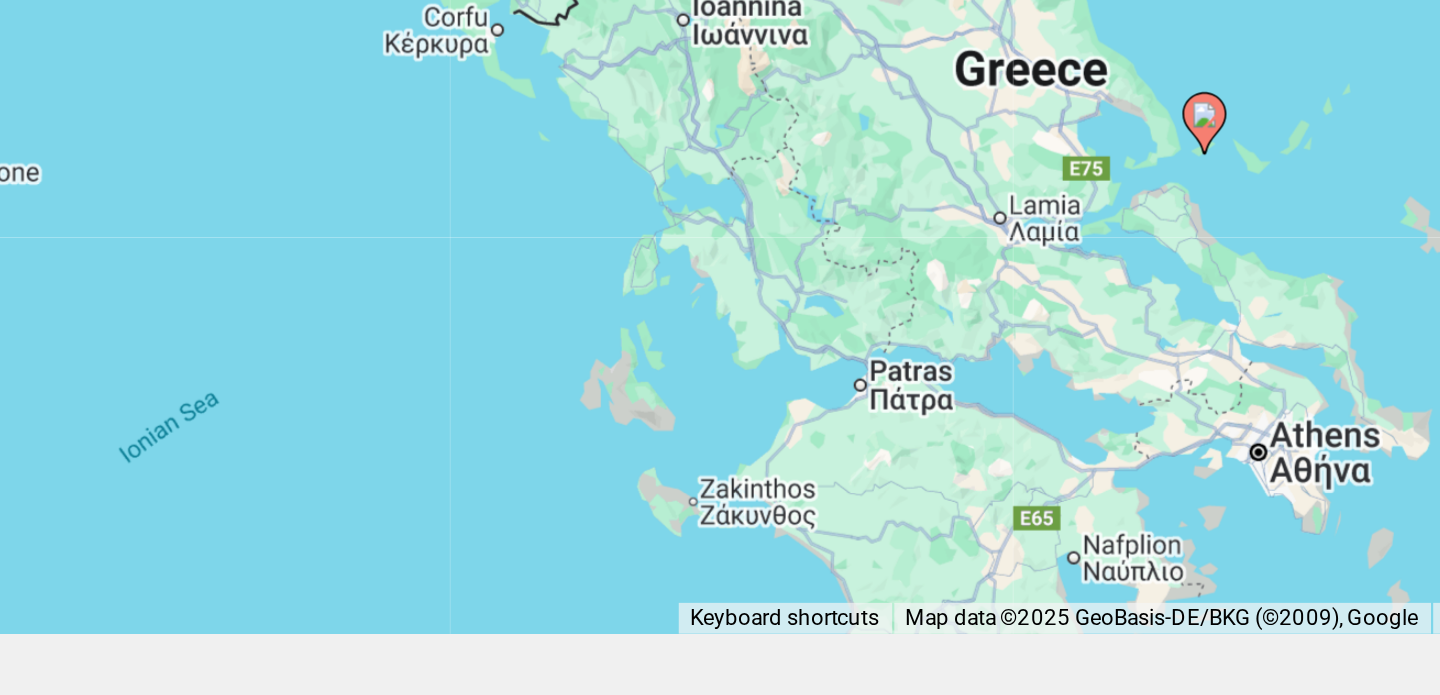 scroll, scrollTop: 106, scrollLeft: 0, axis: vertical 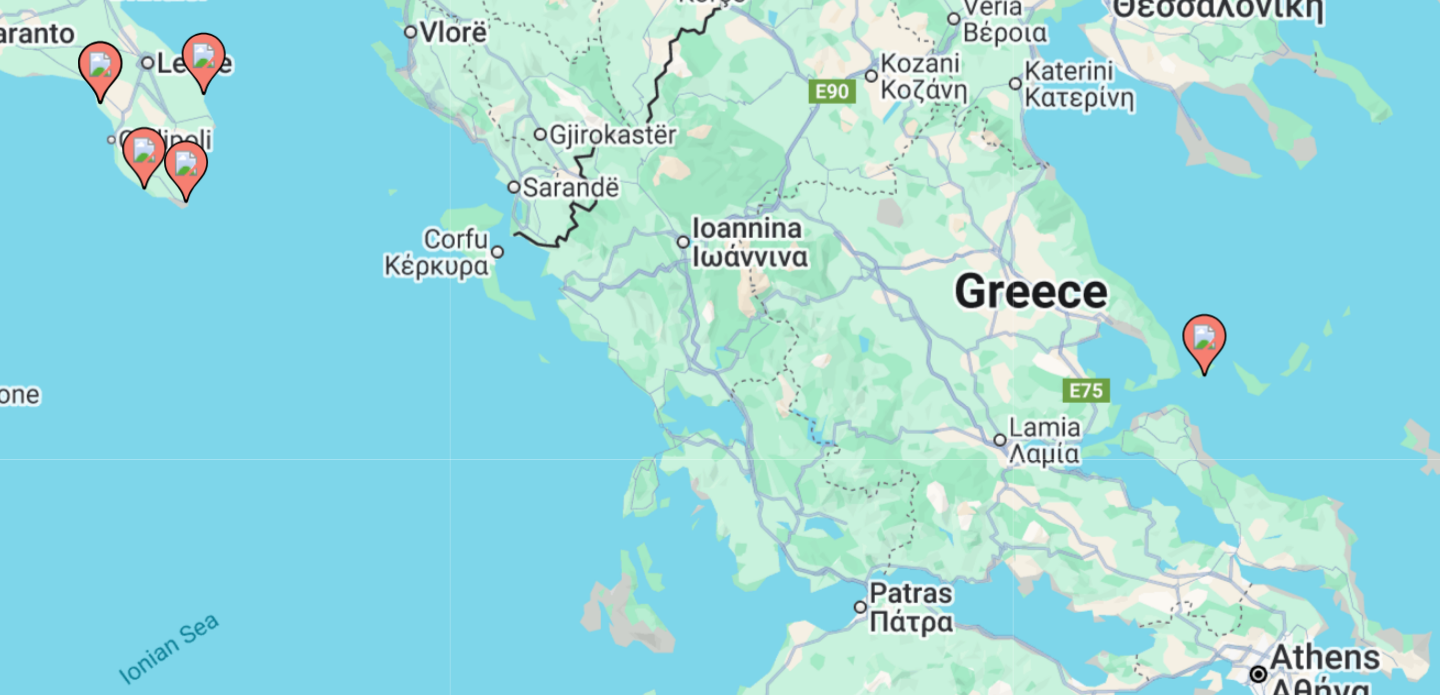 click on "To navigate, press the arrow keys. To activate drag with keyboard, press Alt + Enter. Once in keyboard drag state, use the arrow keys to move the marker. To complete the drag, press the Enter key. To cancel, press Escape." at bounding box center [720, 334] 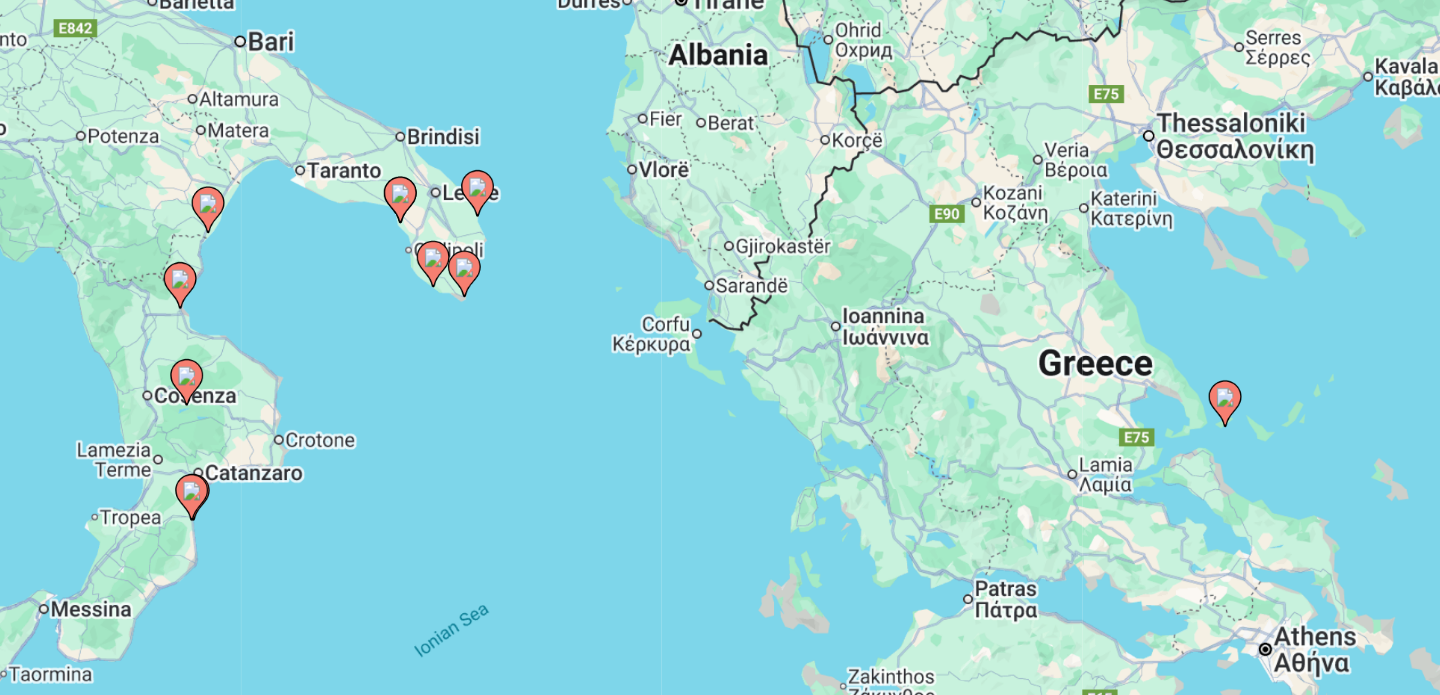 click on "To navigate, press the arrow keys. To activate drag with keyboard, press Alt + Enter. Once in keyboard drag state, use the arrow keys to move the marker. To complete the drag, press the Enter key. To cancel, press Escape." at bounding box center (720, 334) 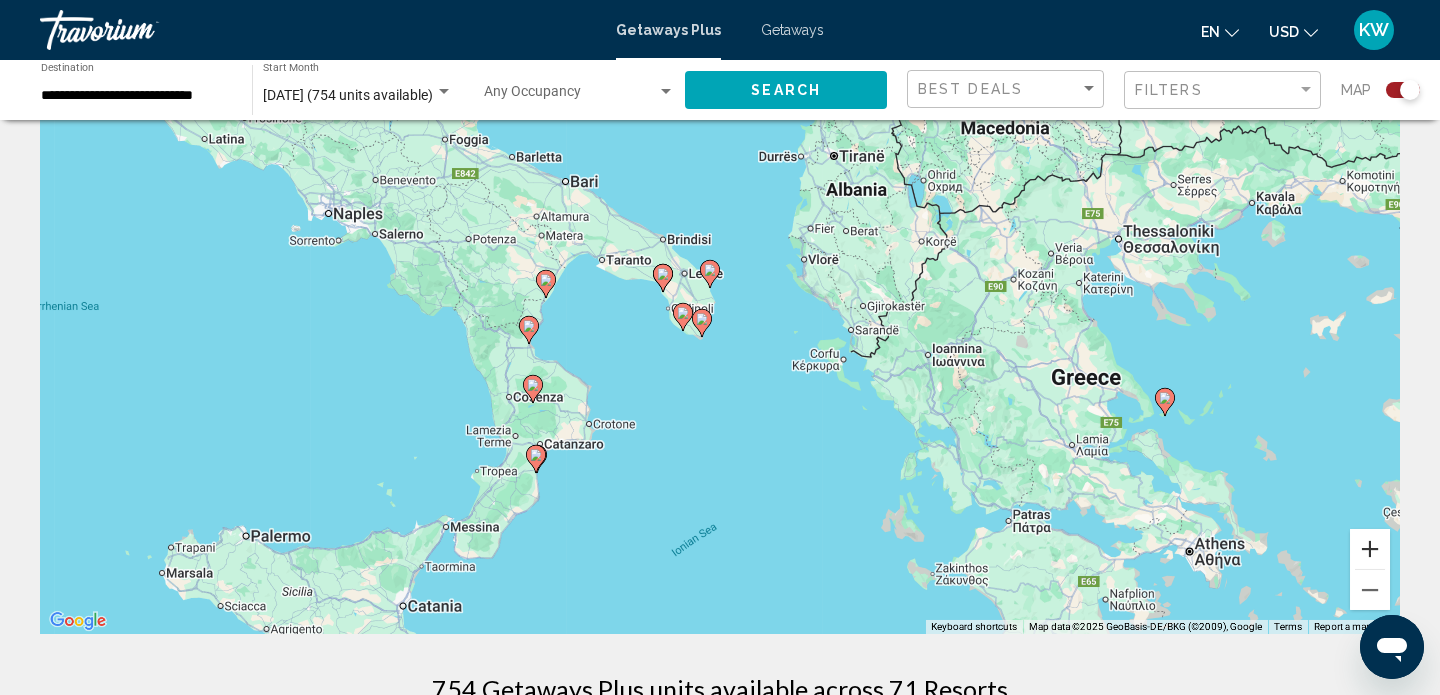 click at bounding box center [1370, 549] 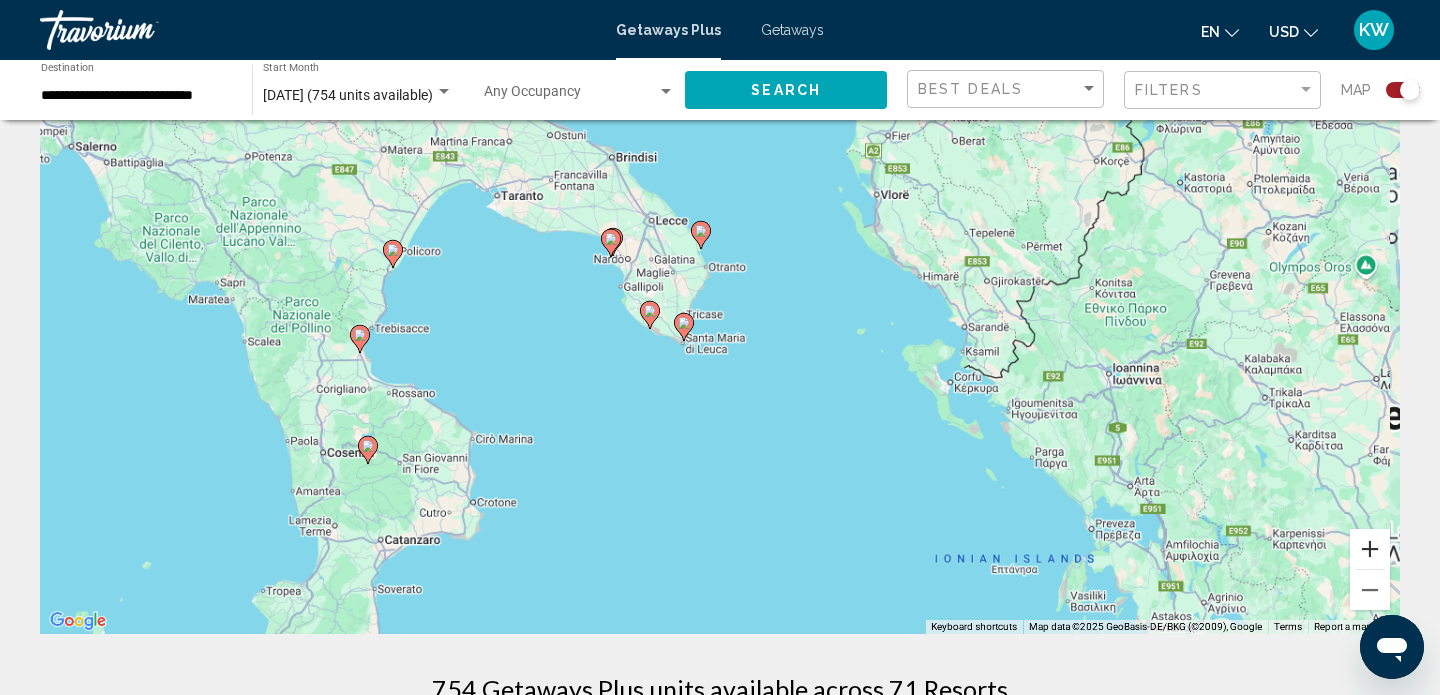 click at bounding box center [1370, 549] 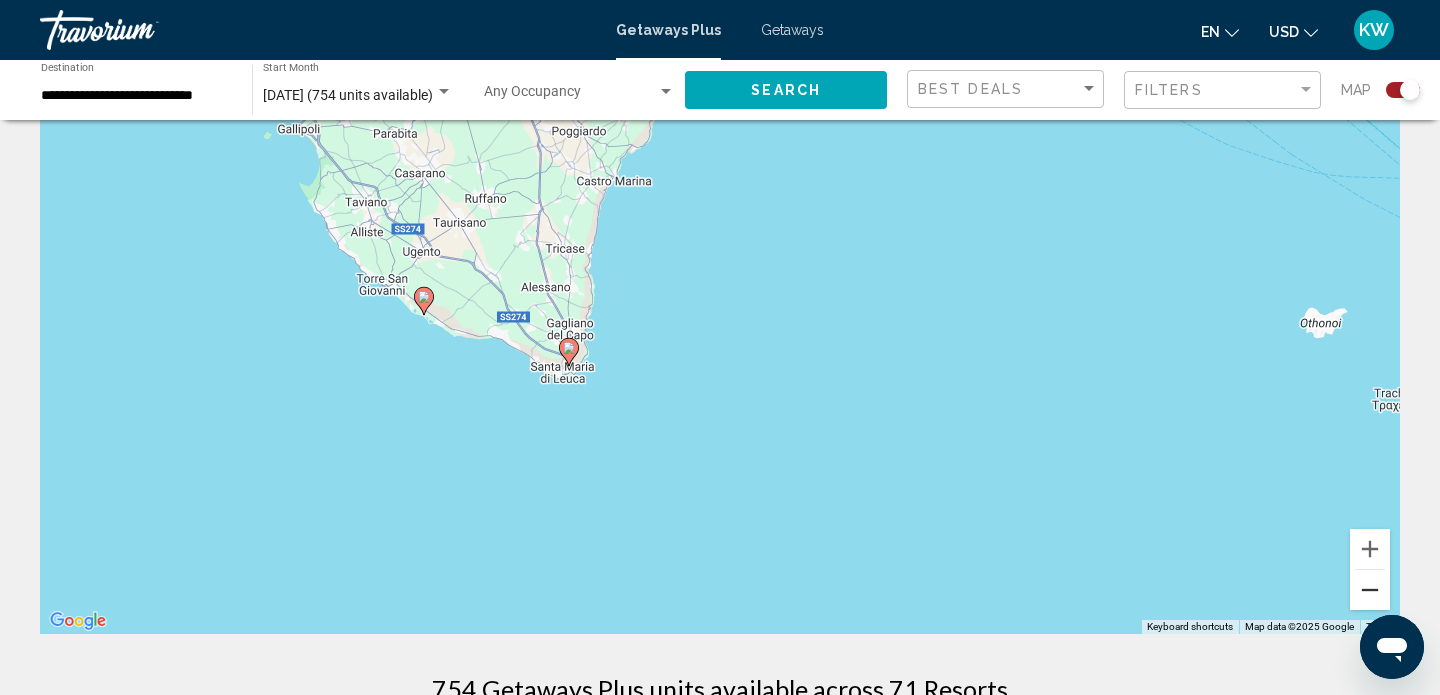 click at bounding box center (1370, 590) 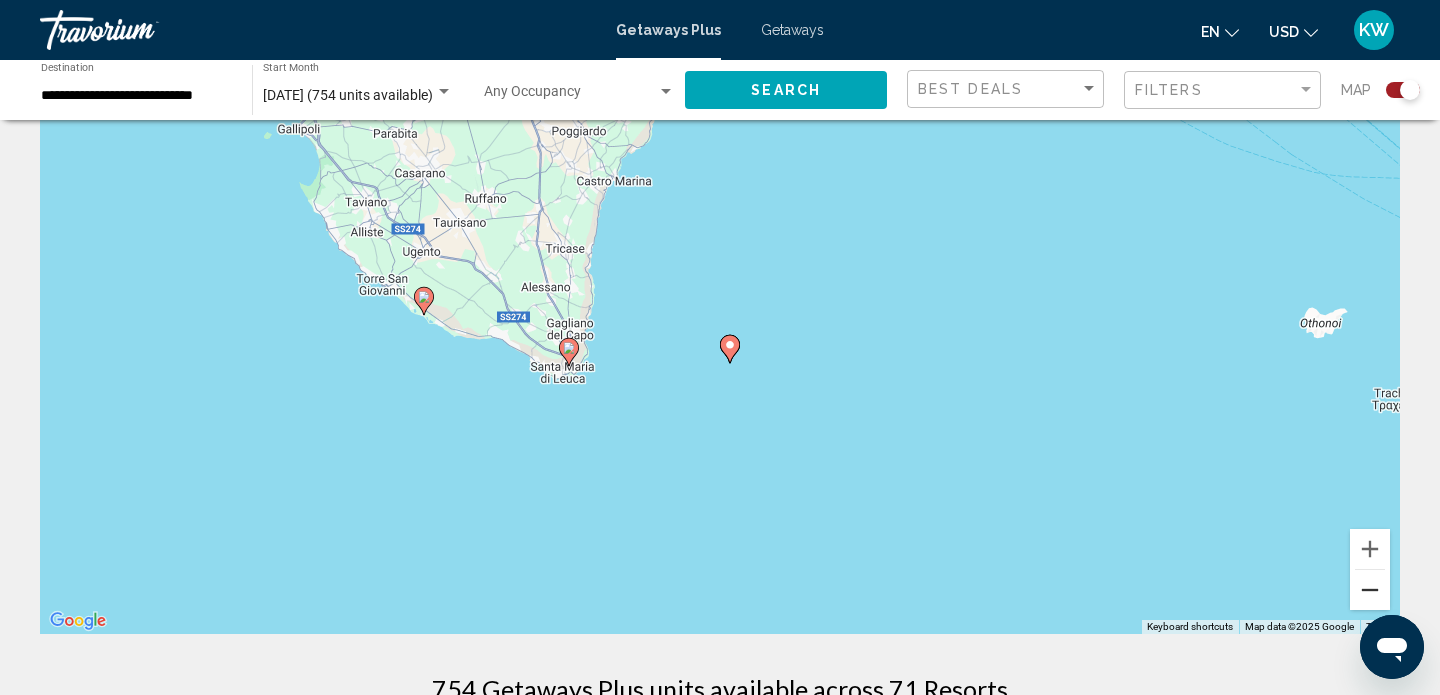 click at bounding box center (1370, 590) 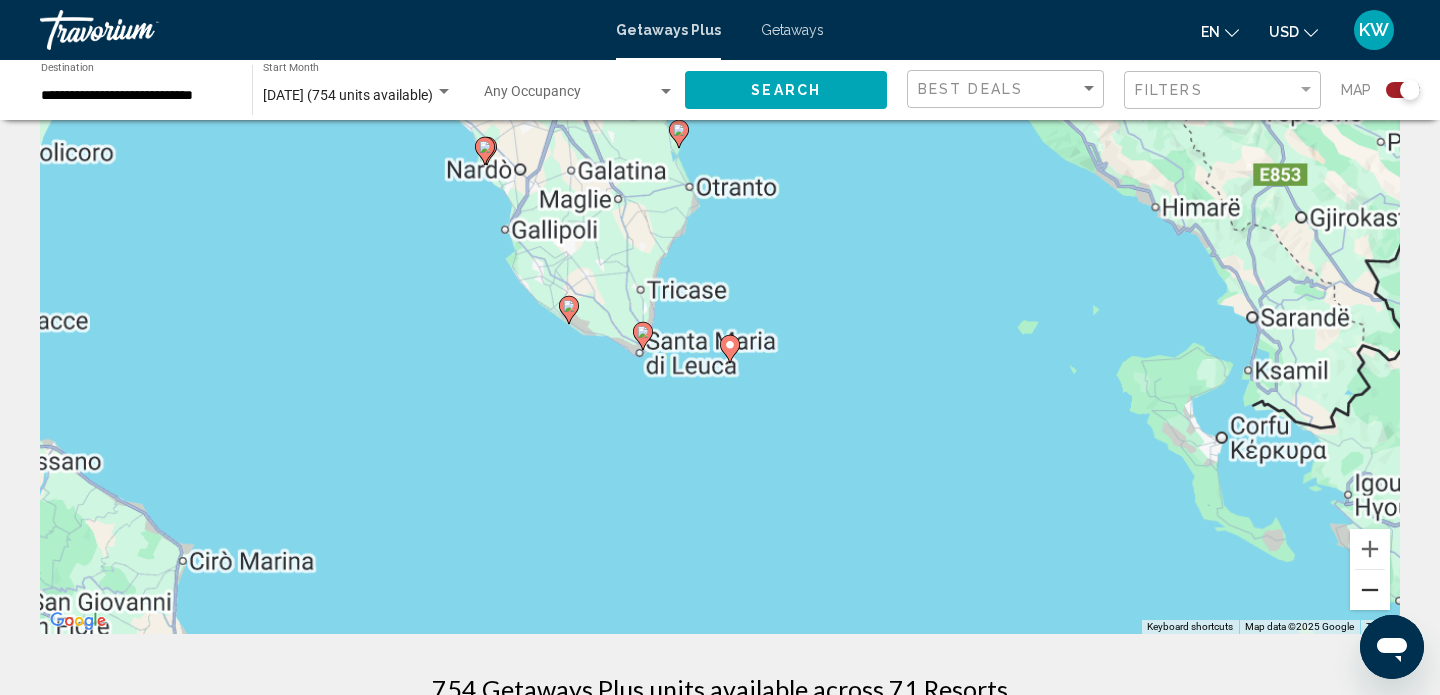 click at bounding box center [1370, 590] 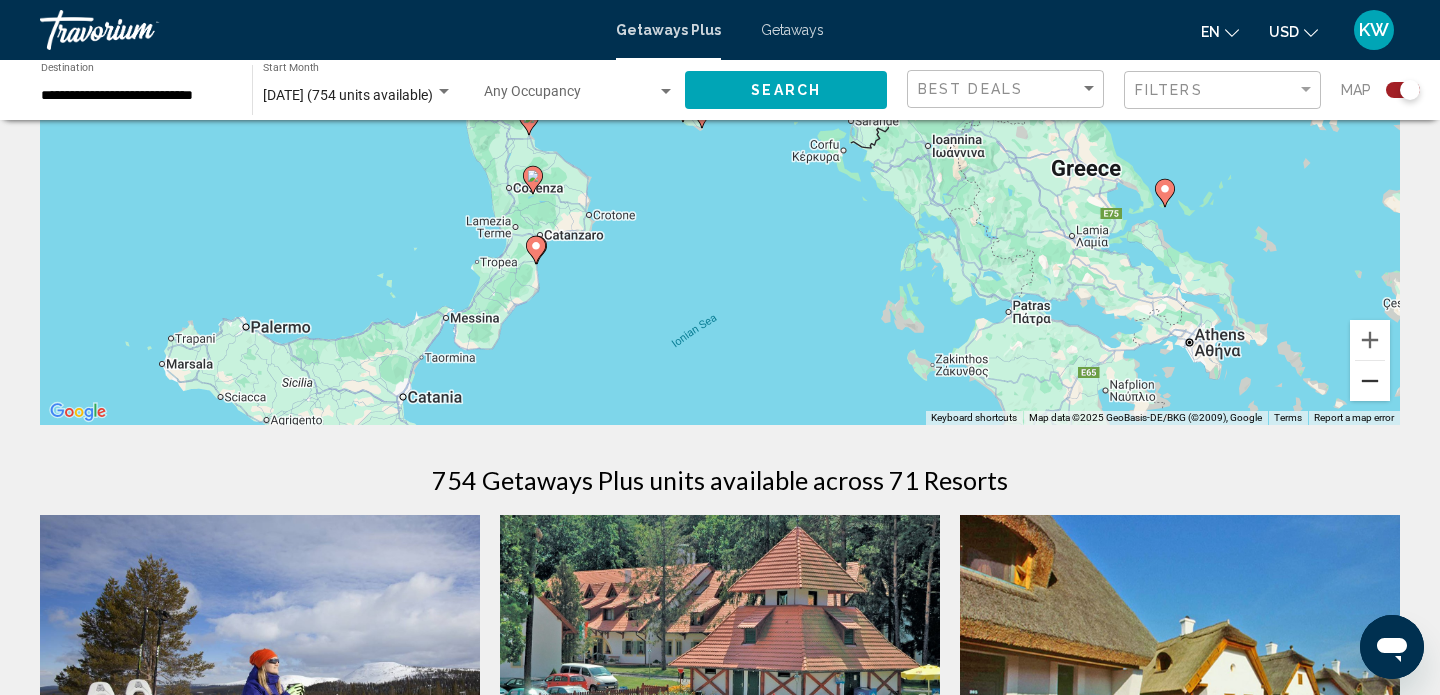 scroll, scrollTop: 0, scrollLeft: 0, axis: both 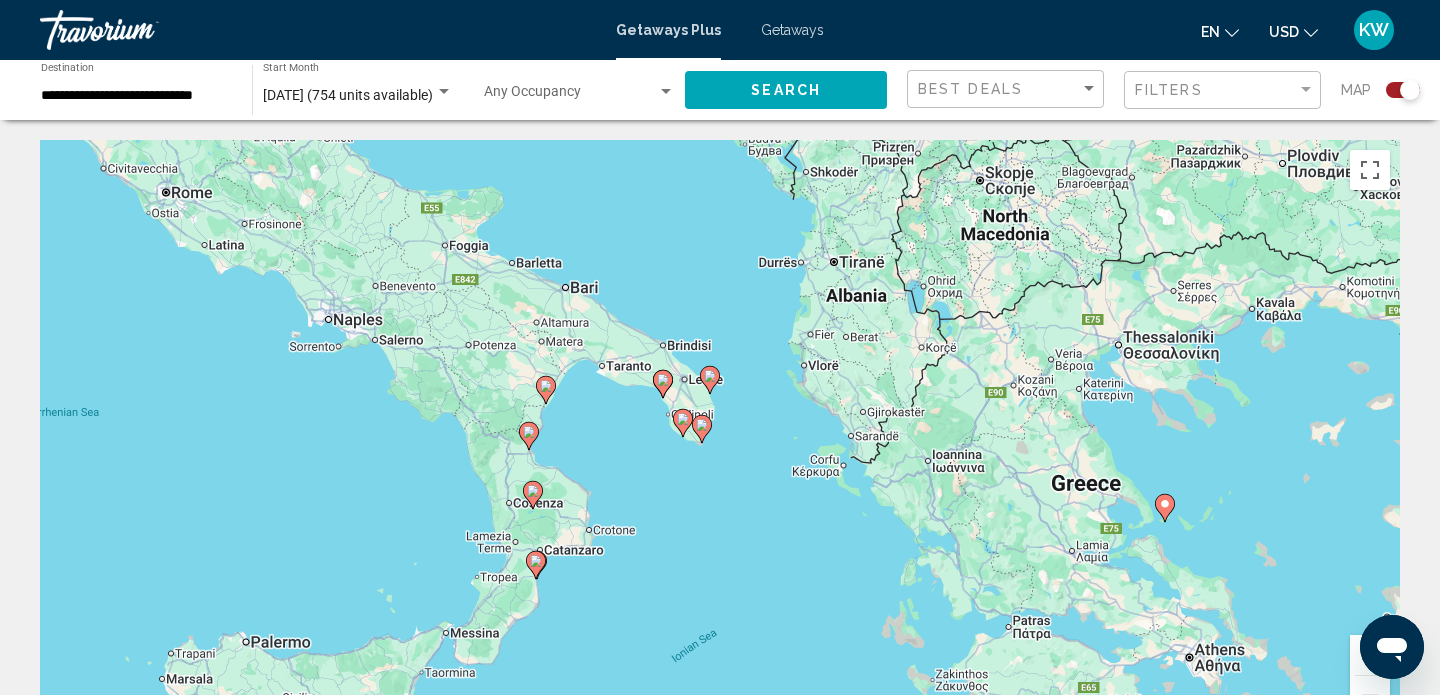 click on "**********" at bounding box center (136, 96) 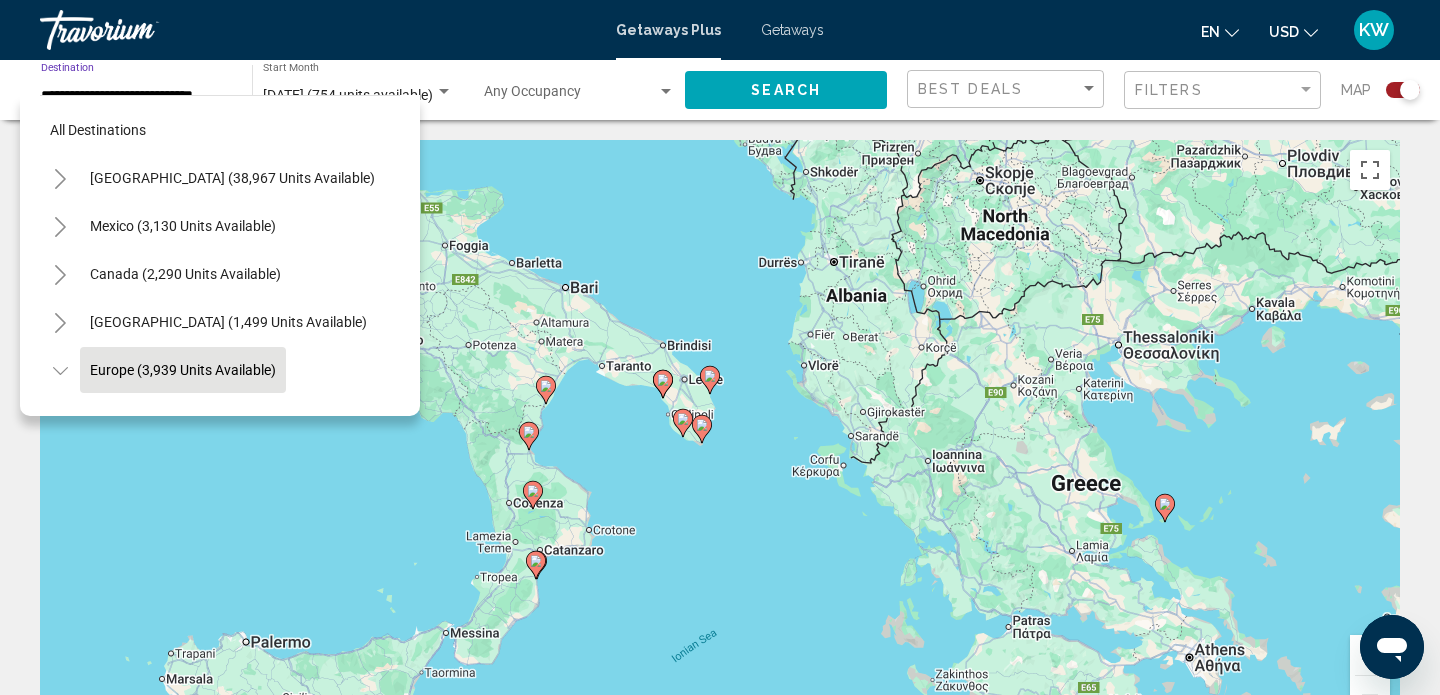 scroll, scrollTop: 119, scrollLeft: 0, axis: vertical 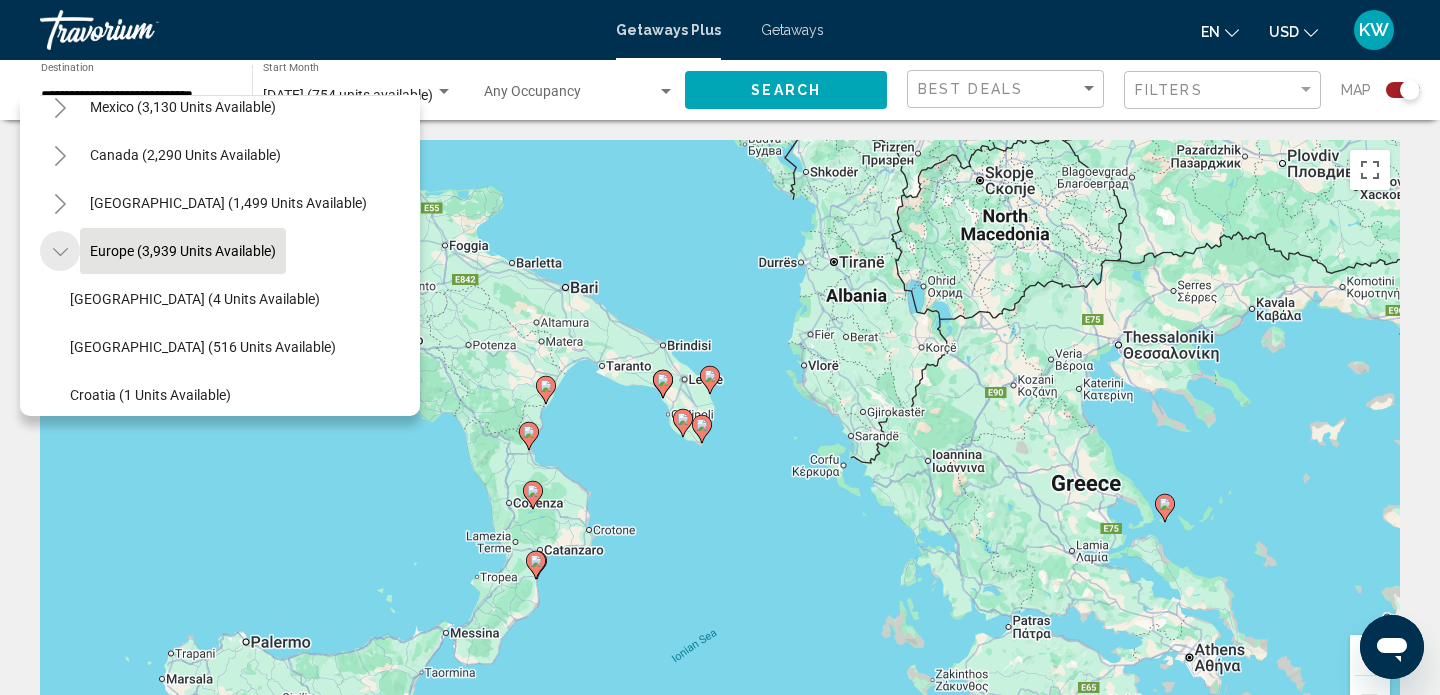 click 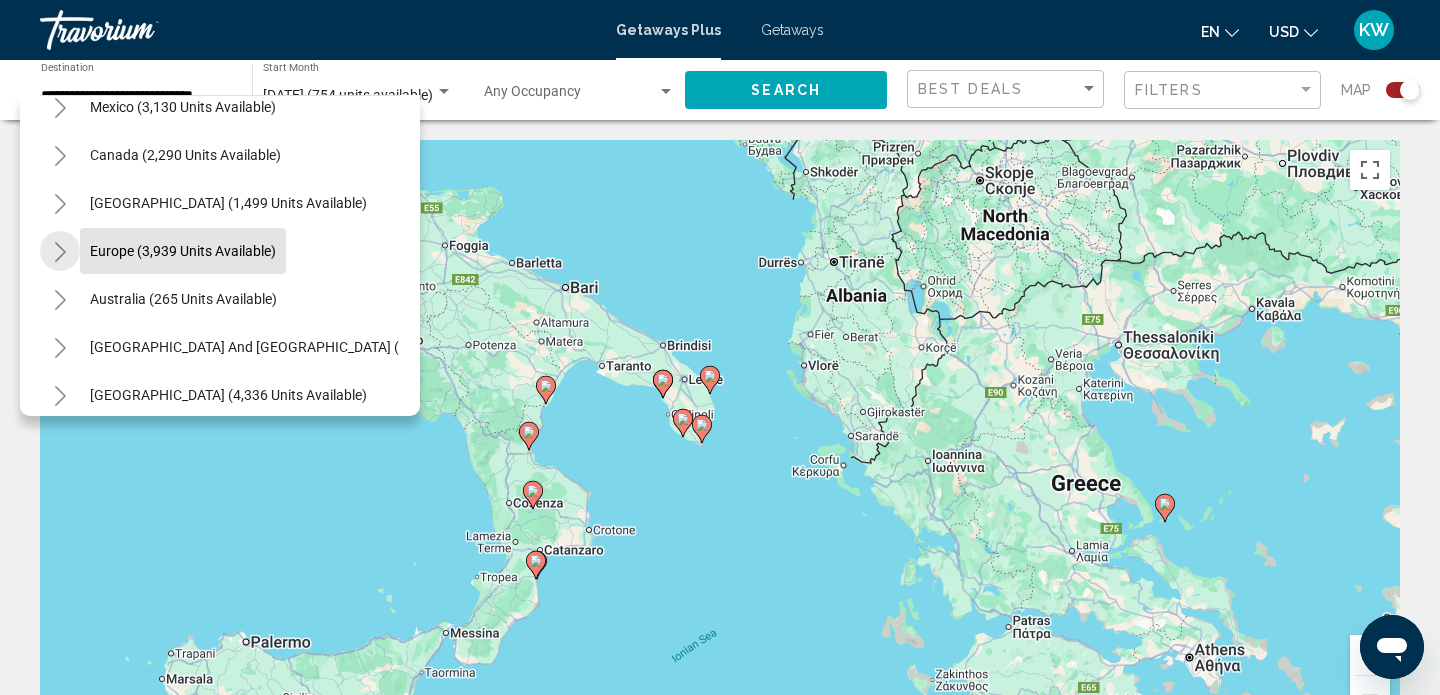 click 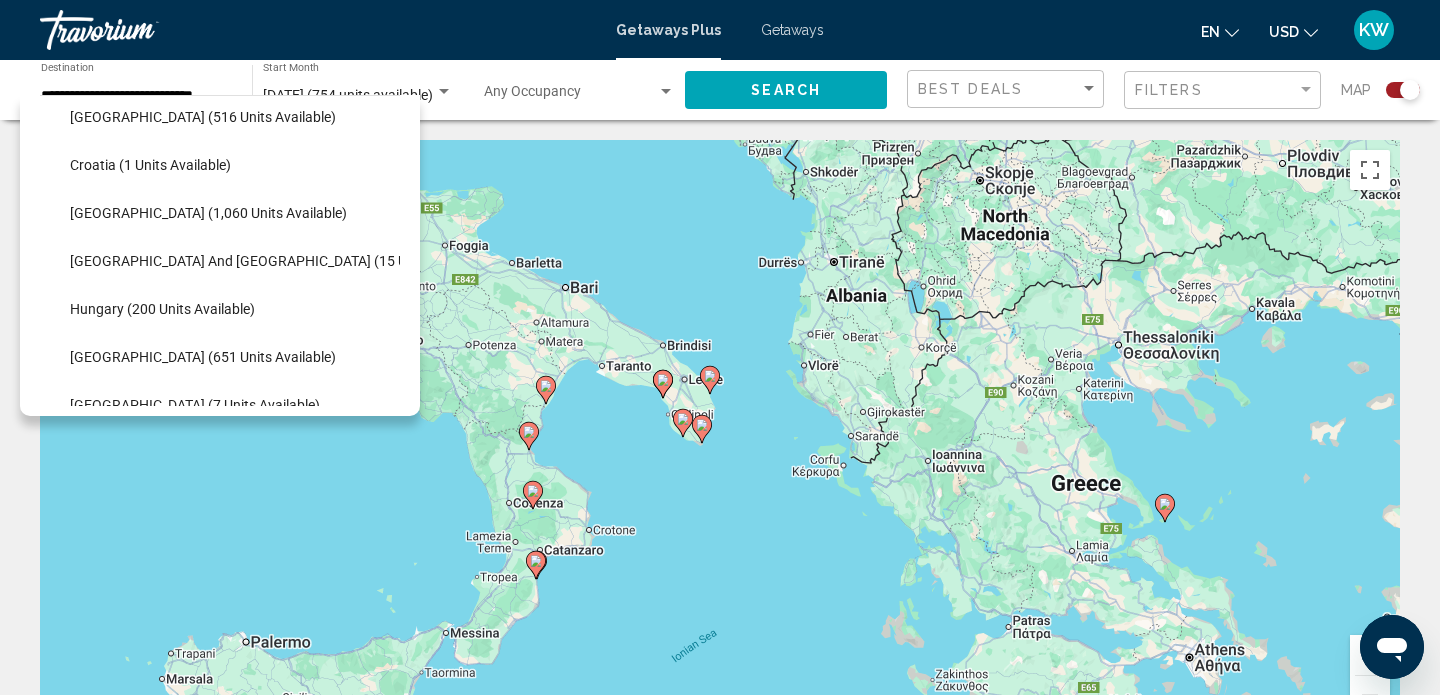 scroll, scrollTop: 357, scrollLeft: 0, axis: vertical 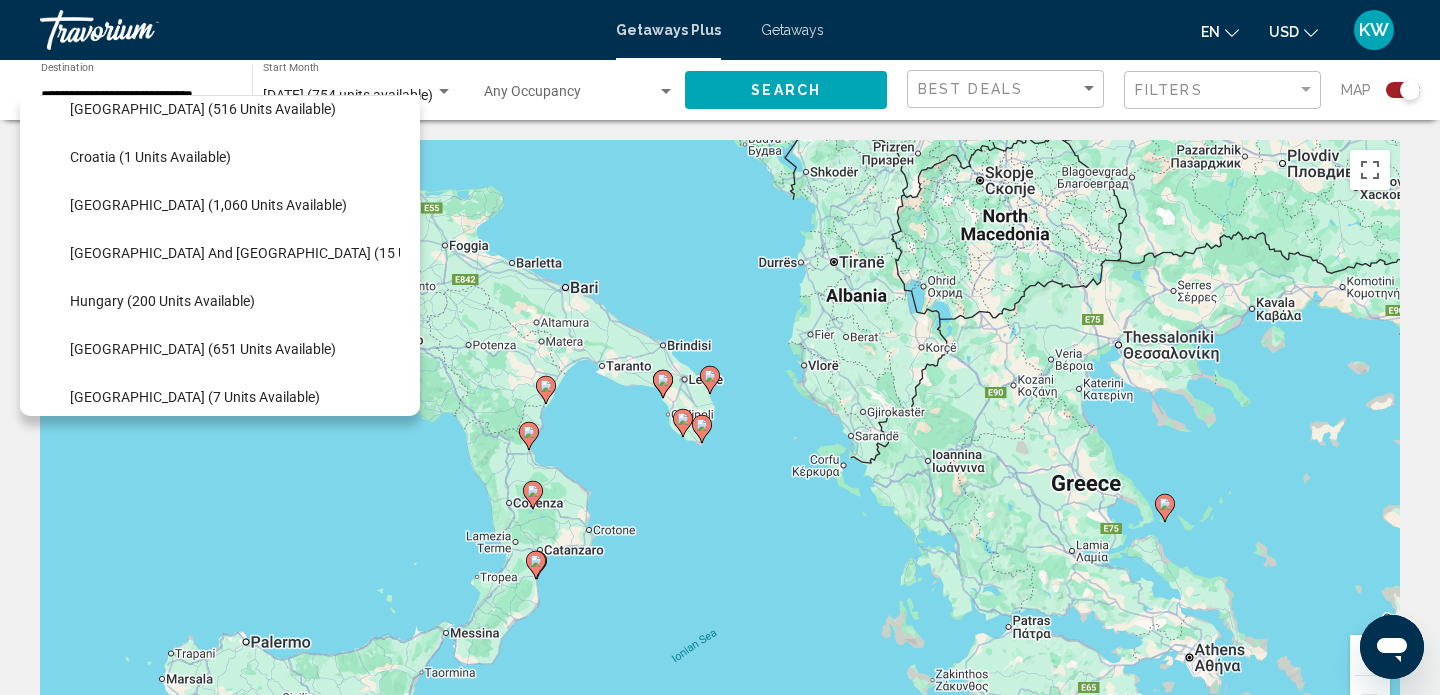 click on "[GEOGRAPHIC_DATA] (651 units available)" 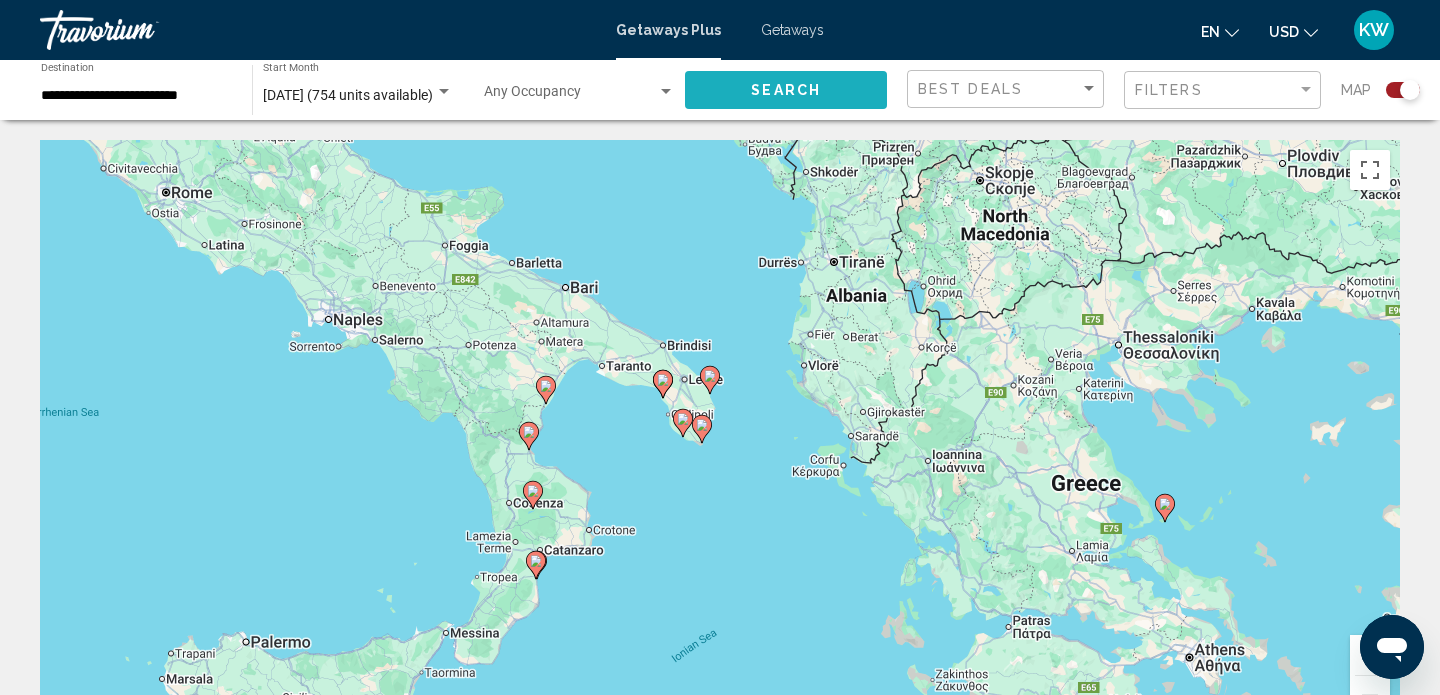 click on "Search" 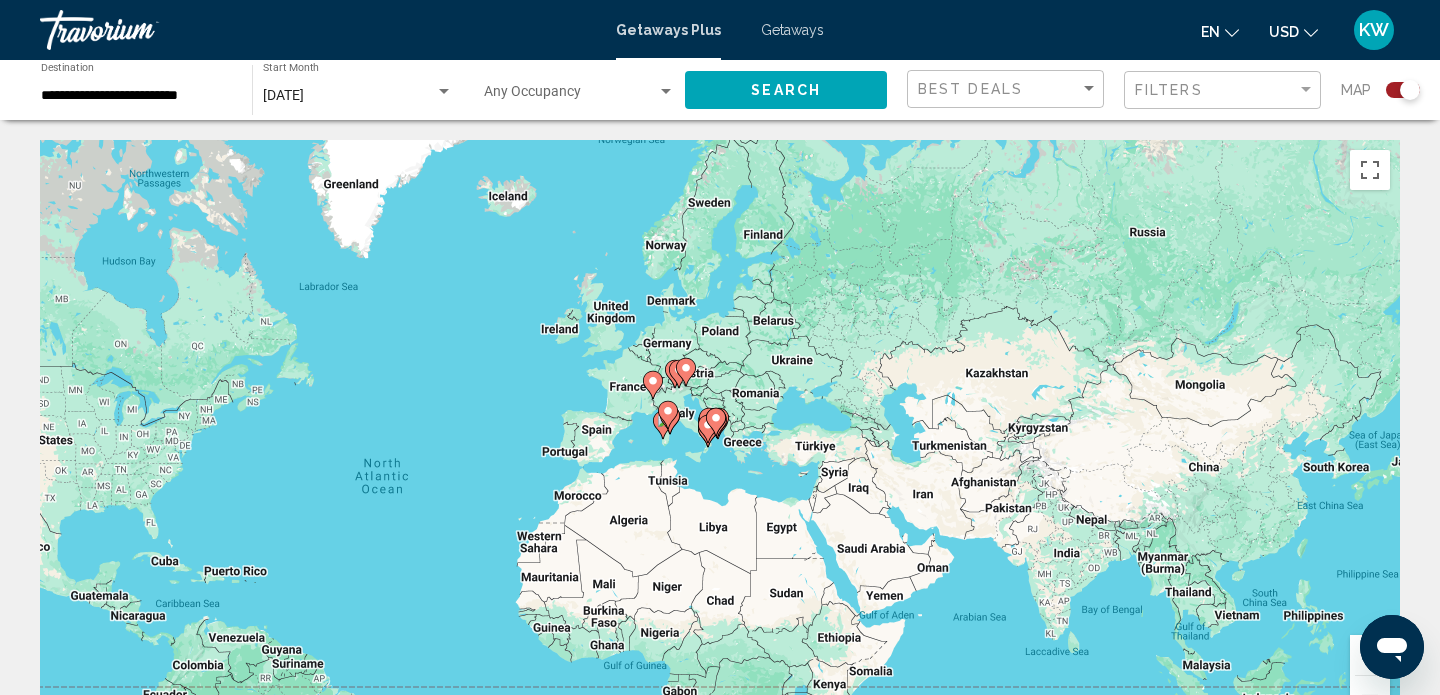 click on "**********" at bounding box center [136, 96] 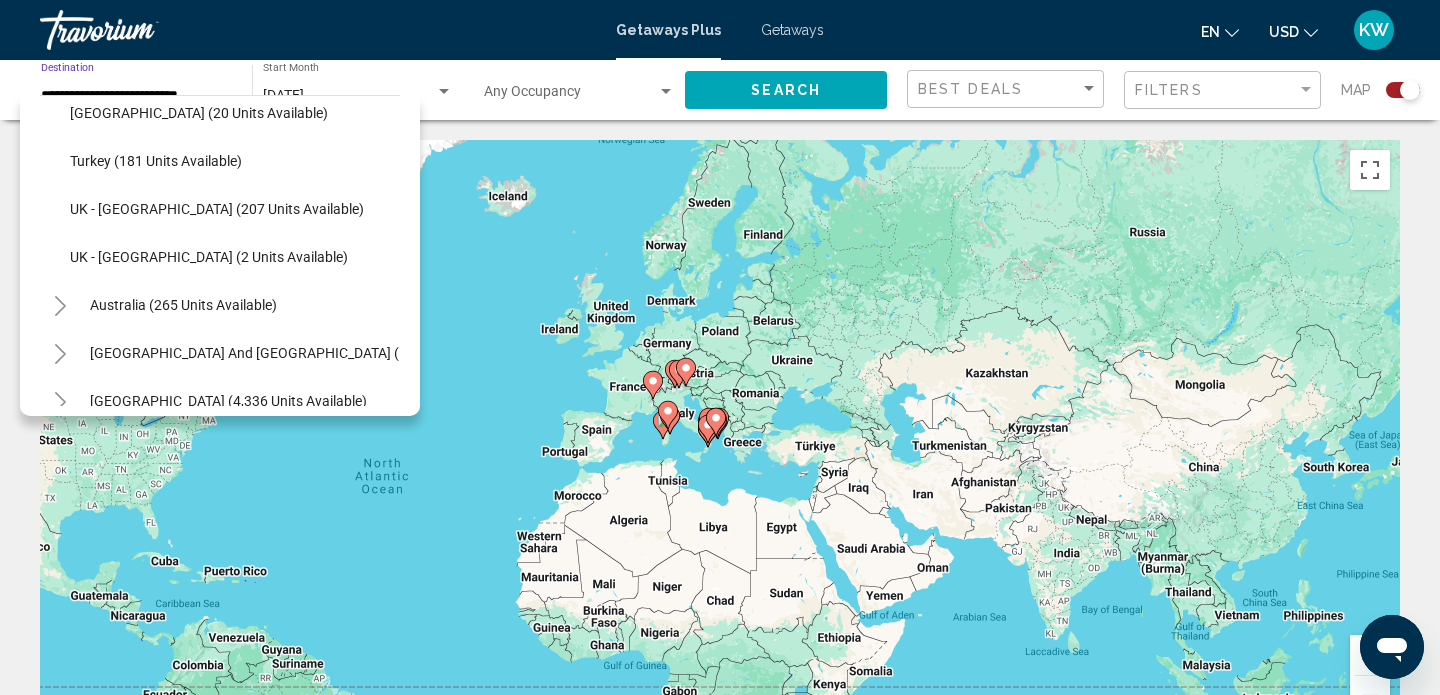 scroll, scrollTop: 885, scrollLeft: 0, axis: vertical 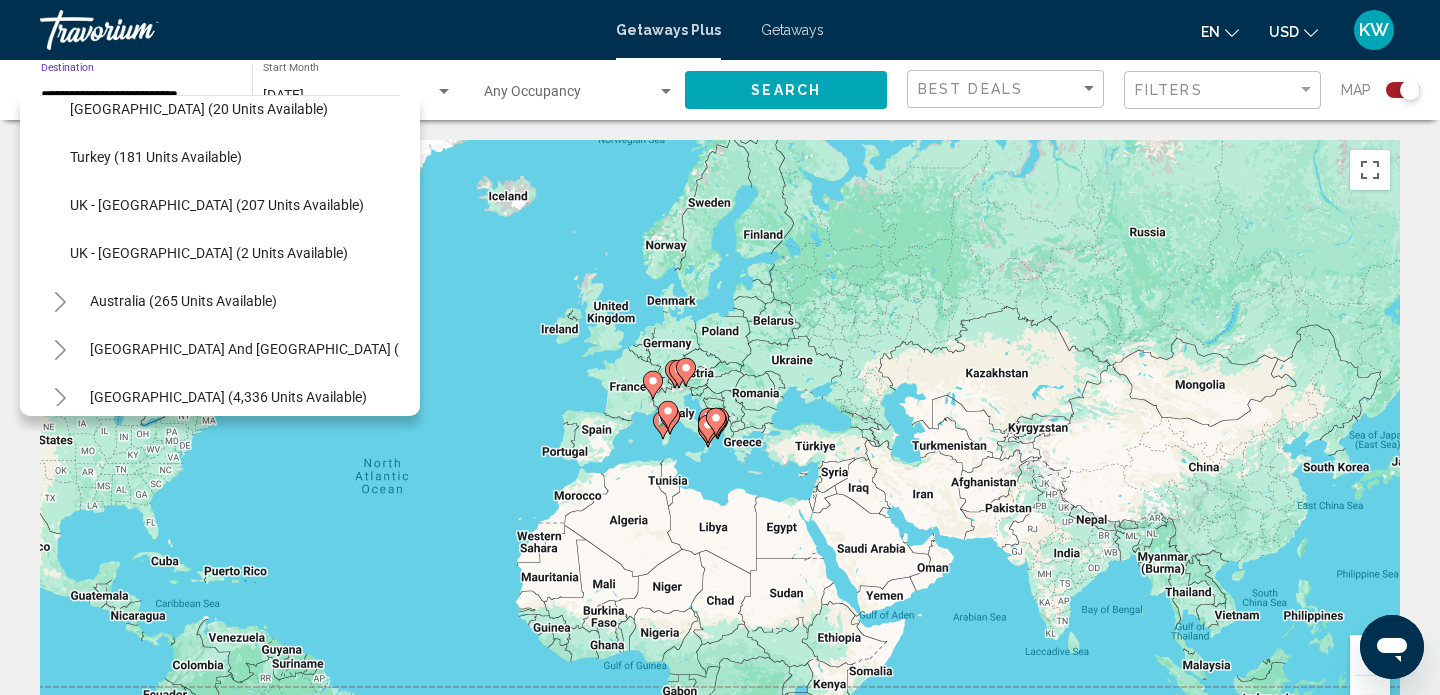 click on "To navigate, press the arrow keys. To activate drag with keyboard, press Alt + Enter. Once in keyboard drag state, use the arrow keys to move the marker. To complete the drag, press the Enter key. To cancel, press Escape." at bounding box center (720, 440) 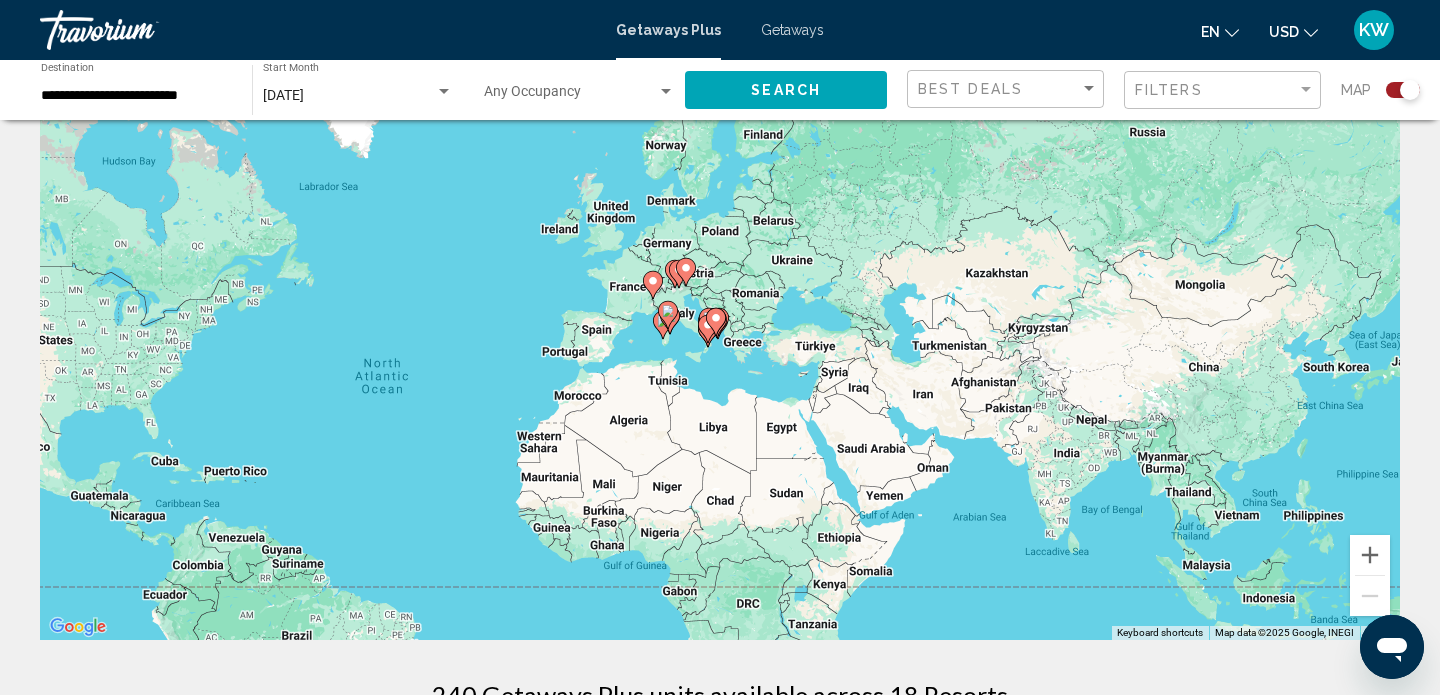 scroll, scrollTop: 96, scrollLeft: 0, axis: vertical 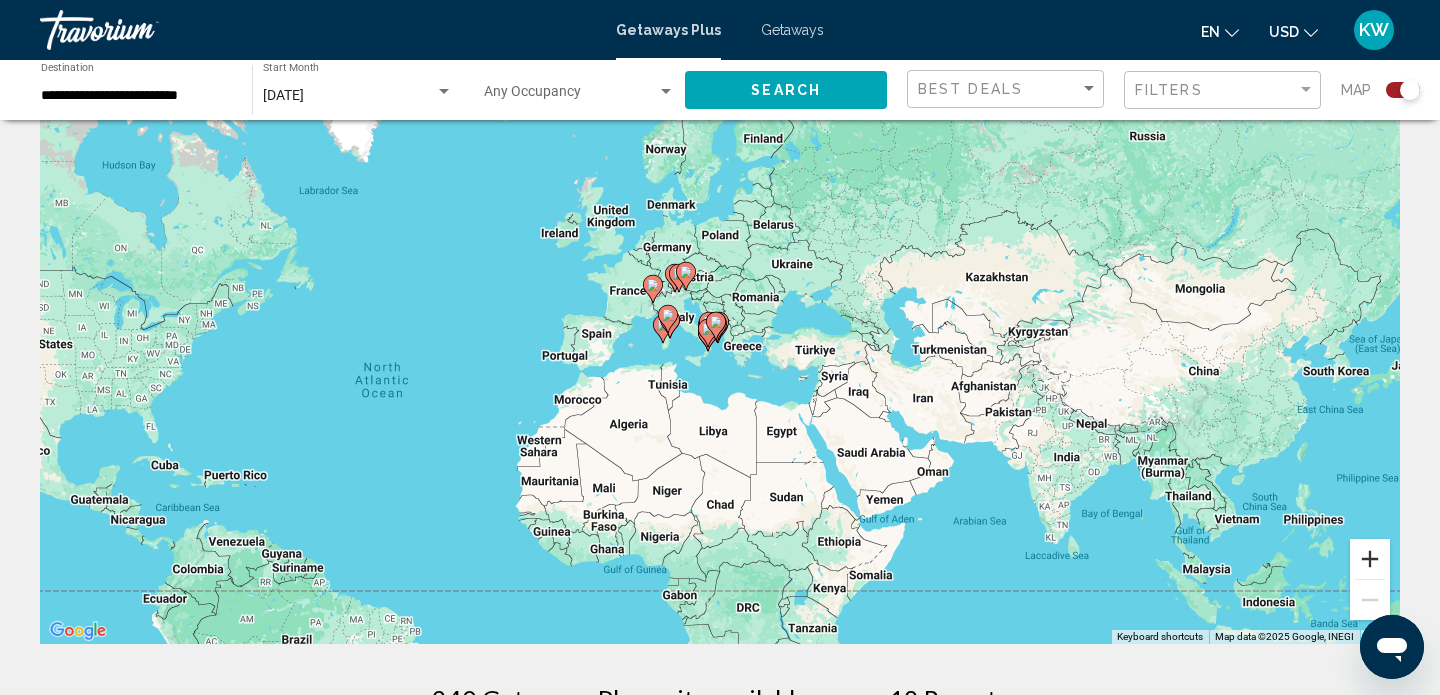 click at bounding box center (1370, 559) 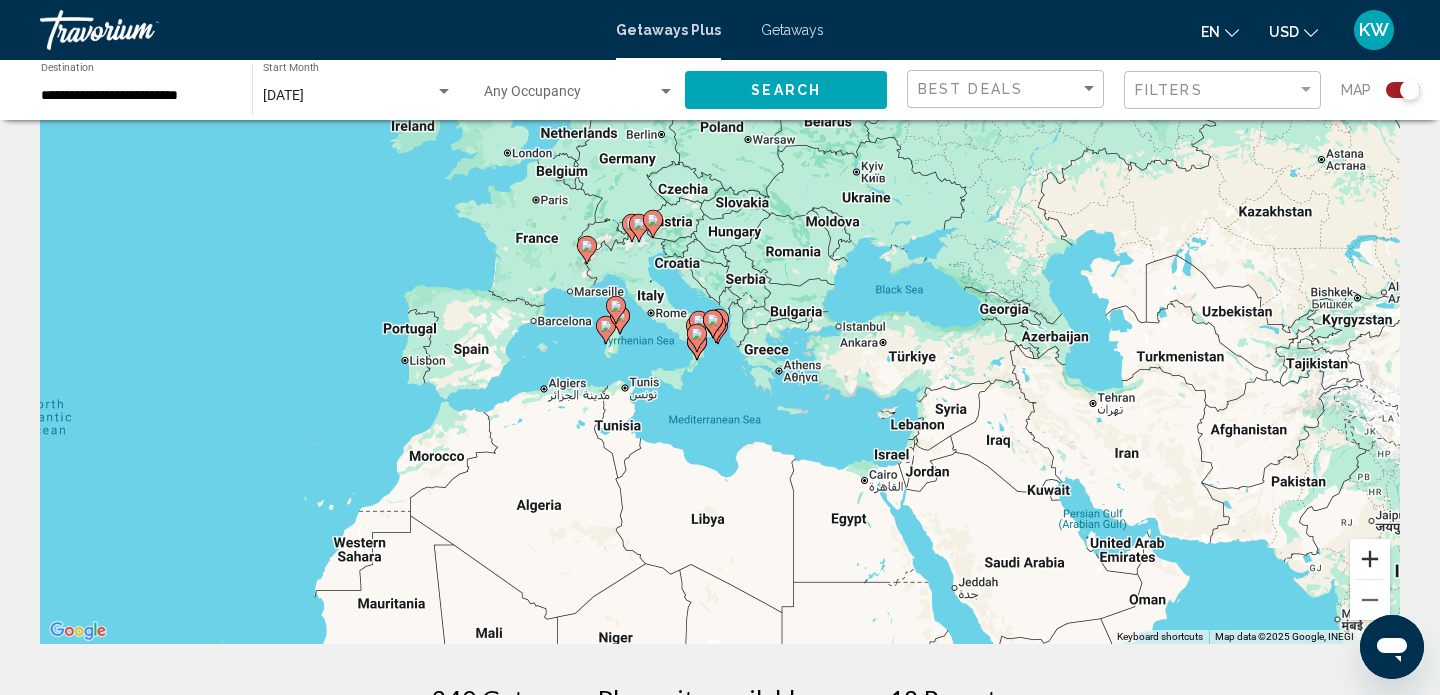 click at bounding box center (1370, 559) 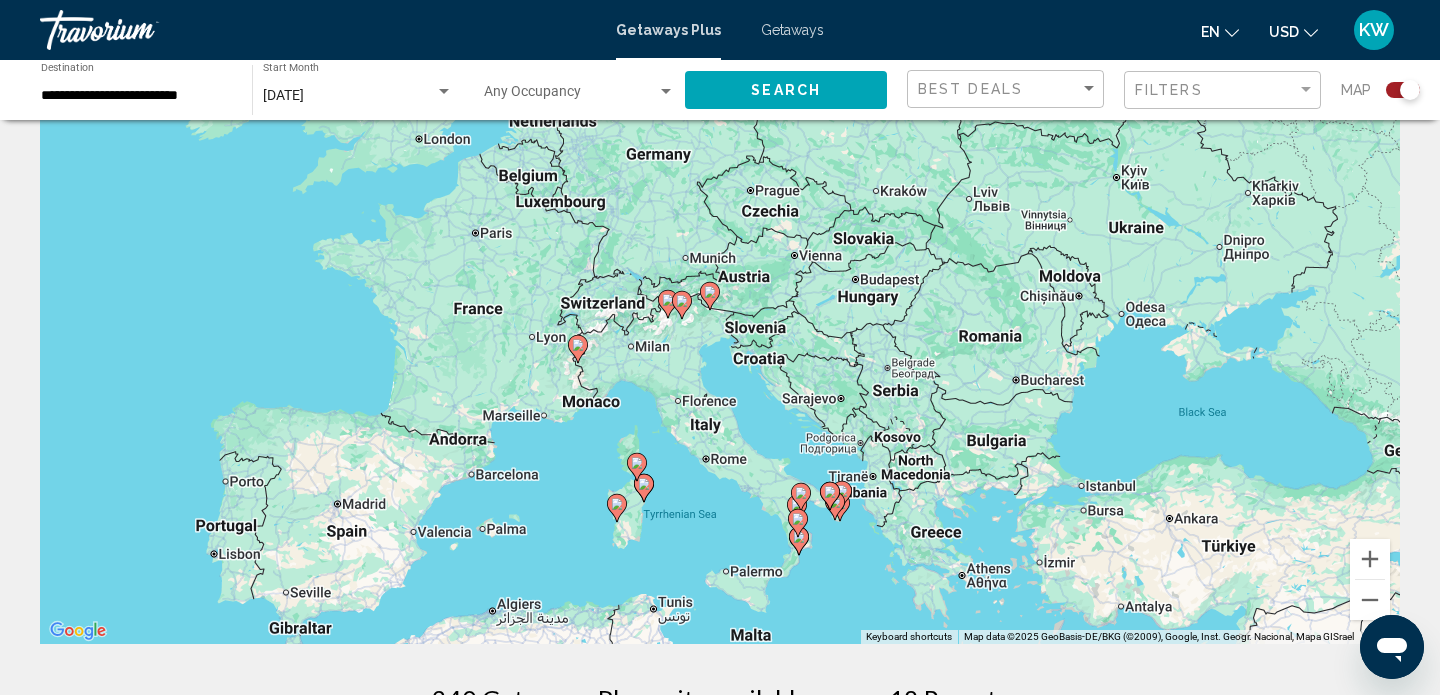 drag, startPoint x: 946, startPoint y: 404, endPoint x: 1069, endPoint y: 583, distance: 217.18655 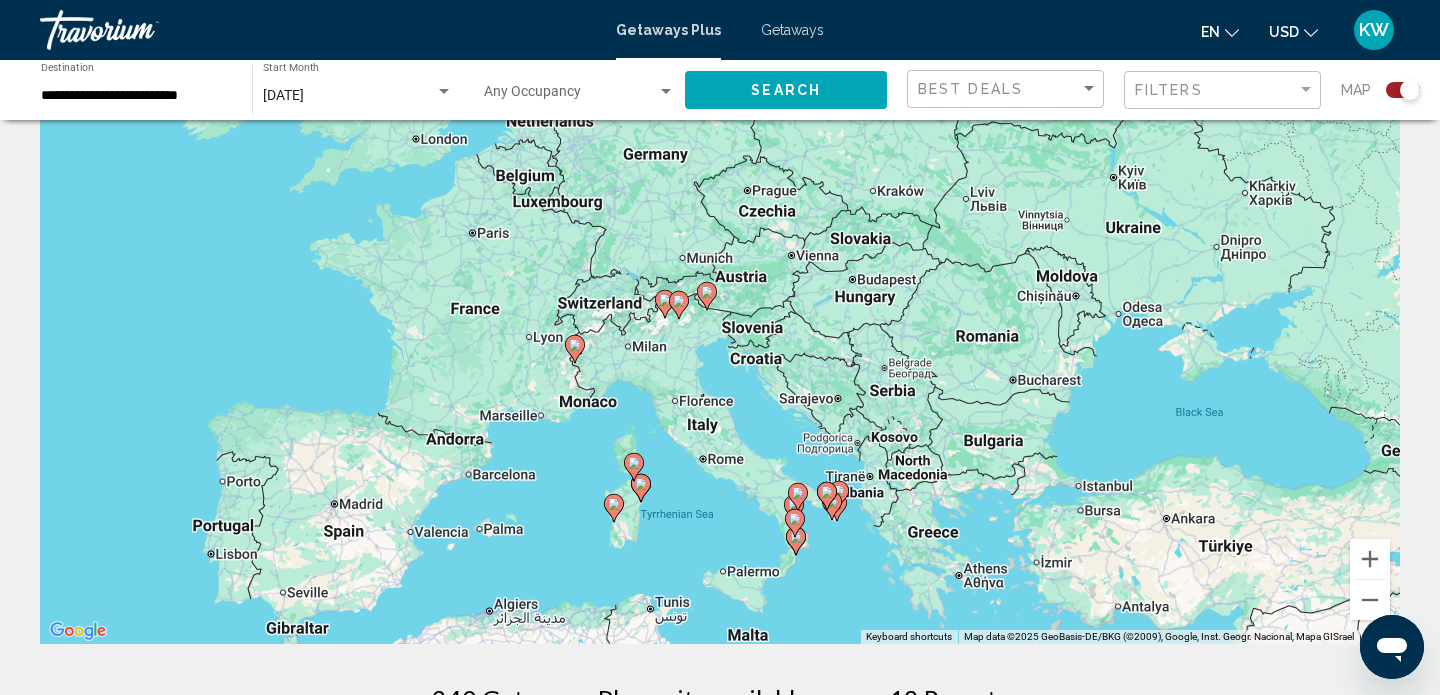 click on "**********" 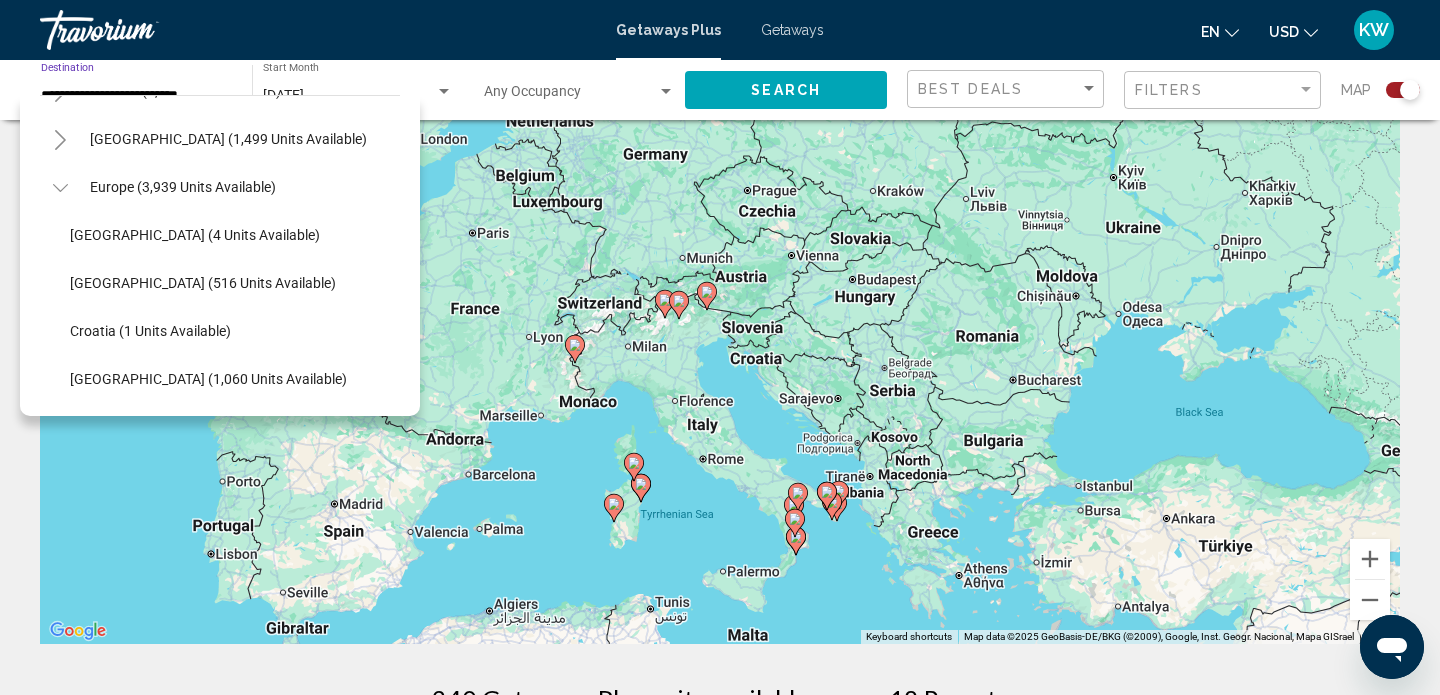 scroll, scrollTop: 174, scrollLeft: 0, axis: vertical 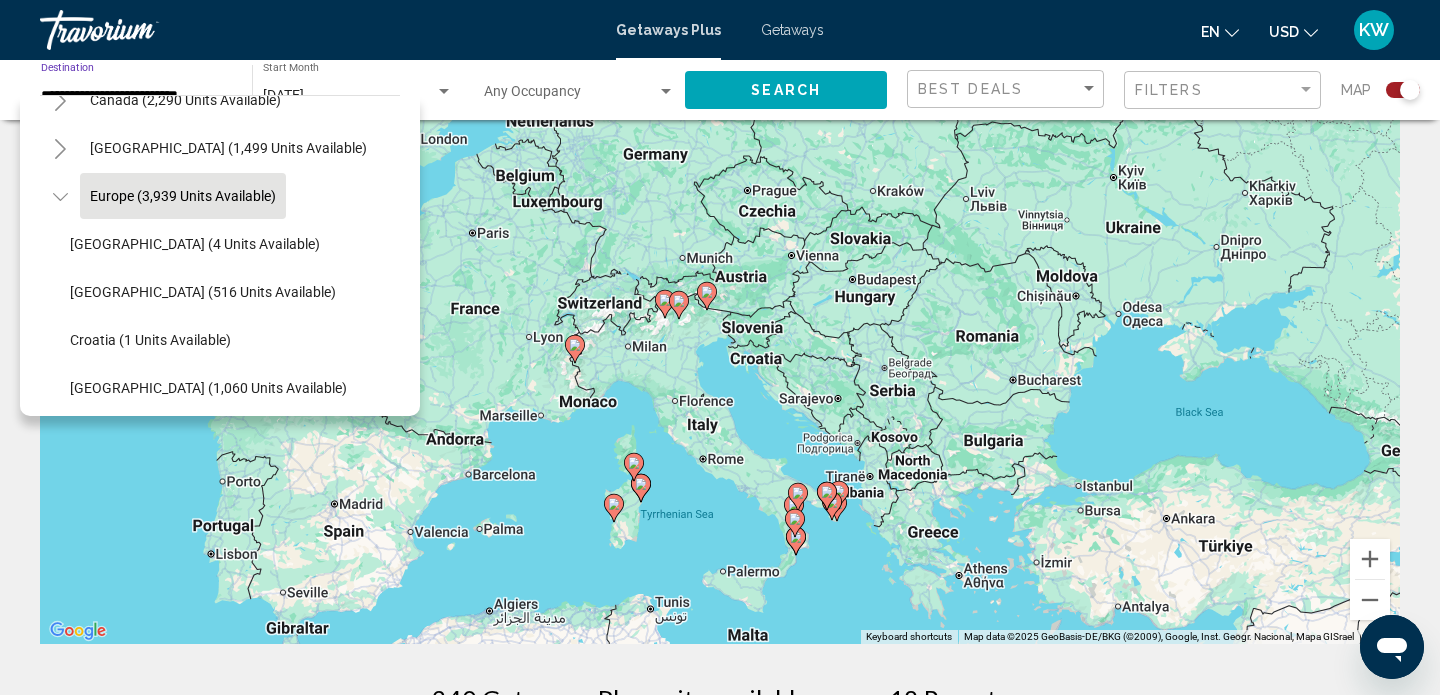 click on "Europe (3,939 units available)" at bounding box center [183, 1012] 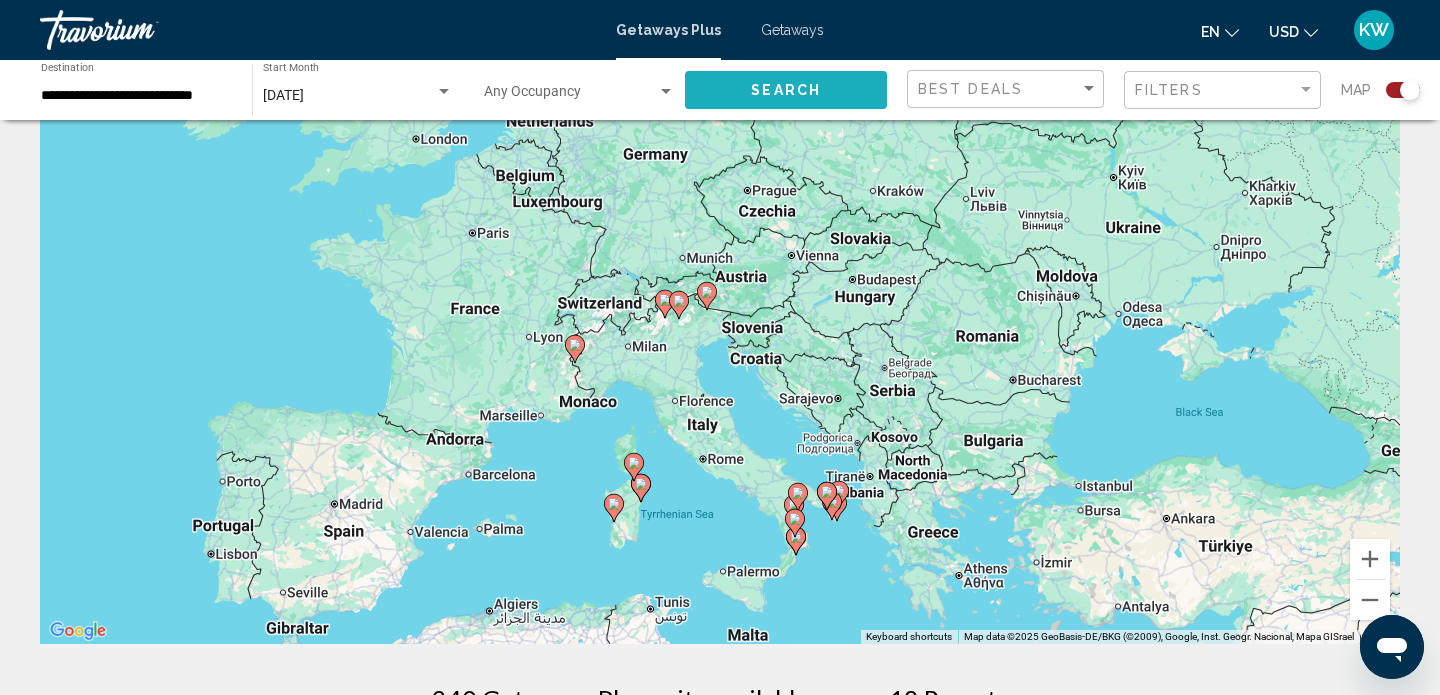 click on "Search" 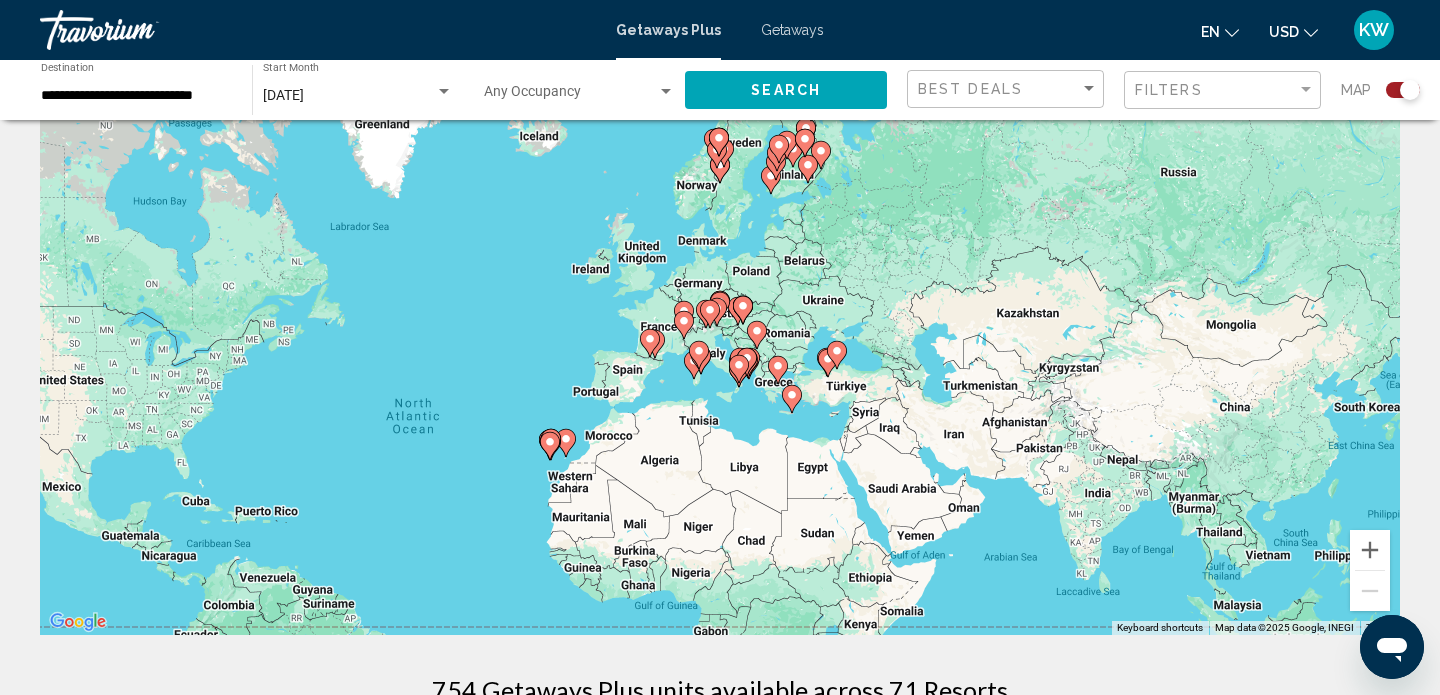 scroll, scrollTop: 103, scrollLeft: 0, axis: vertical 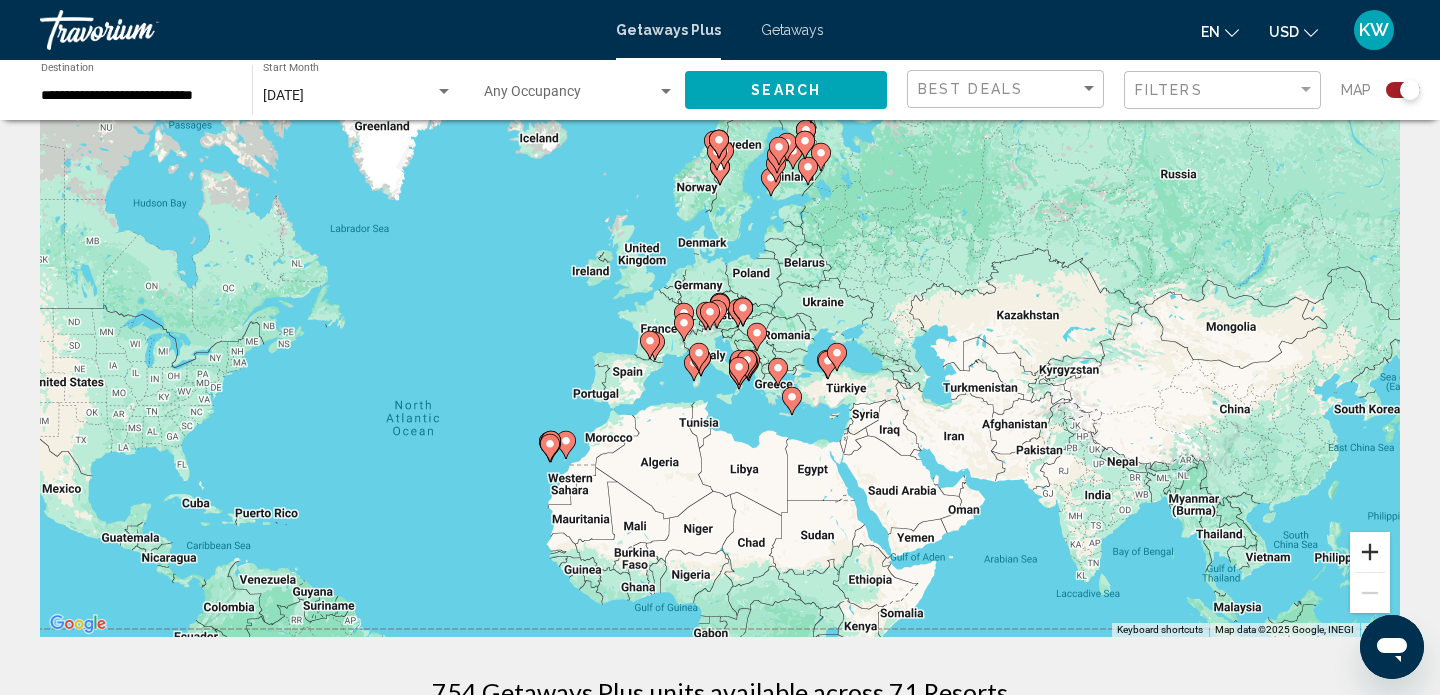 click at bounding box center (1370, 552) 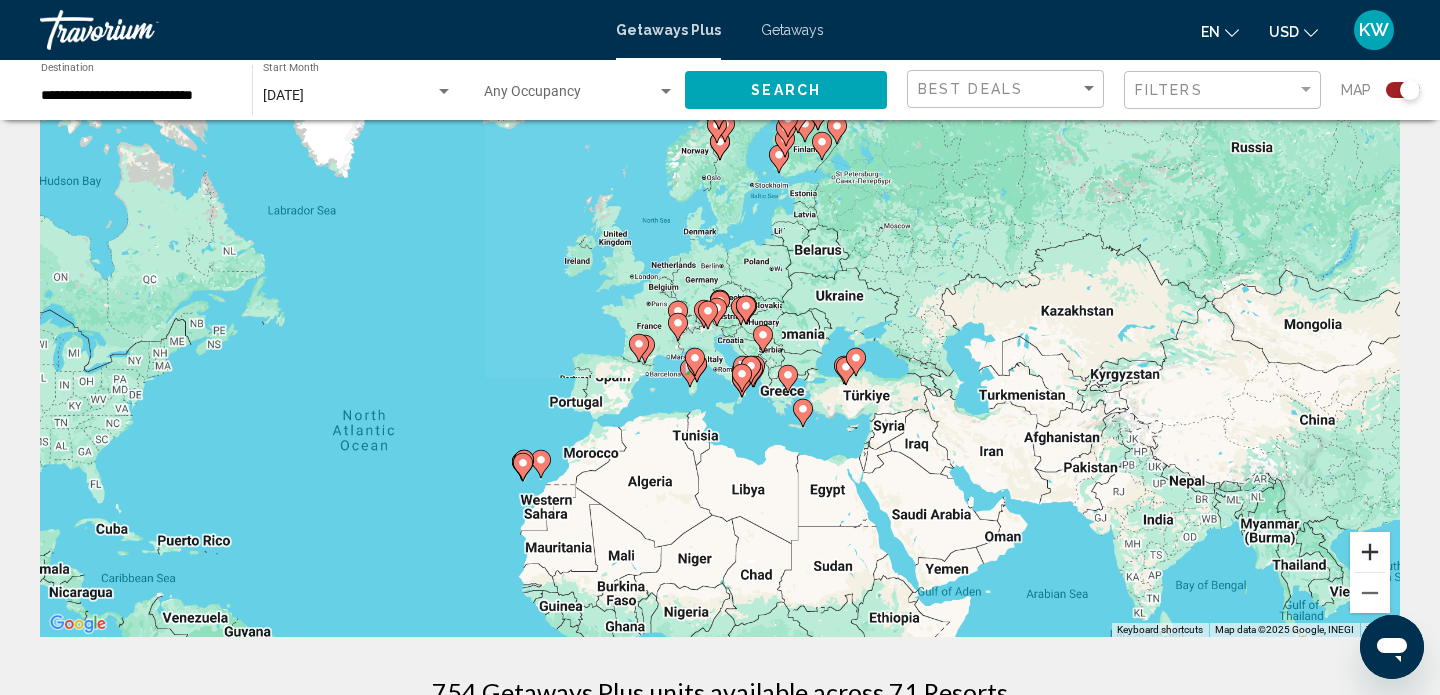 click at bounding box center (1370, 552) 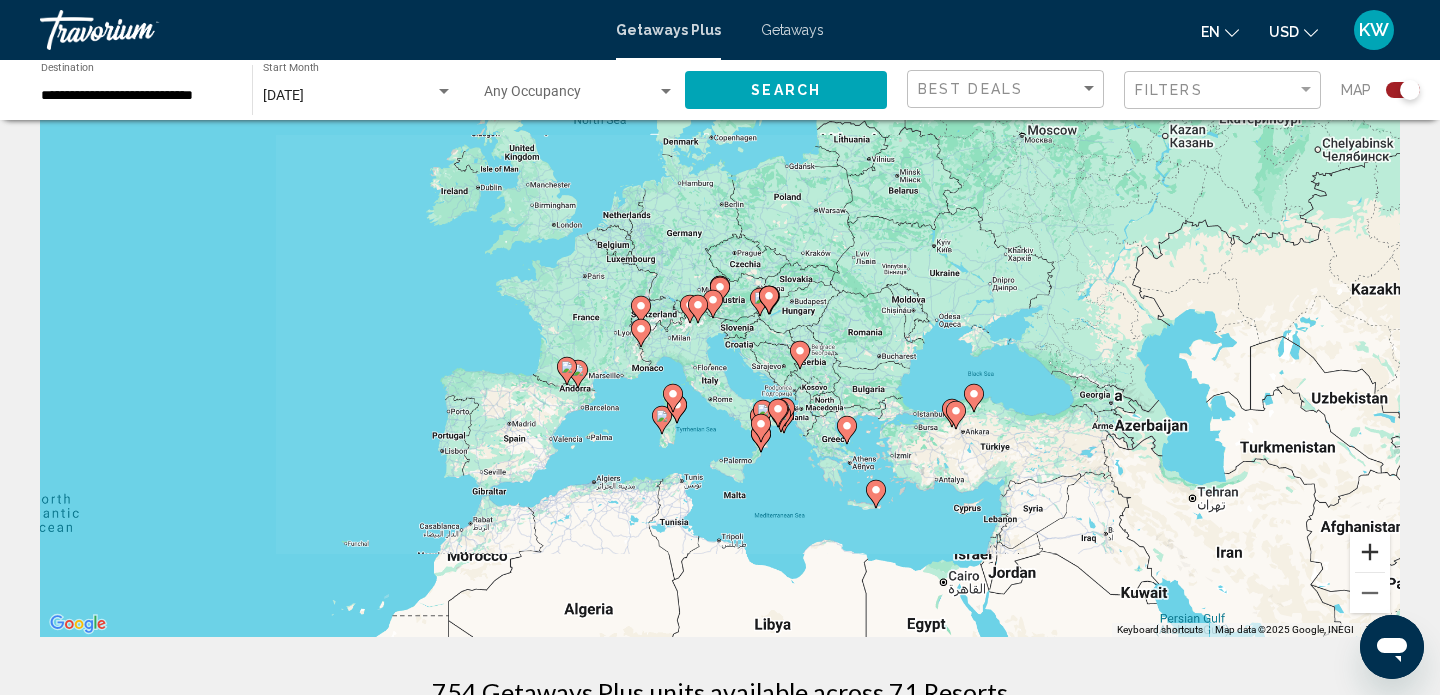 click at bounding box center [1370, 552] 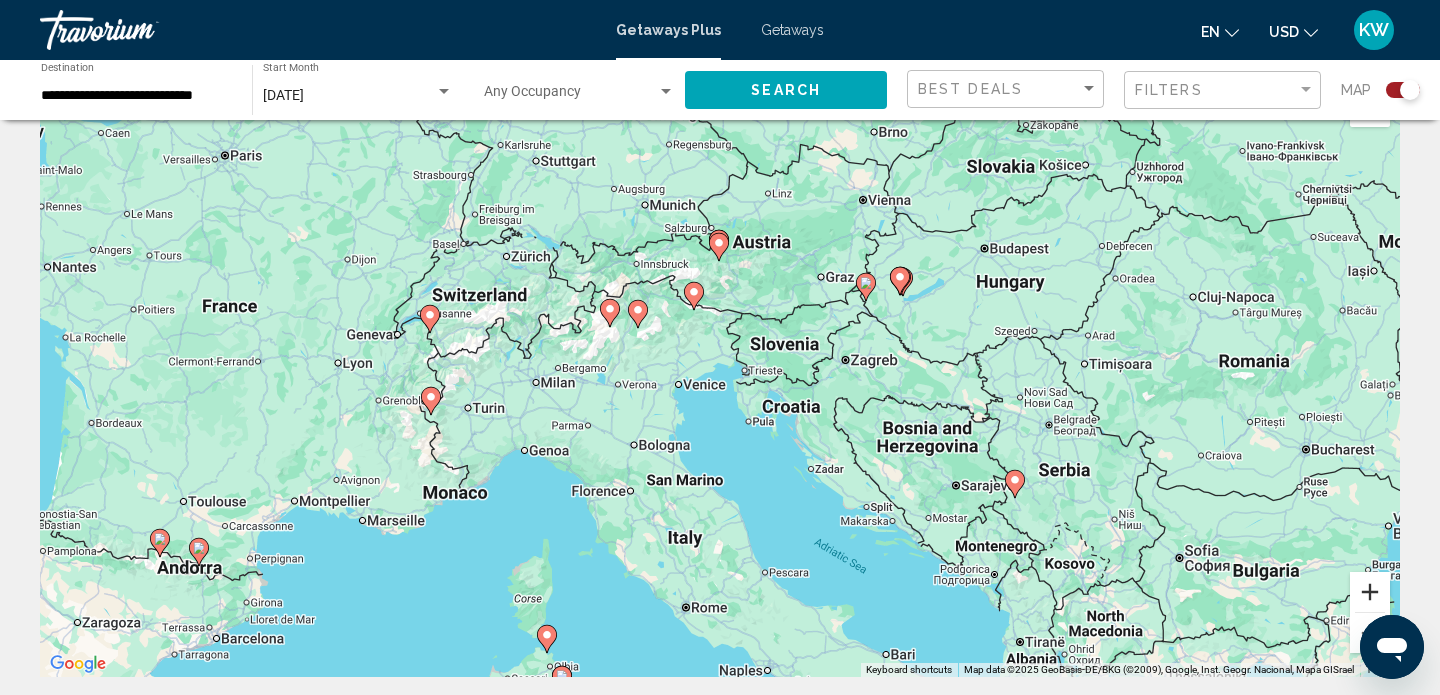 scroll, scrollTop: 62, scrollLeft: 0, axis: vertical 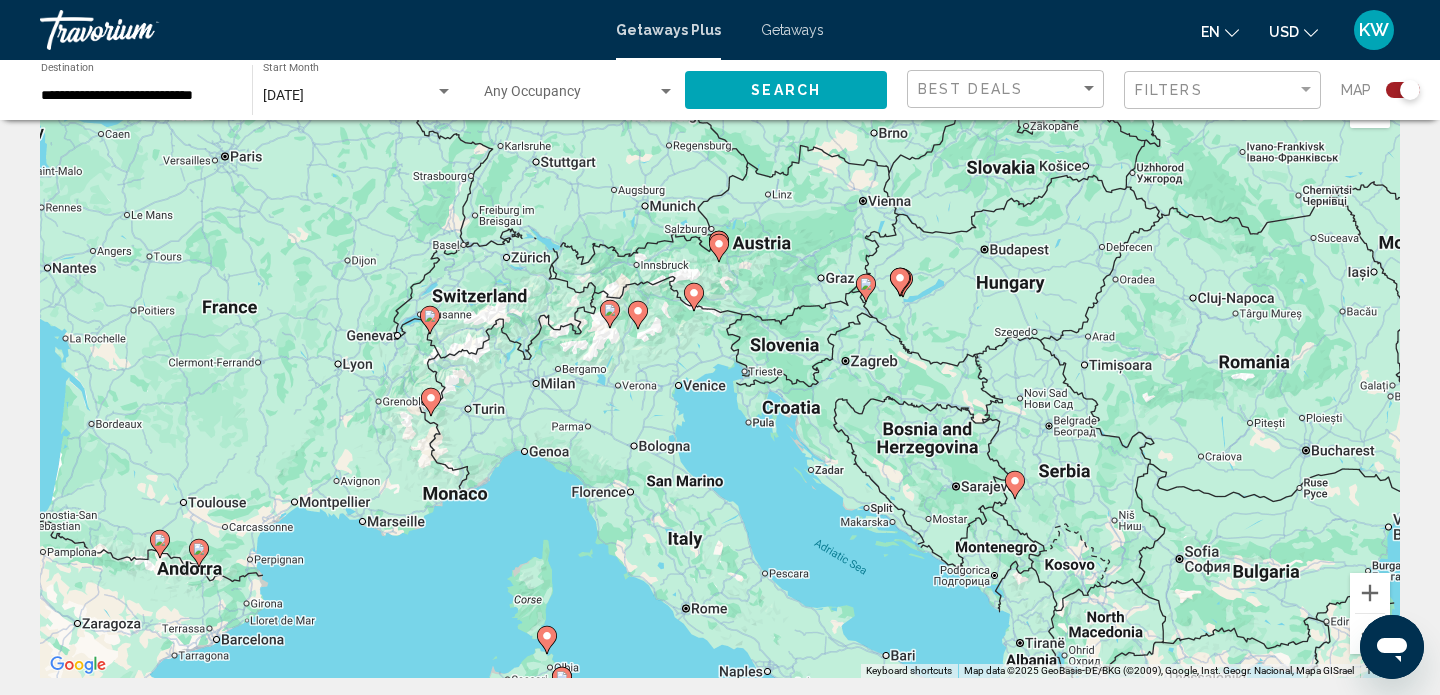 click at bounding box center (431, 402) 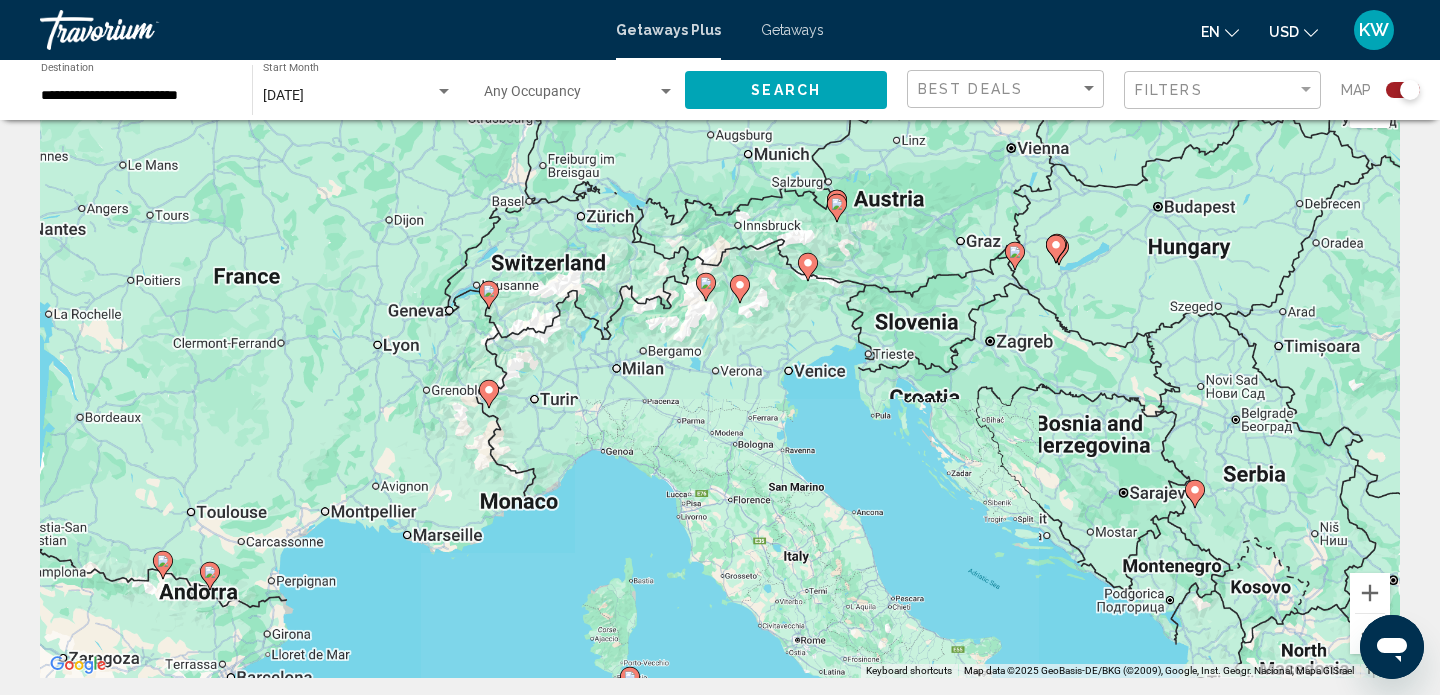 click on "To navigate, press the arrow keys. To activate drag with keyboard, press Alt + Enter. Once in keyboard drag state, use the arrow keys to move the marker. To complete the drag, press the Enter key. To cancel, press Escape." at bounding box center [720, 378] 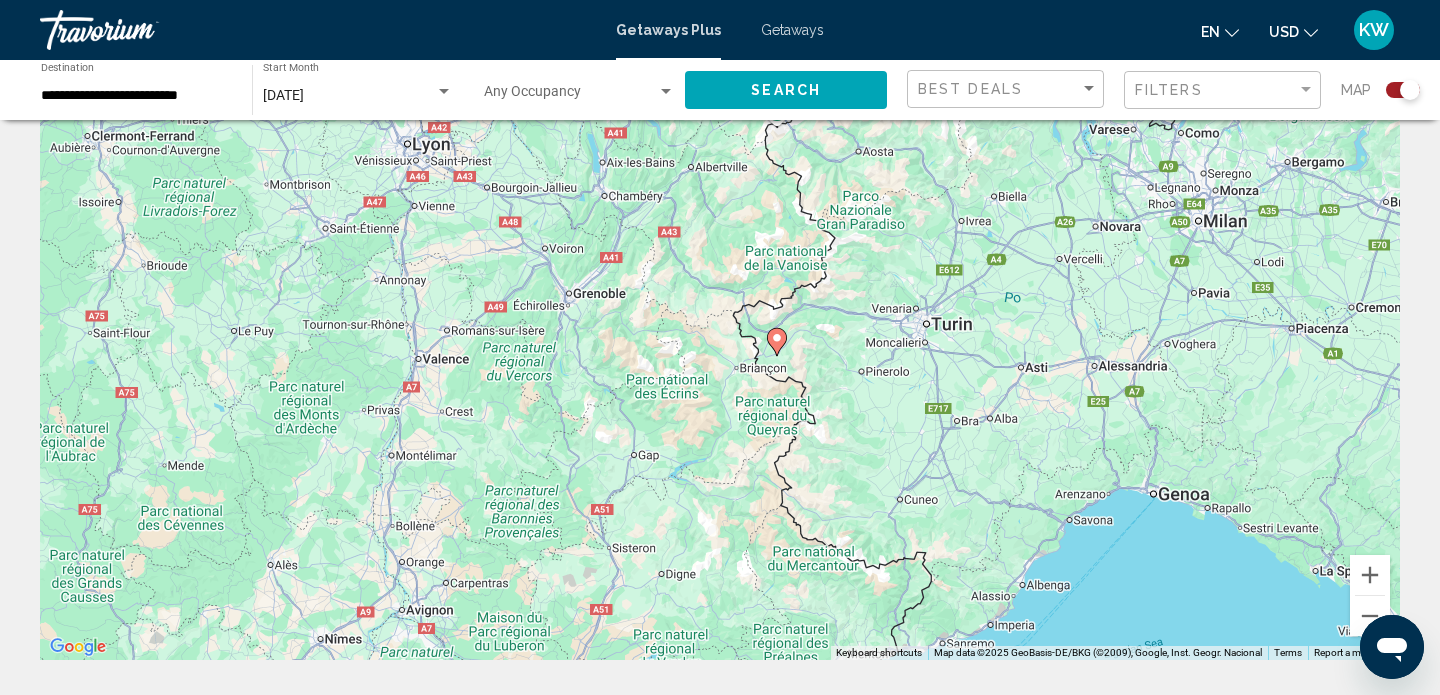 scroll, scrollTop: 83, scrollLeft: 0, axis: vertical 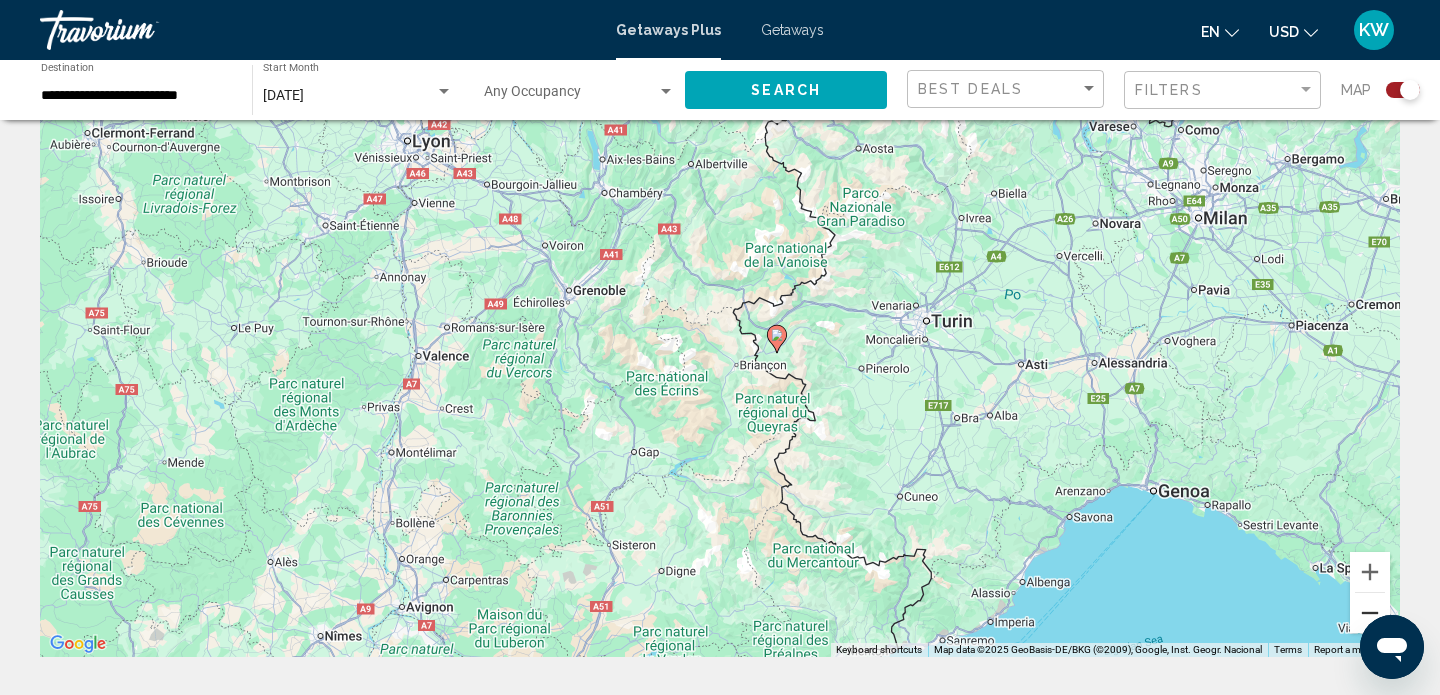 click at bounding box center (1370, 613) 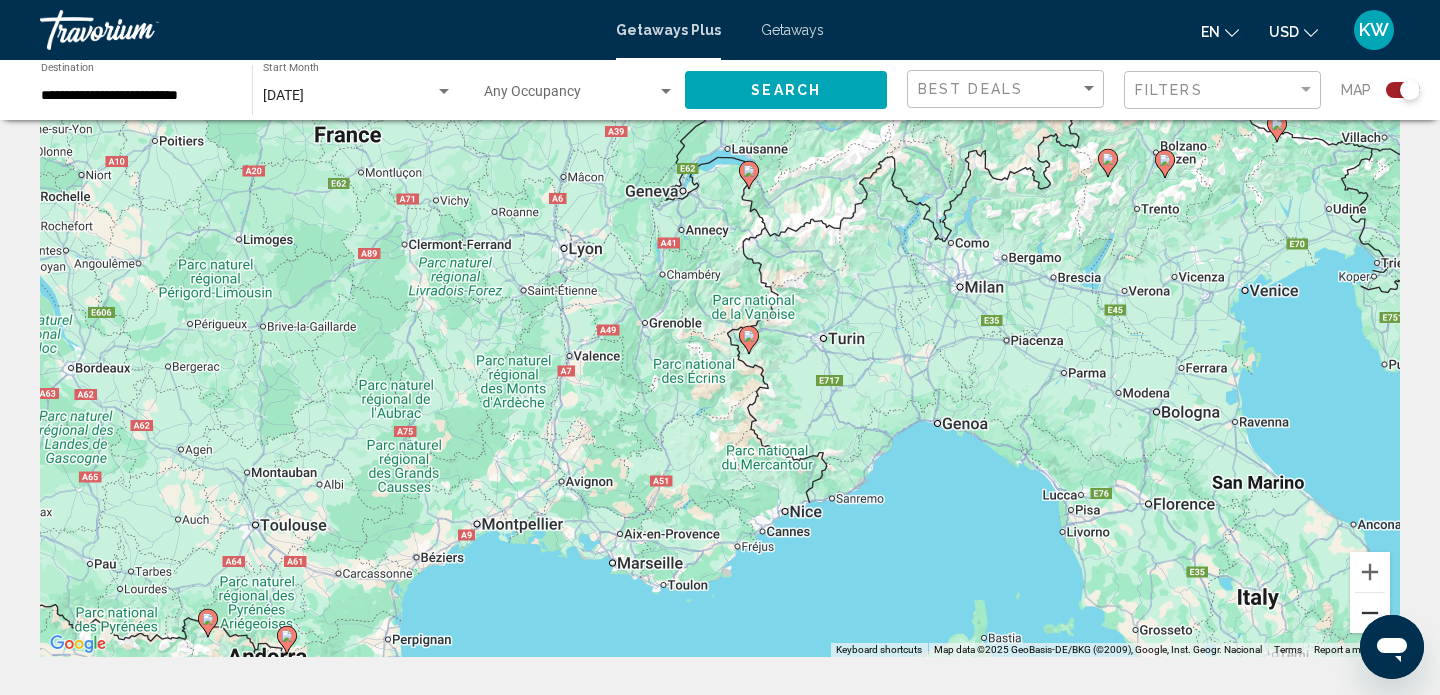 click at bounding box center [1370, 613] 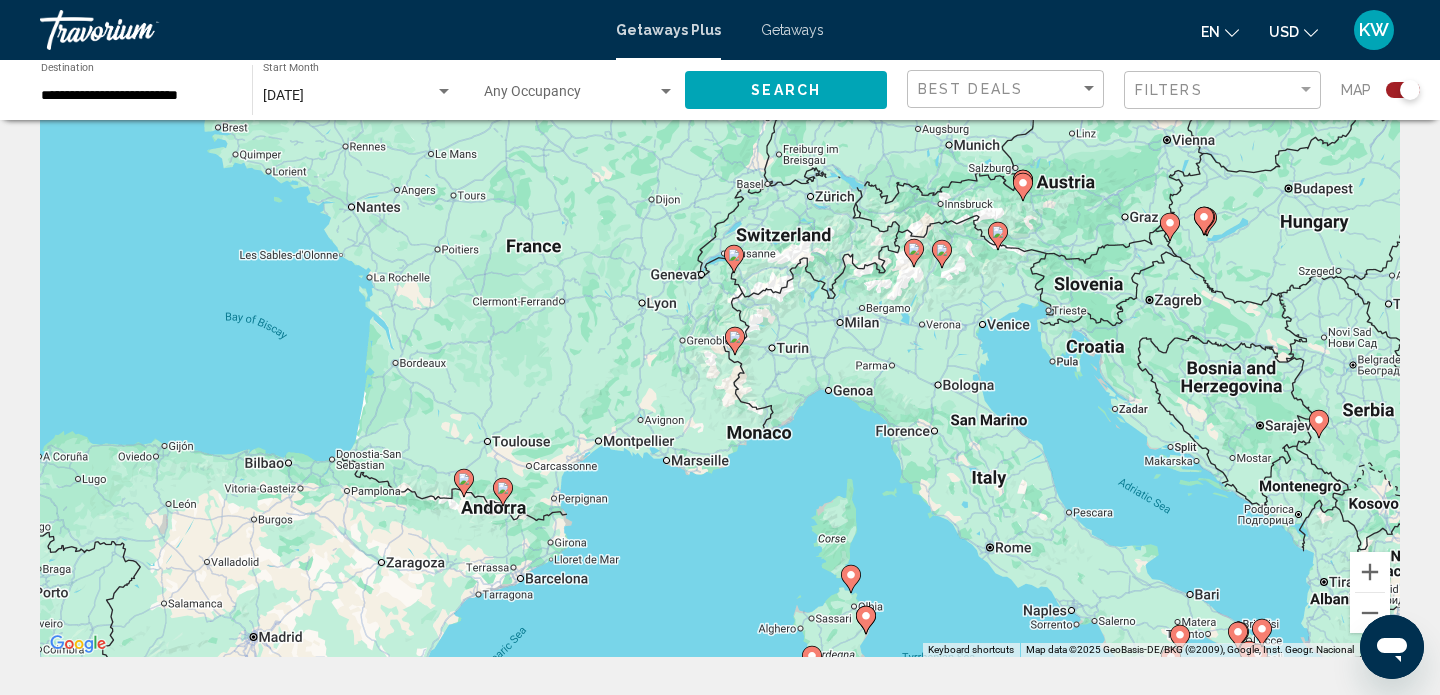 click 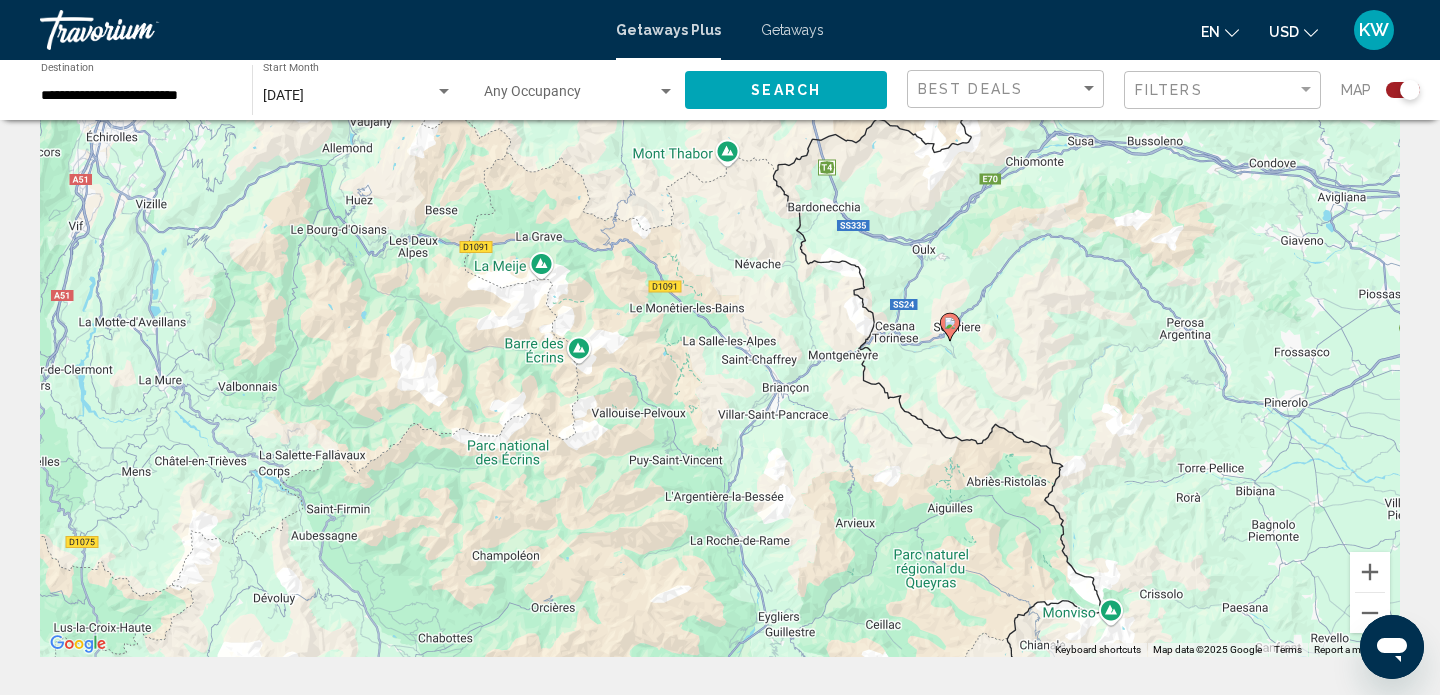 click 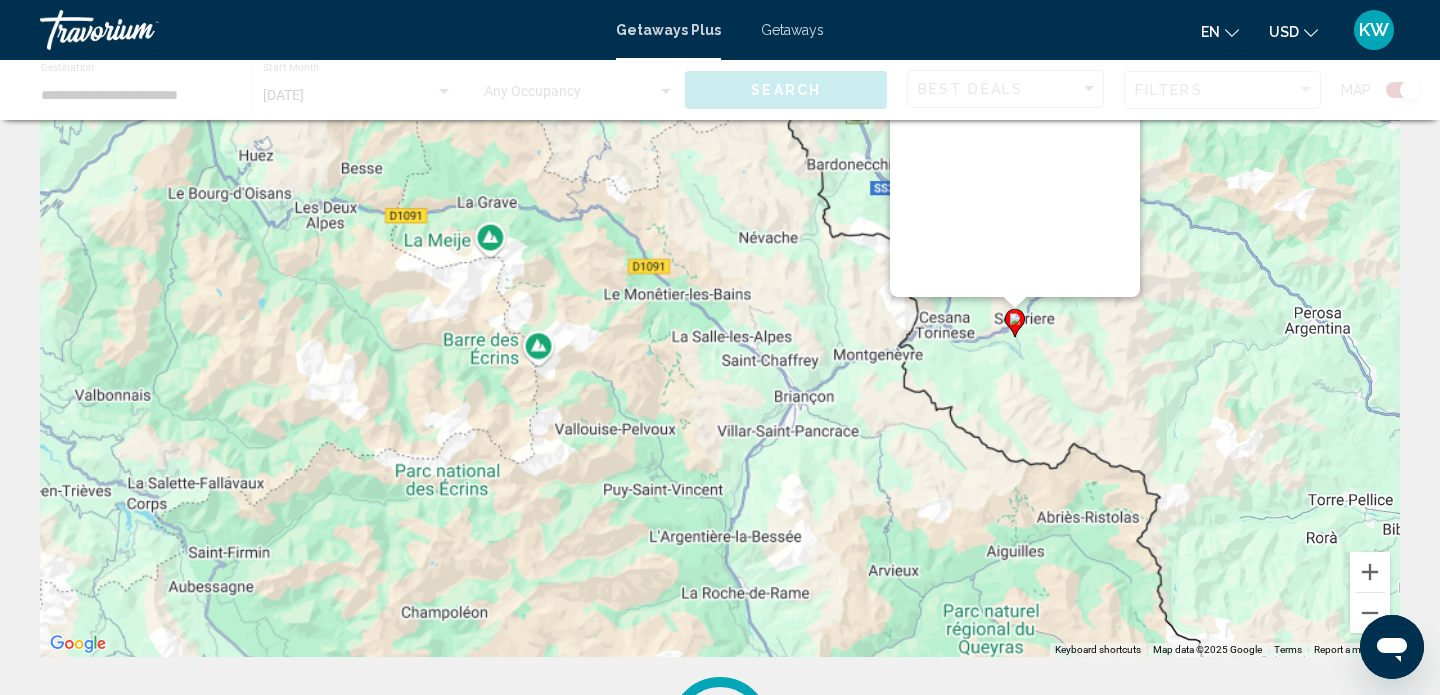 scroll, scrollTop: 0, scrollLeft: 0, axis: both 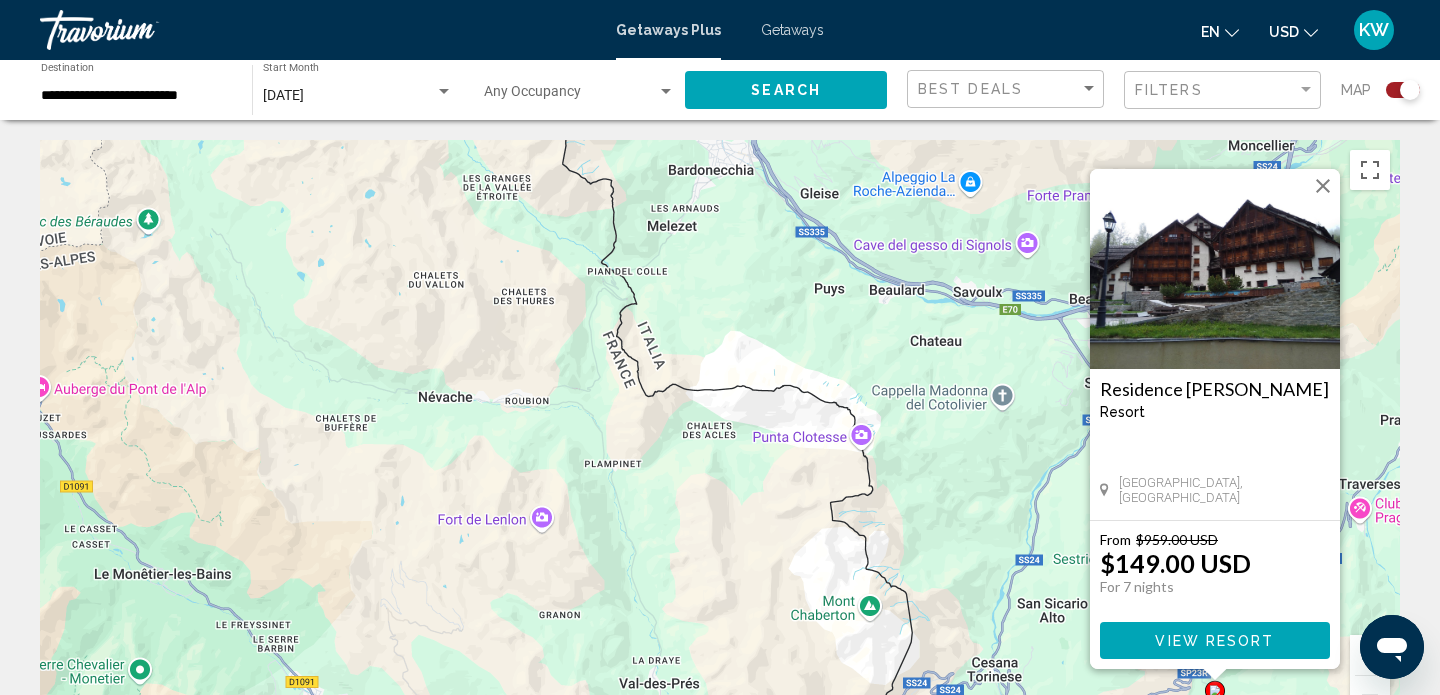 click at bounding box center (1215, 269) 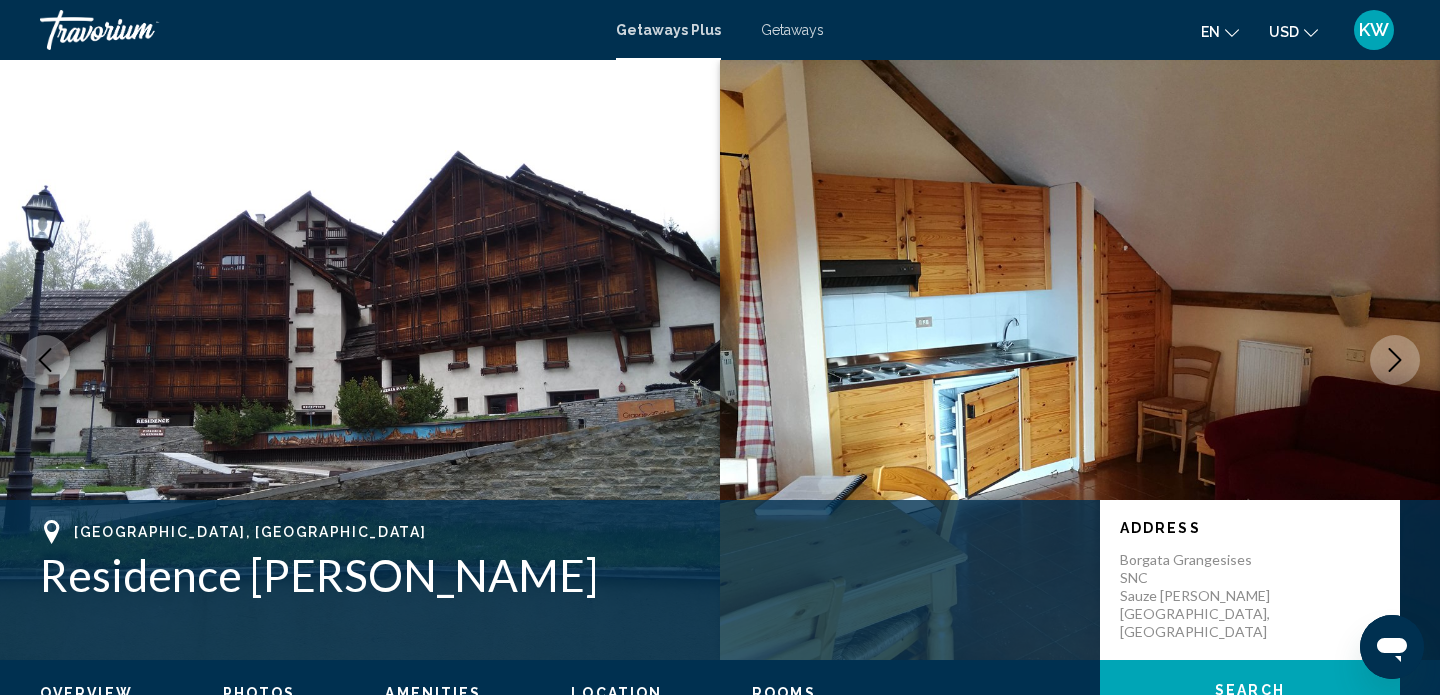 scroll, scrollTop: 12, scrollLeft: 0, axis: vertical 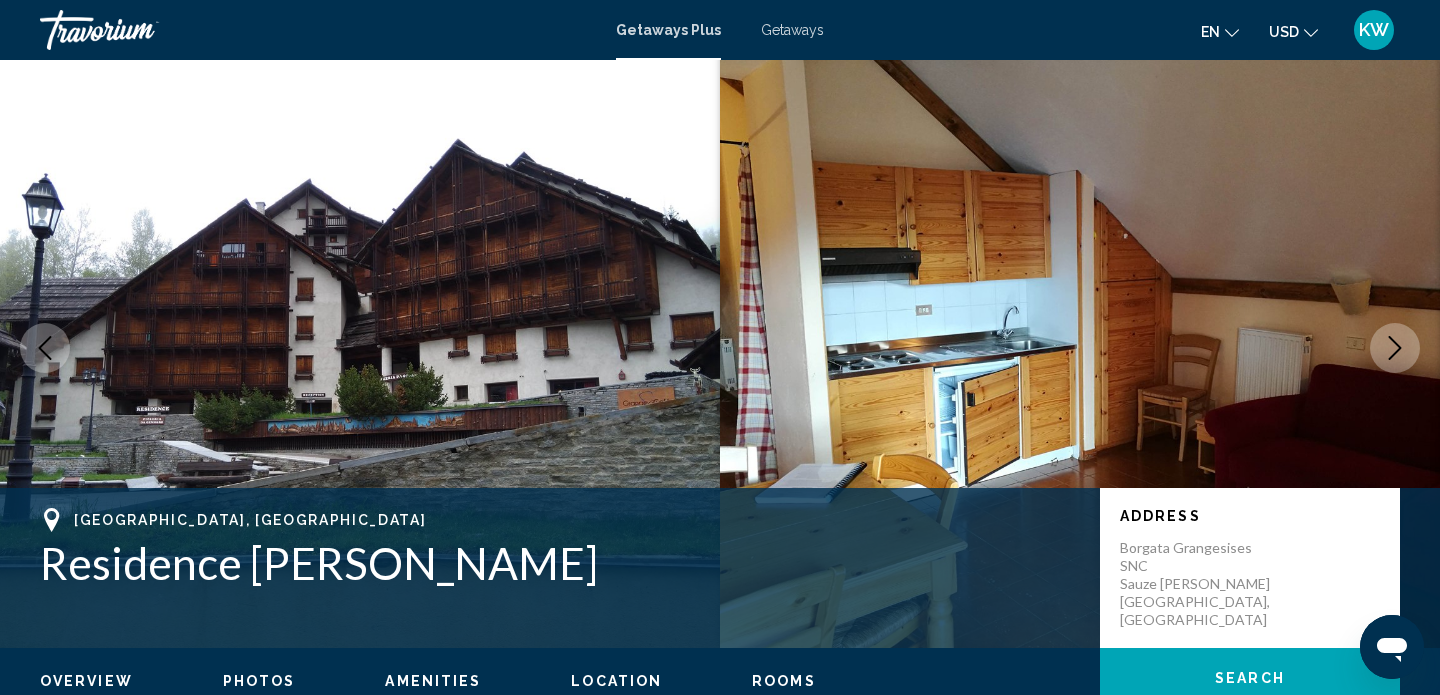 click 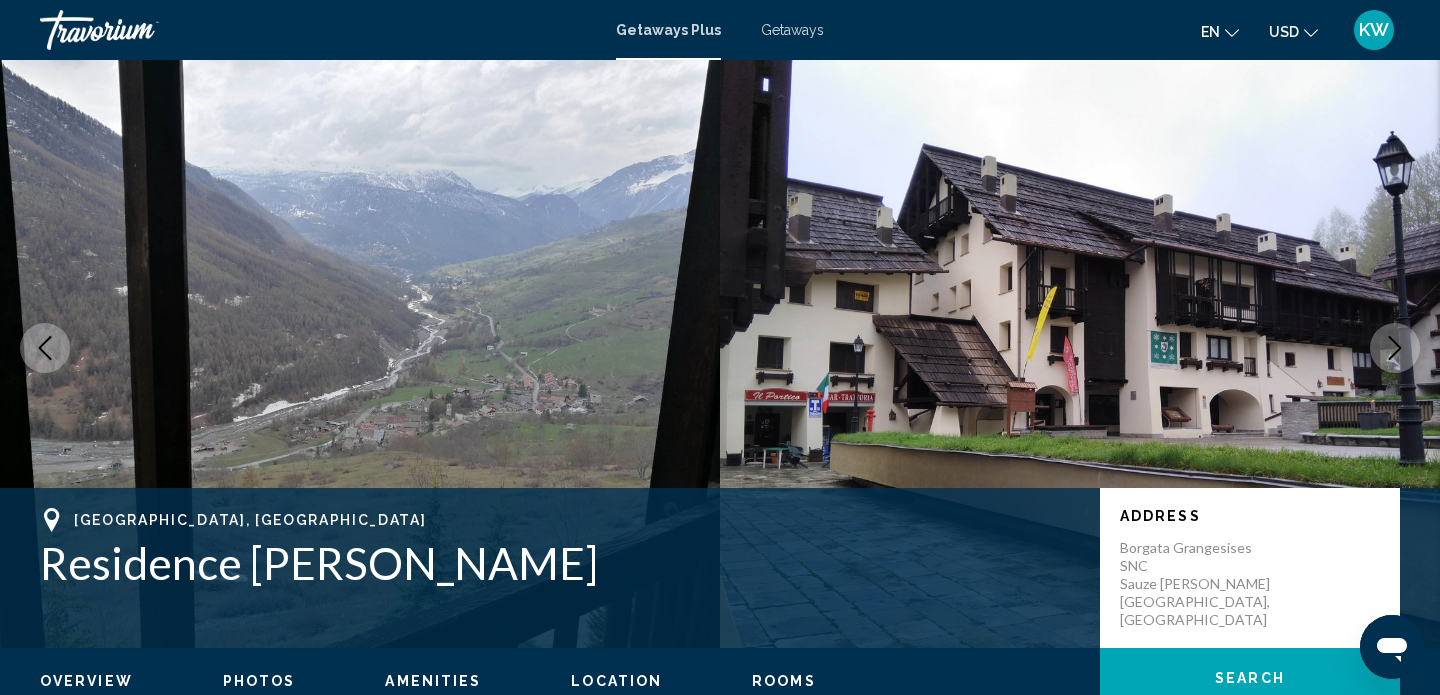 click 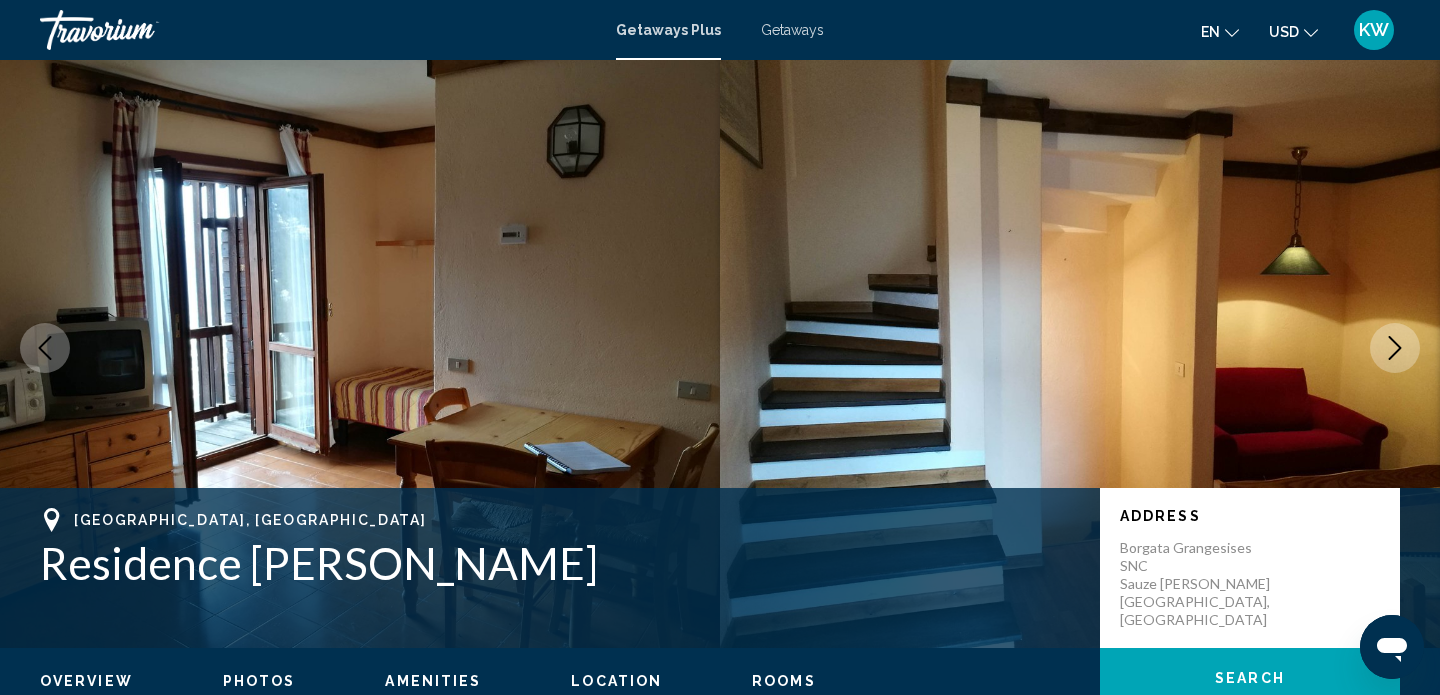 click 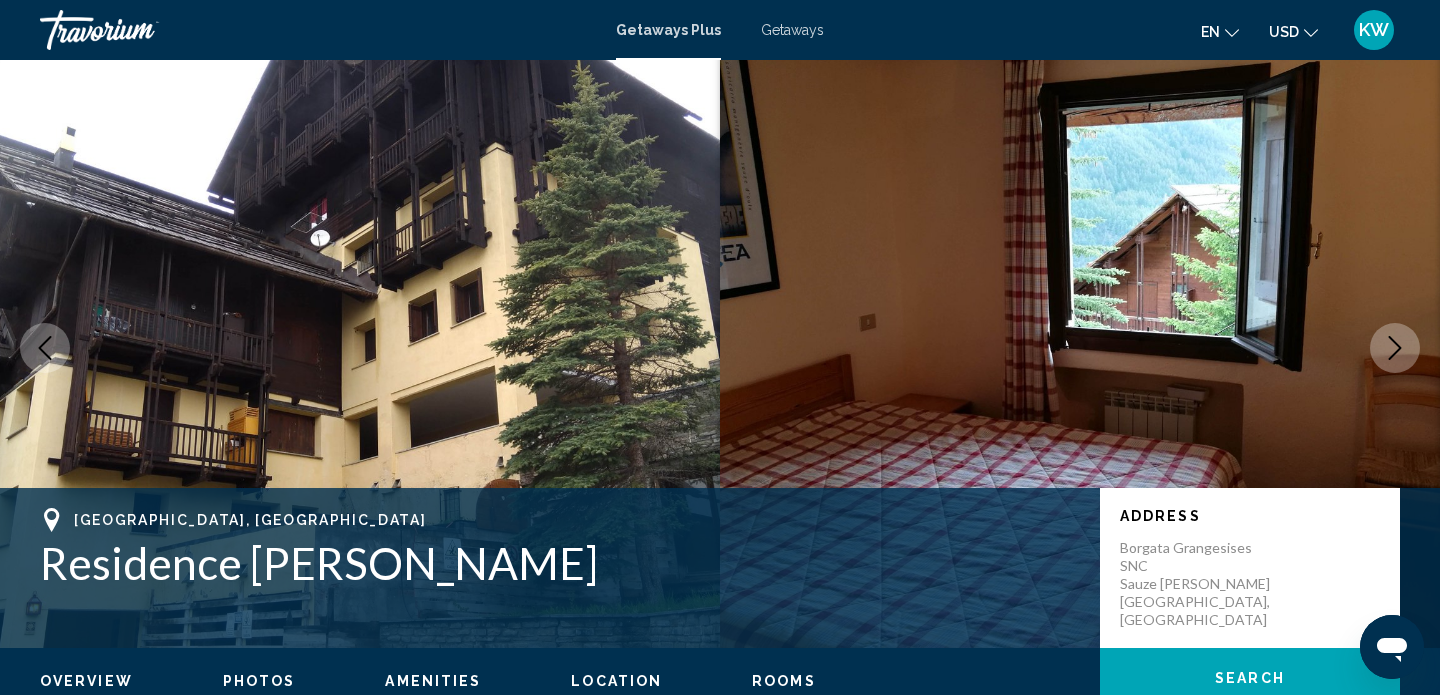click 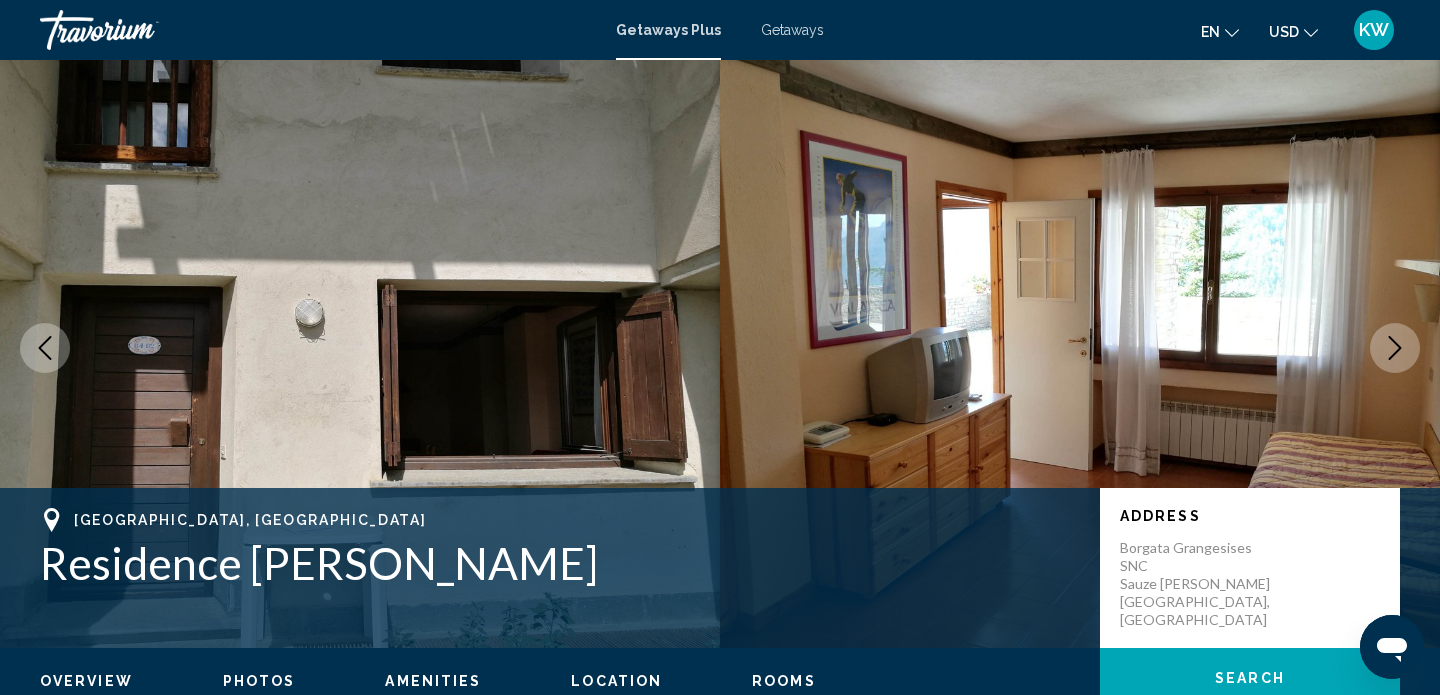 click 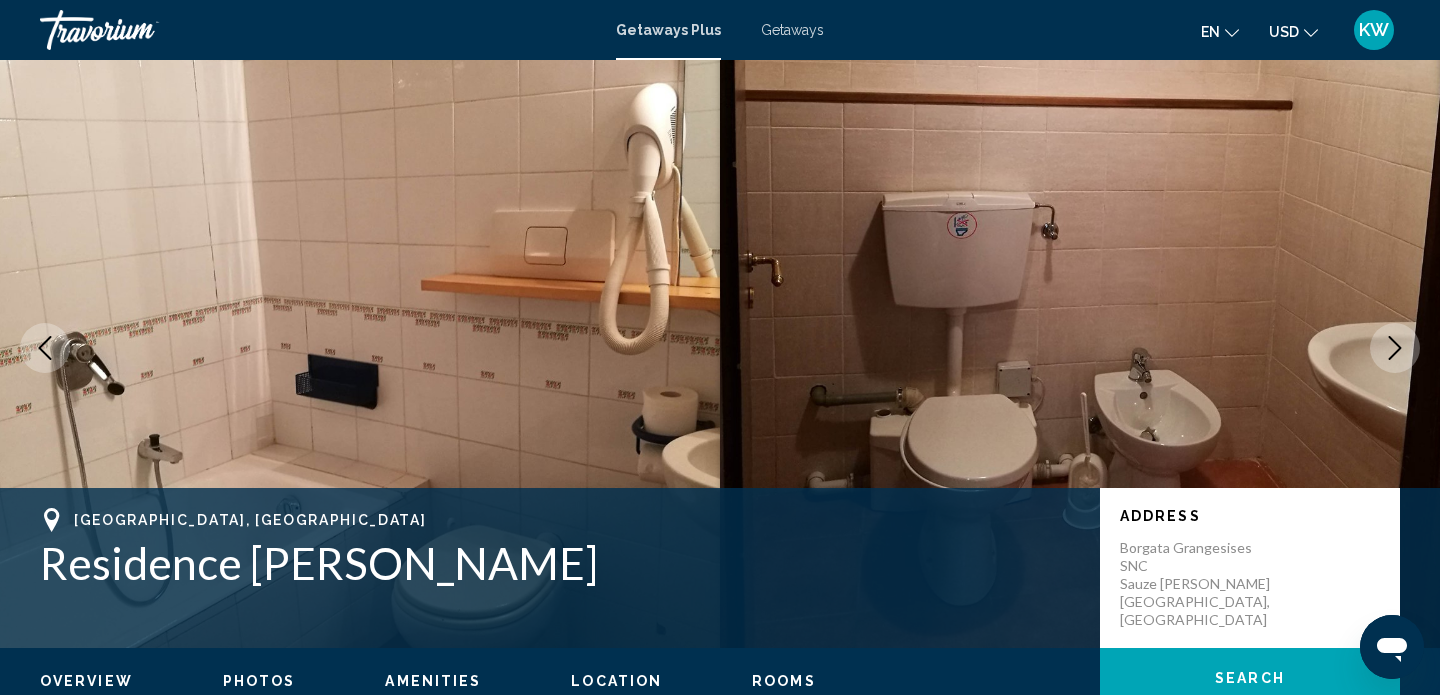 click 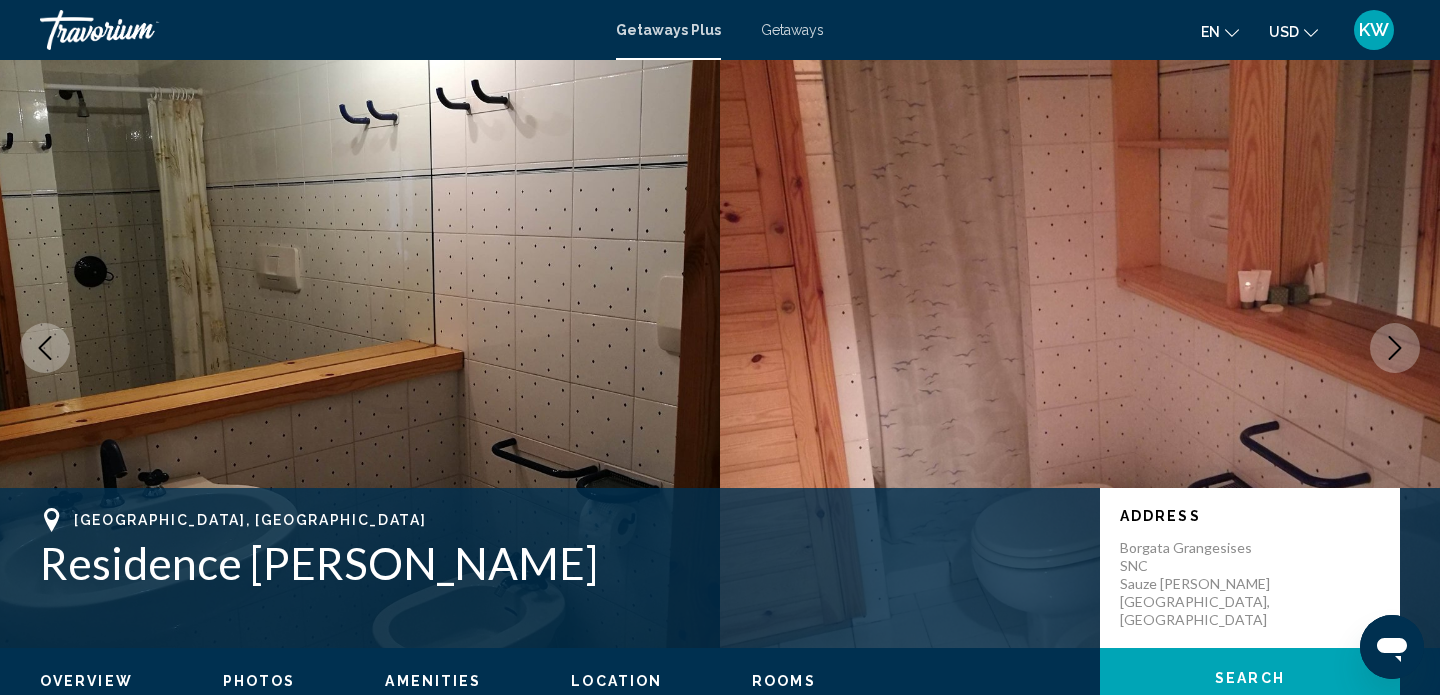 click 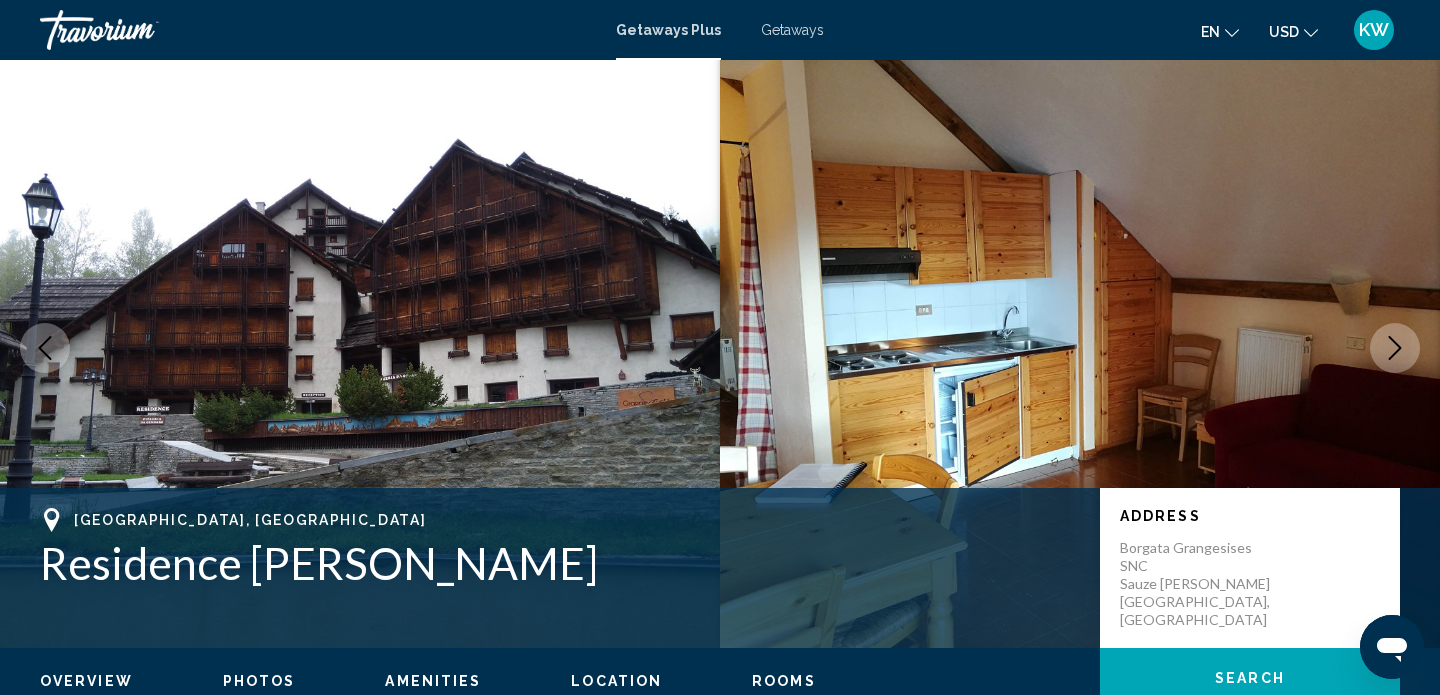 scroll, scrollTop: 0, scrollLeft: 0, axis: both 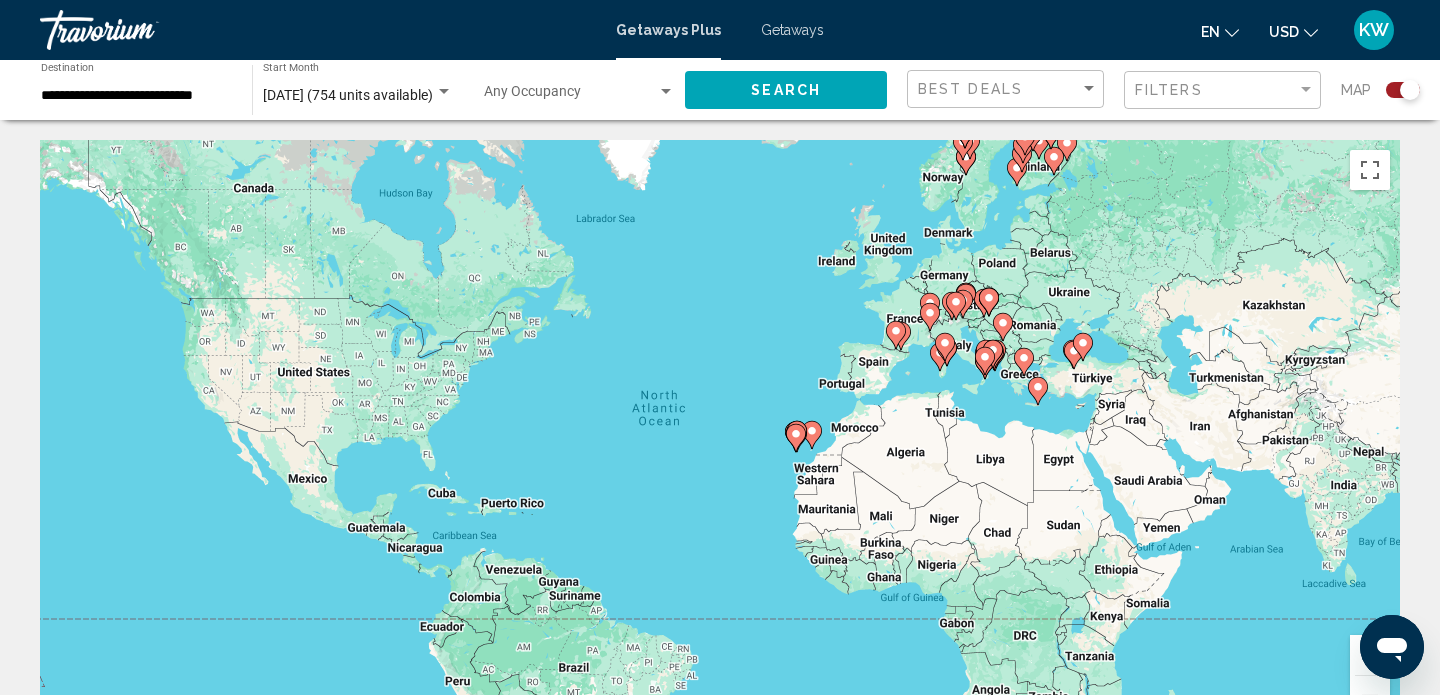 click at bounding box center (1370, 655) 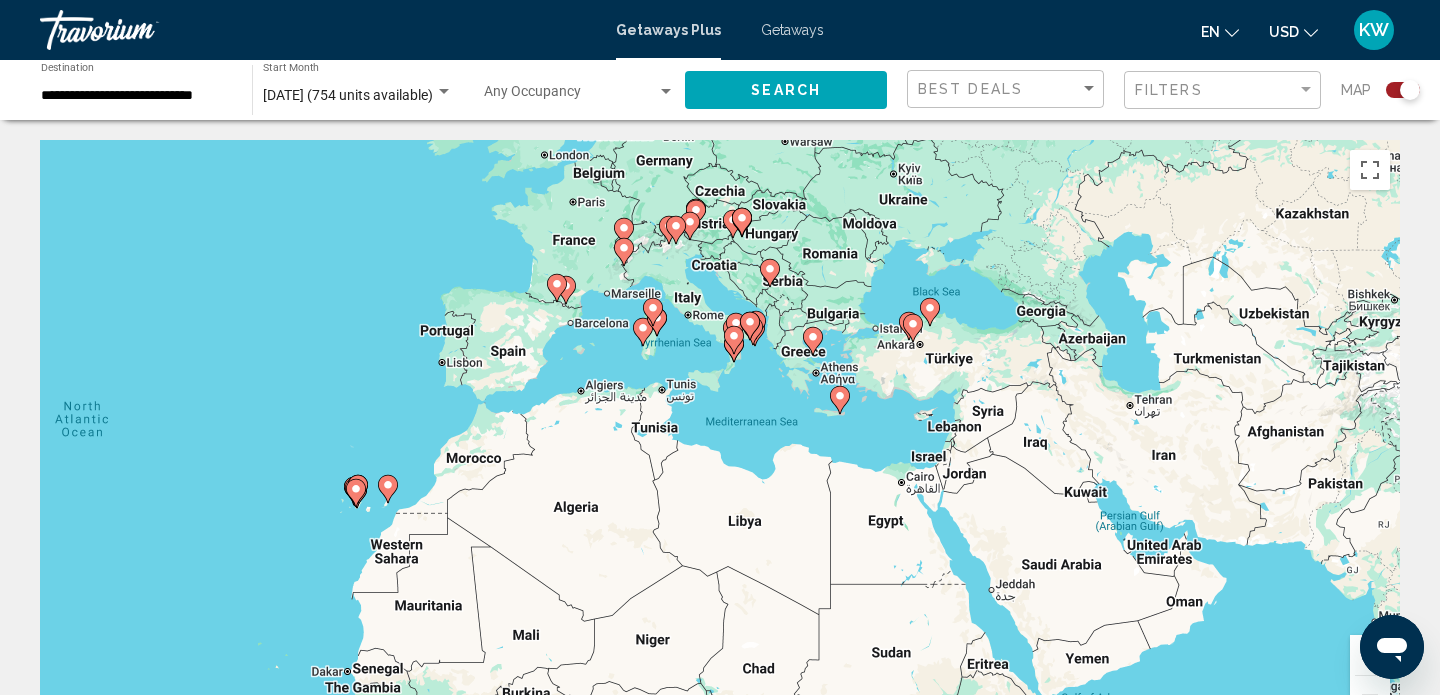 drag, startPoint x: 1268, startPoint y: 322, endPoint x: 749, endPoint y: 365, distance: 520.77826 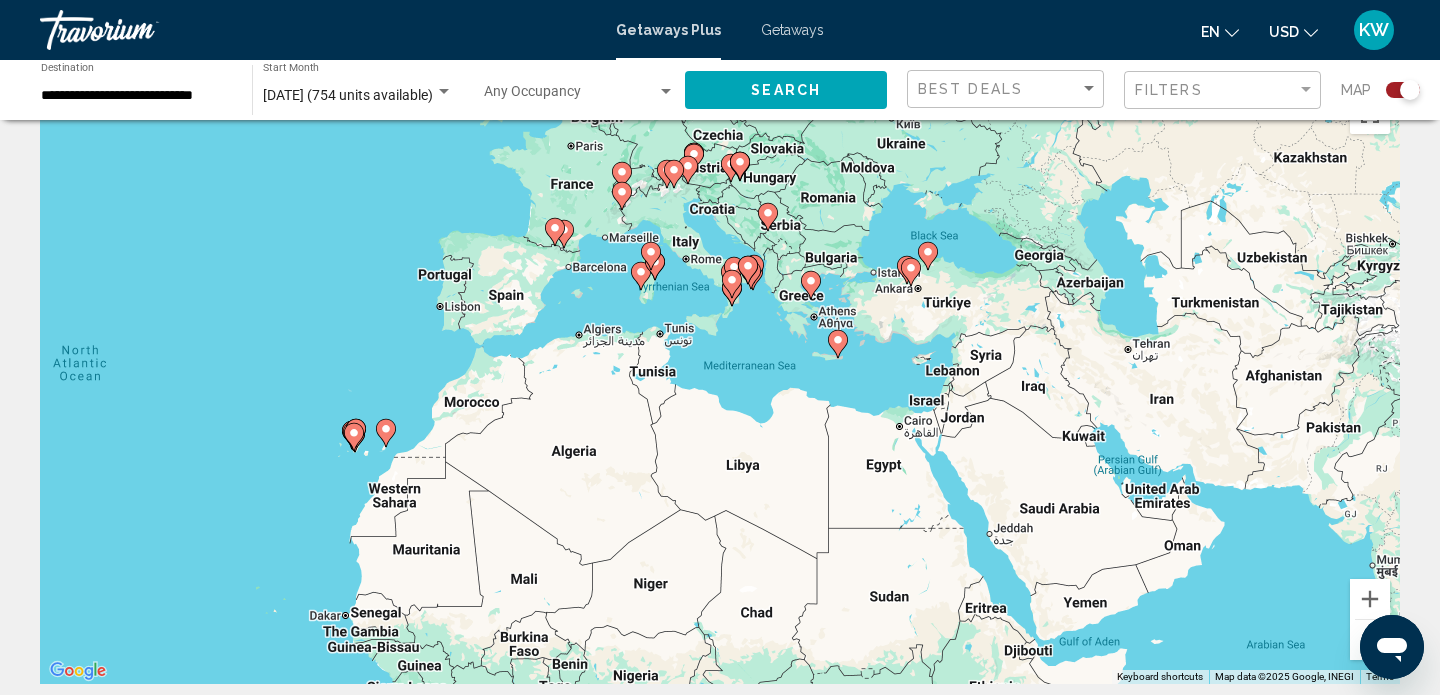 scroll, scrollTop: 54, scrollLeft: 0, axis: vertical 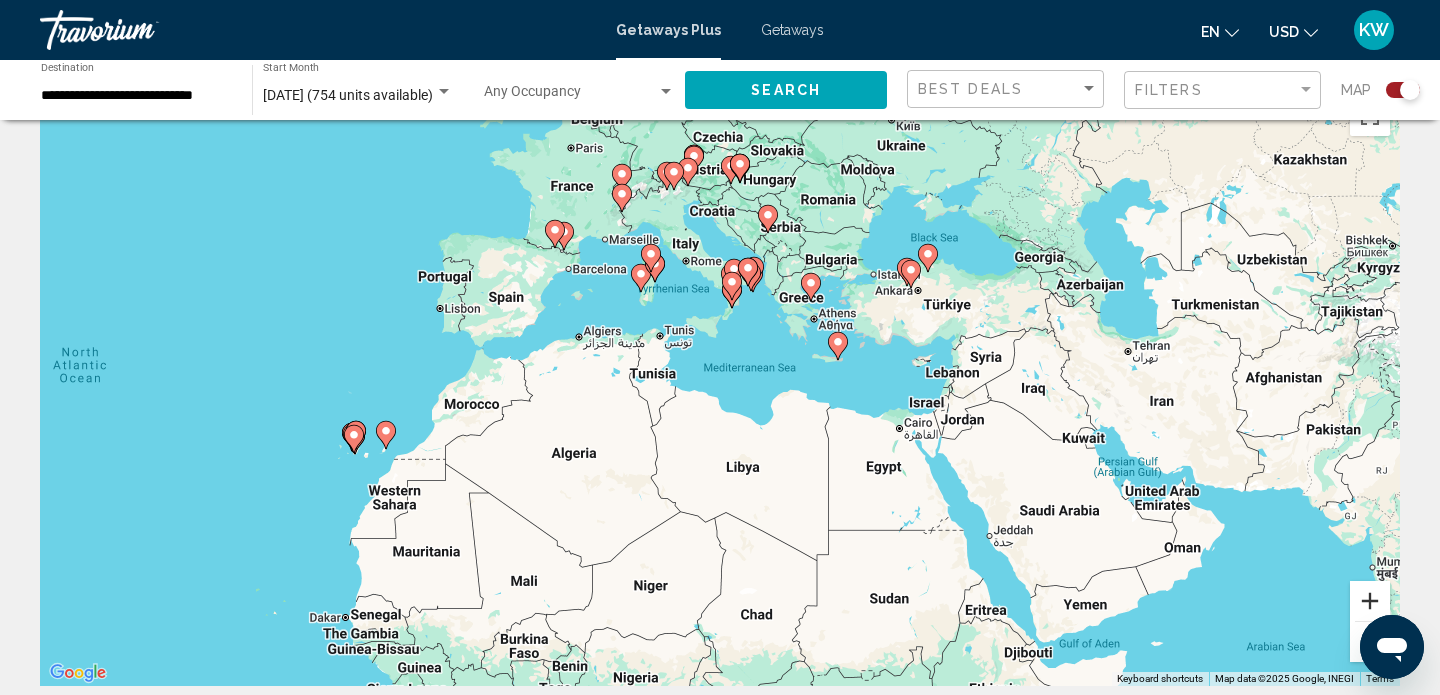 click at bounding box center [1370, 601] 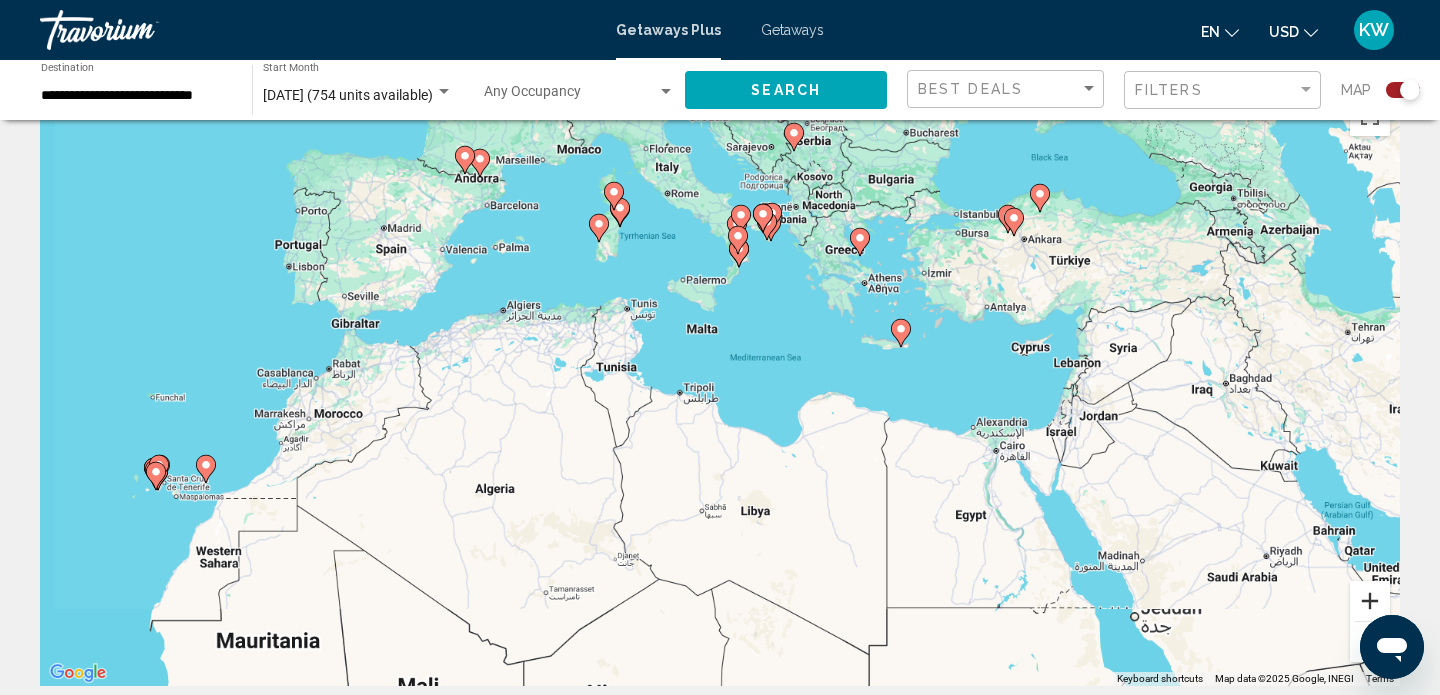 click at bounding box center (1370, 601) 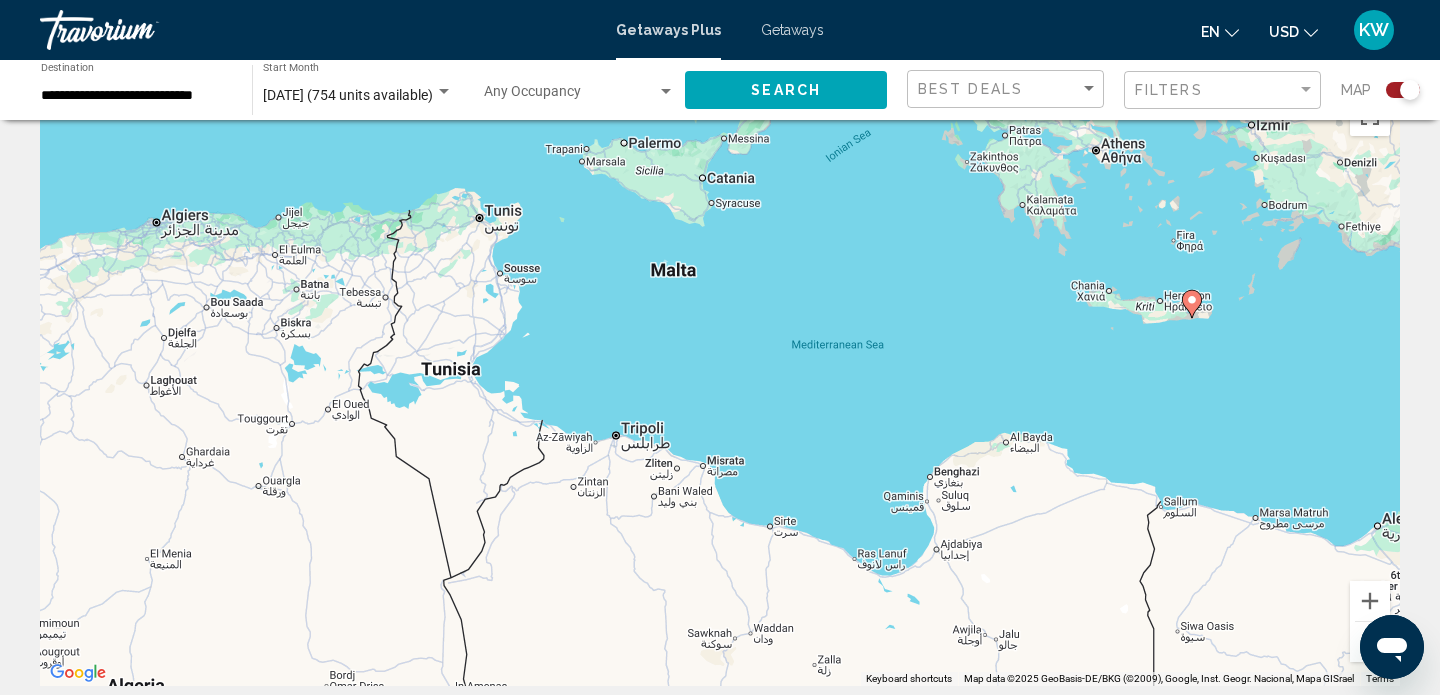 drag, startPoint x: 994, startPoint y: 260, endPoint x: 982, endPoint y: 533, distance: 273.2636 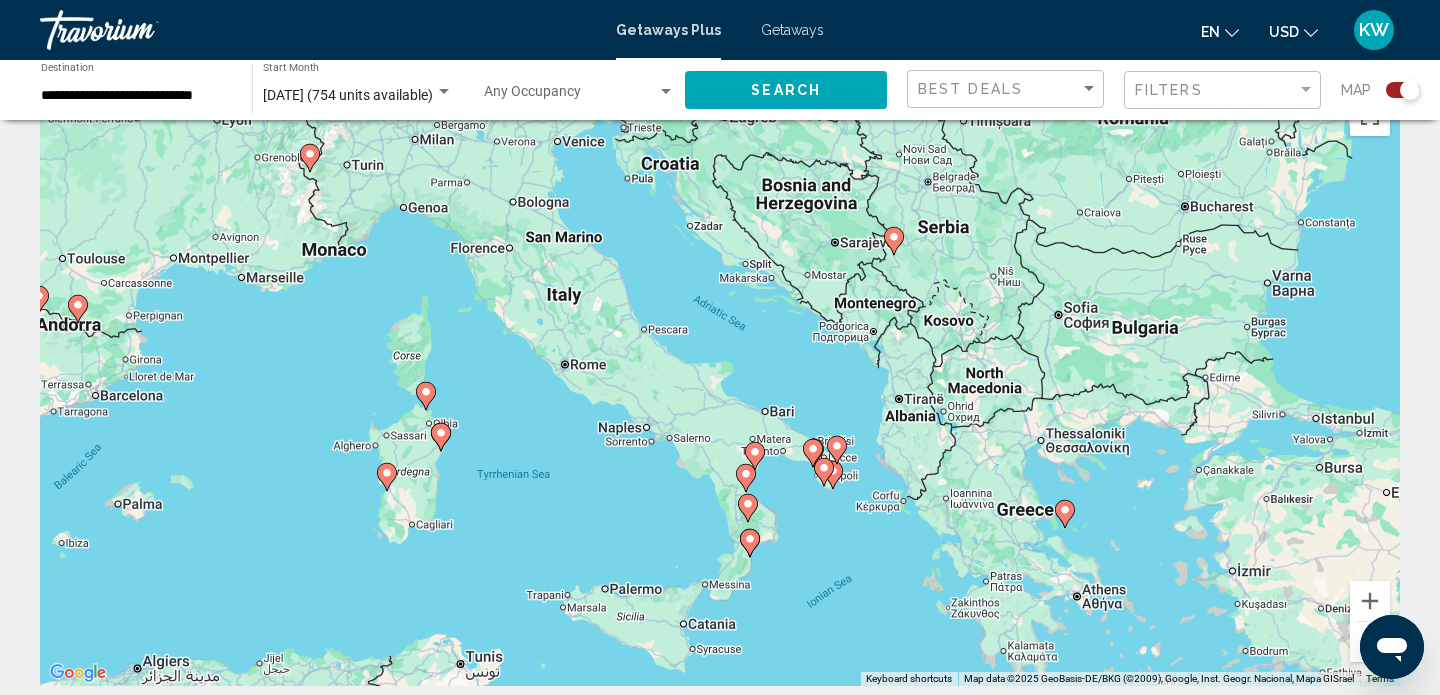 drag, startPoint x: 982, startPoint y: 490, endPoint x: 990, endPoint y: 452, distance: 38.832977 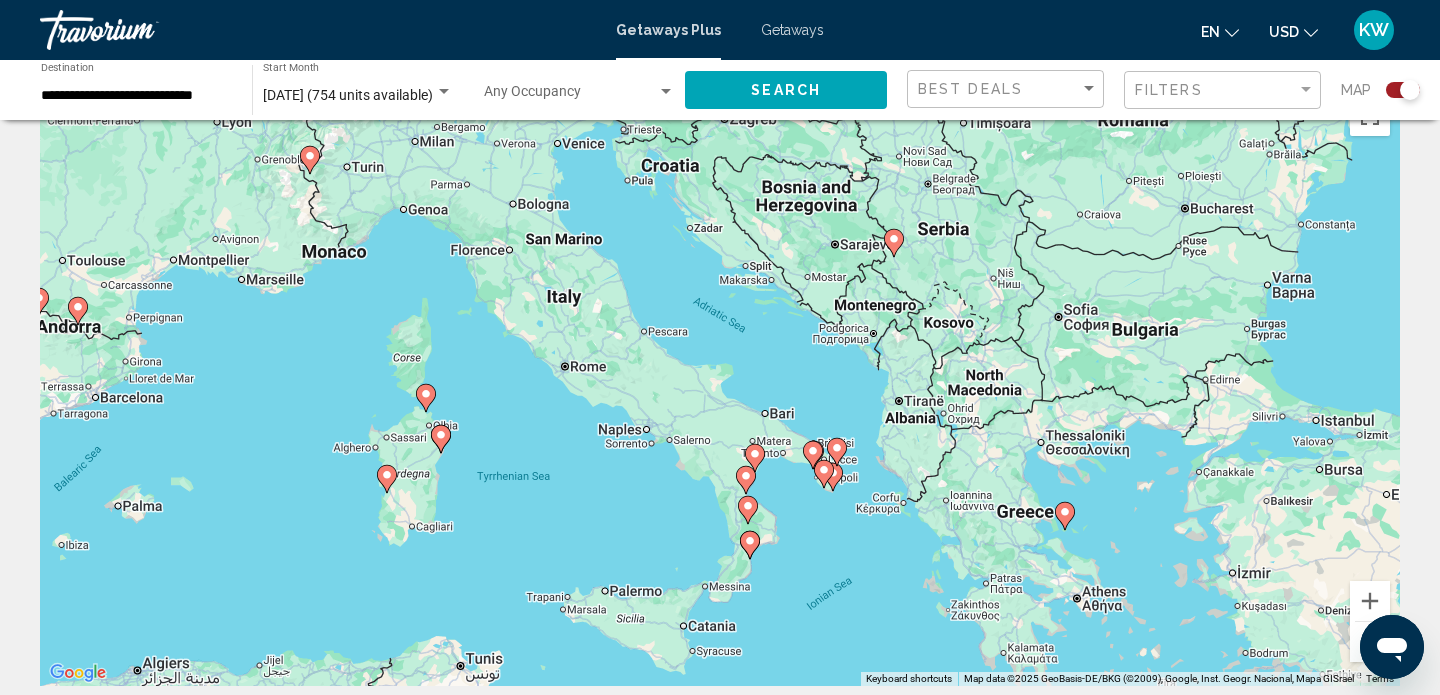 click 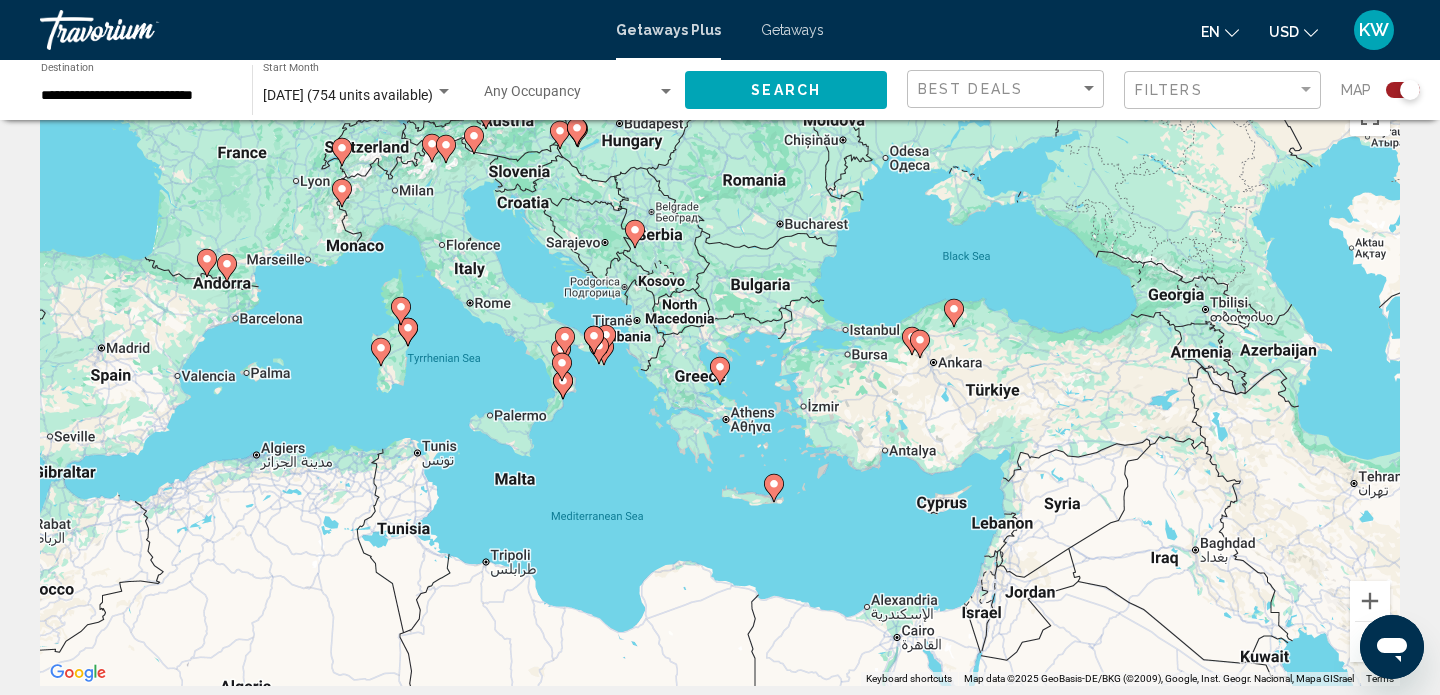 click 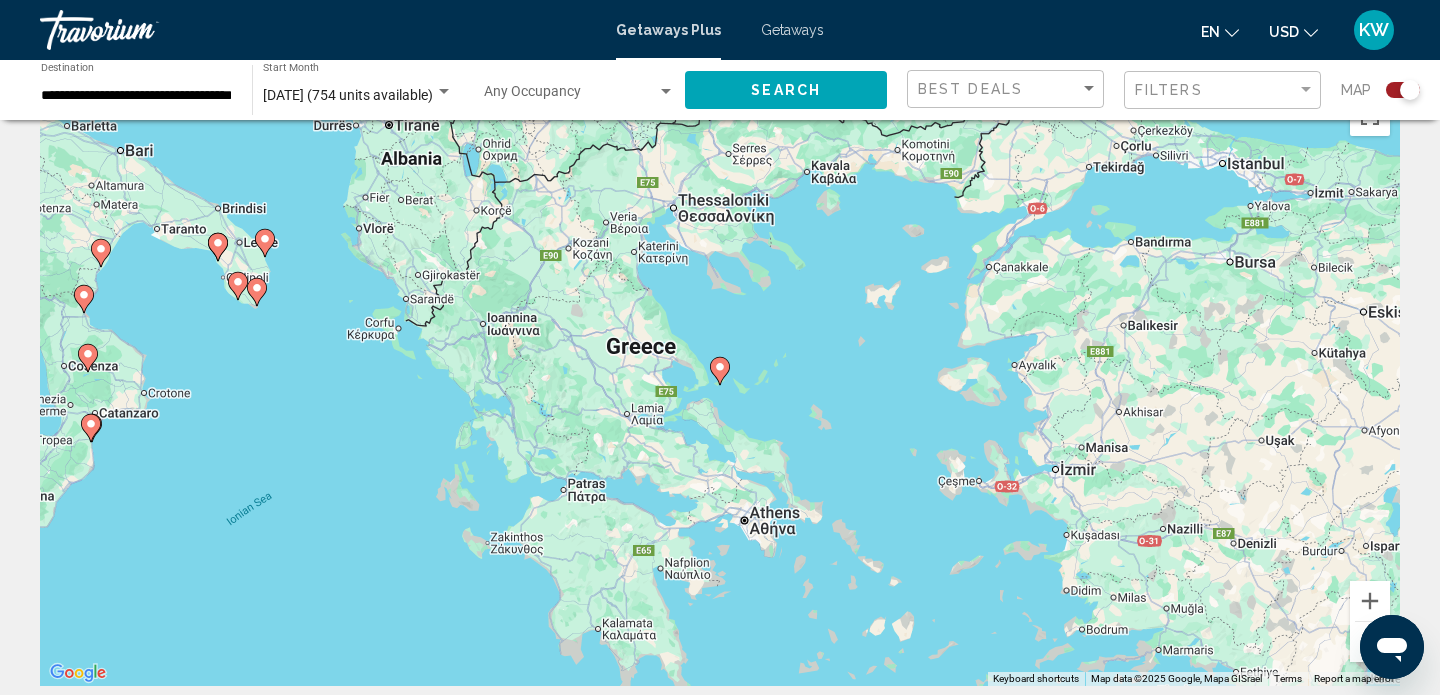 click 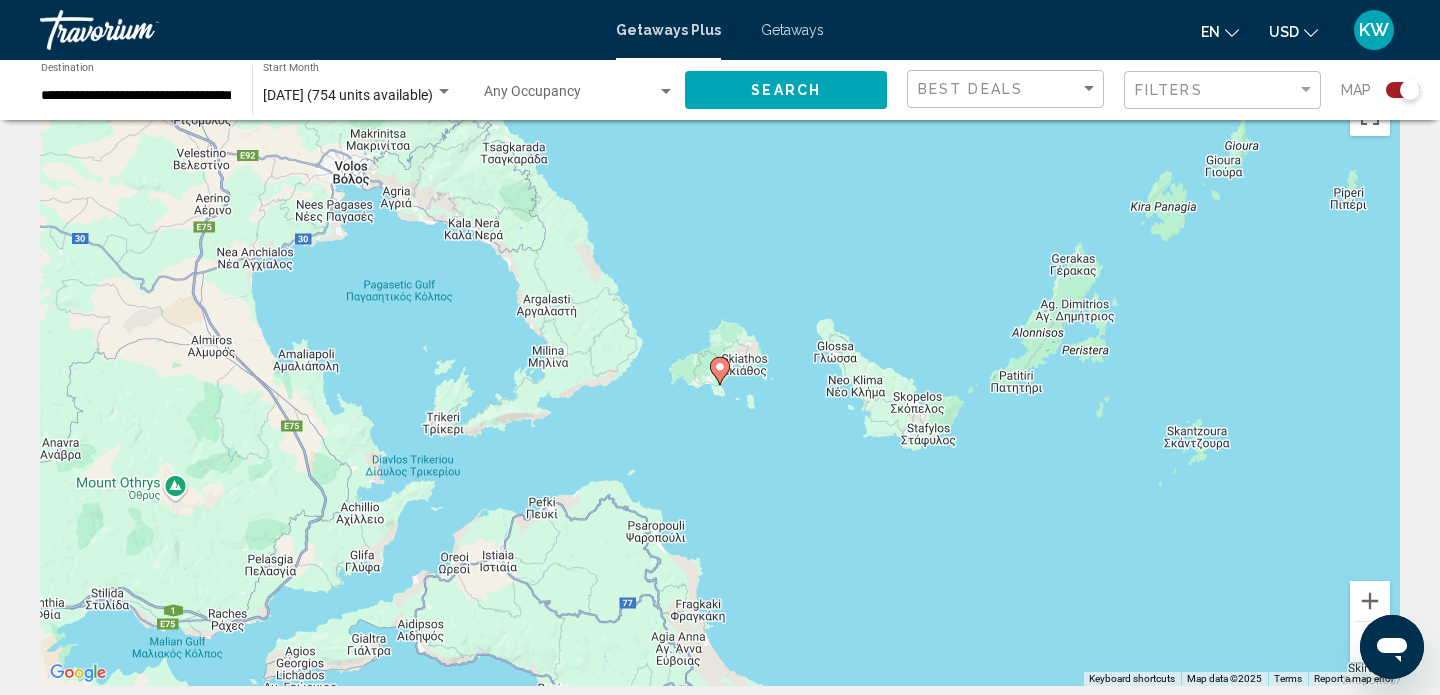 click 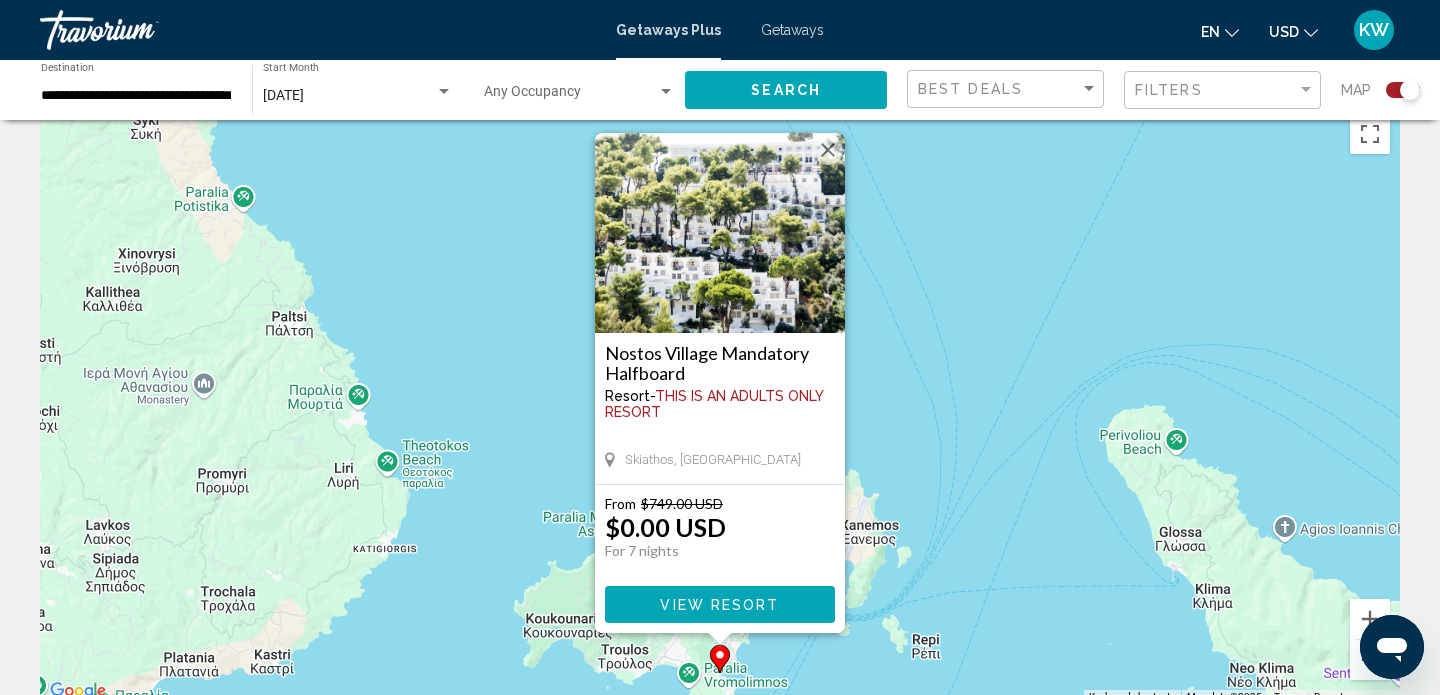 scroll, scrollTop: 10, scrollLeft: 0, axis: vertical 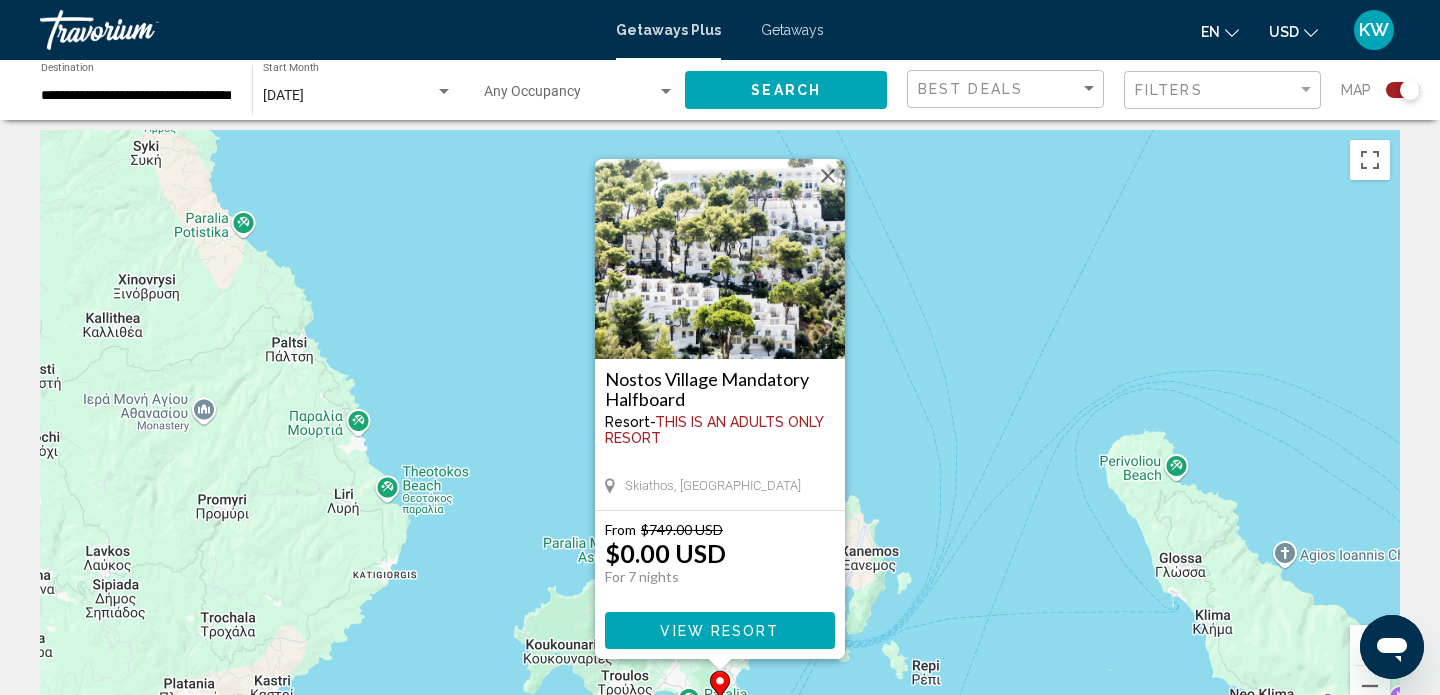 click on "View Resort" at bounding box center [720, 630] 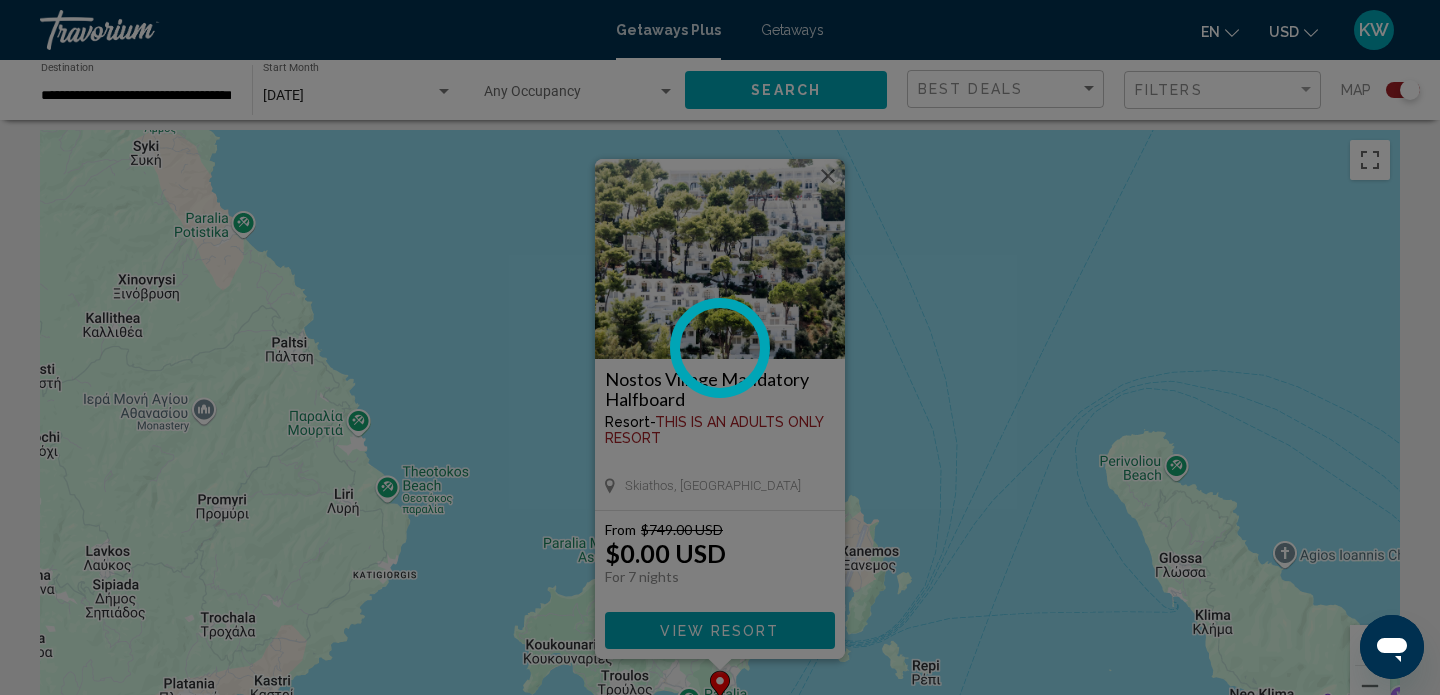 scroll, scrollTop: 12, scrollLeft: 0, axis: vertical 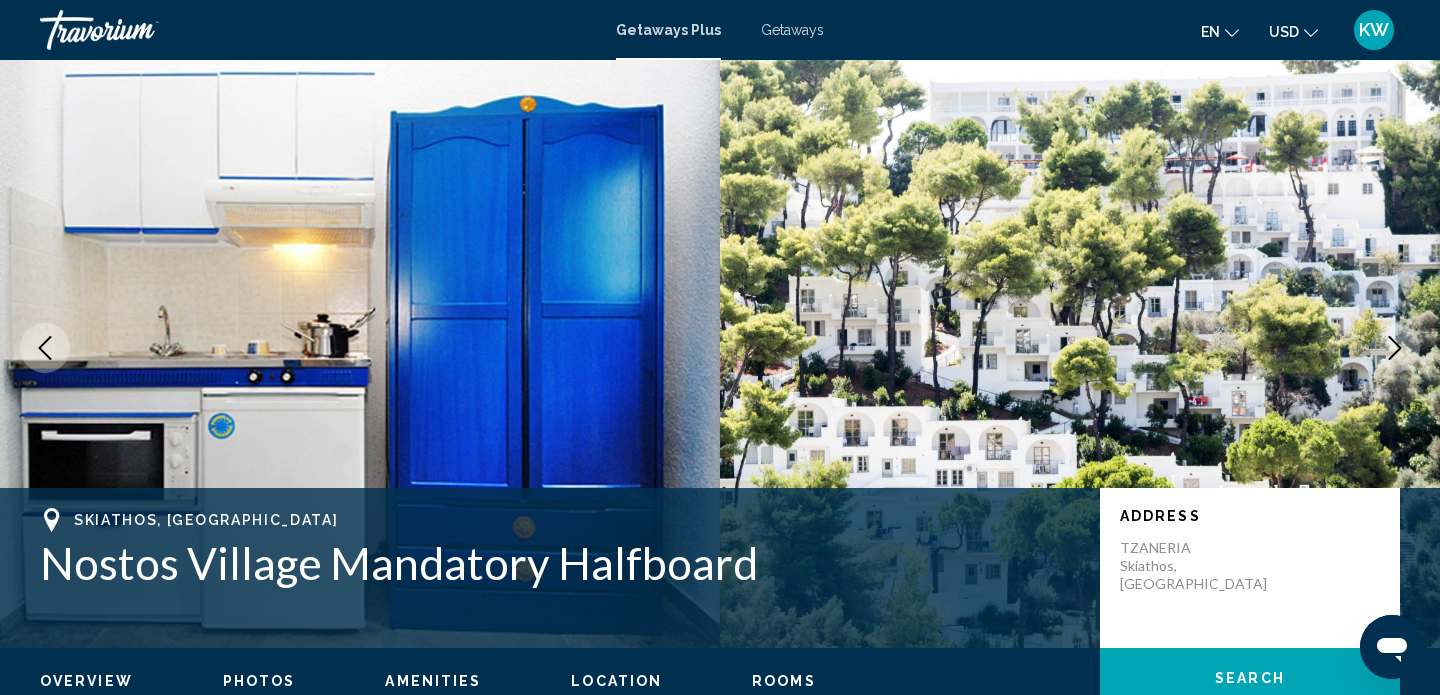 click 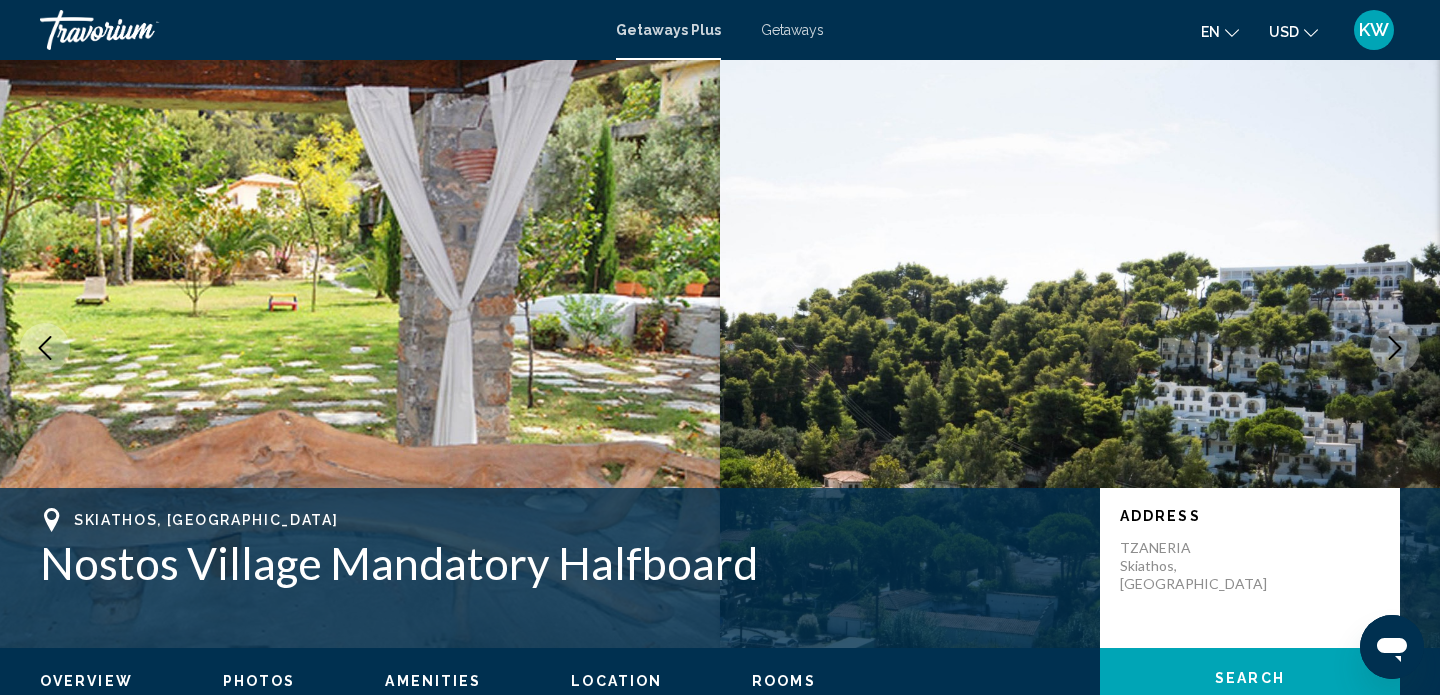 click 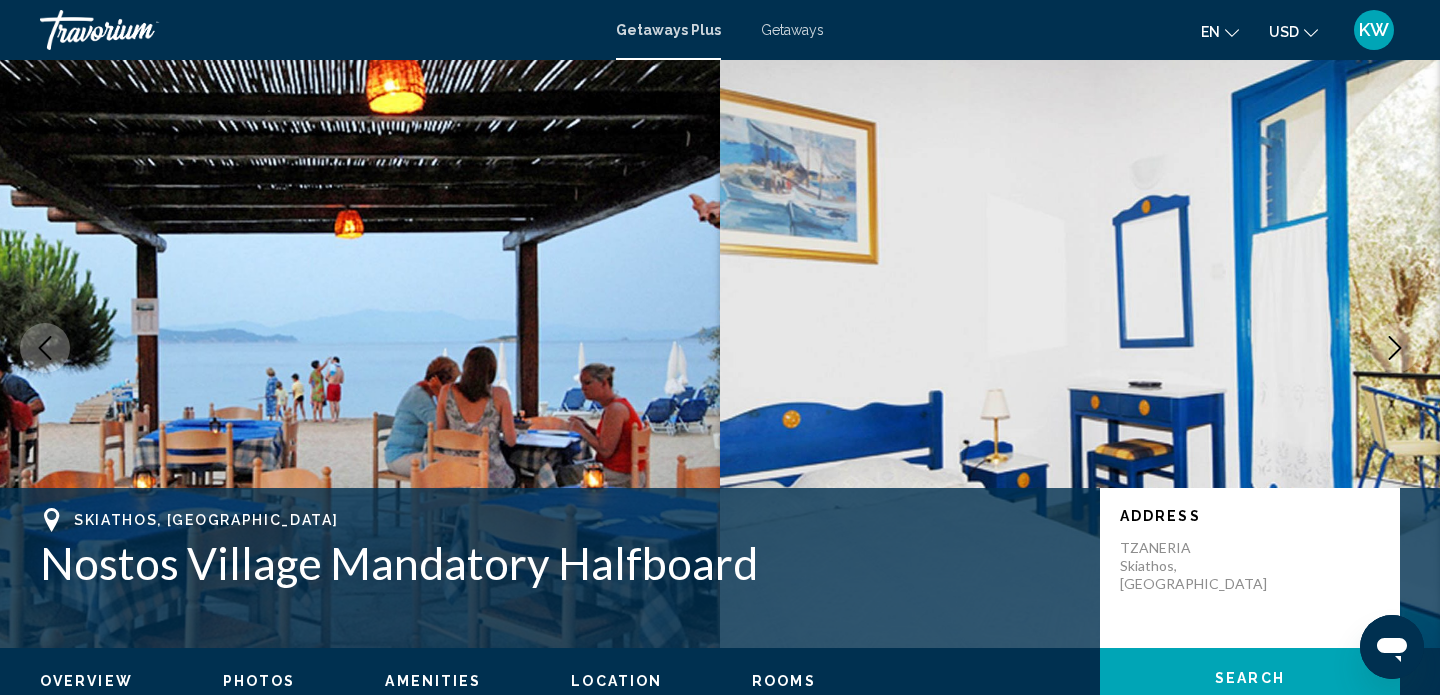click 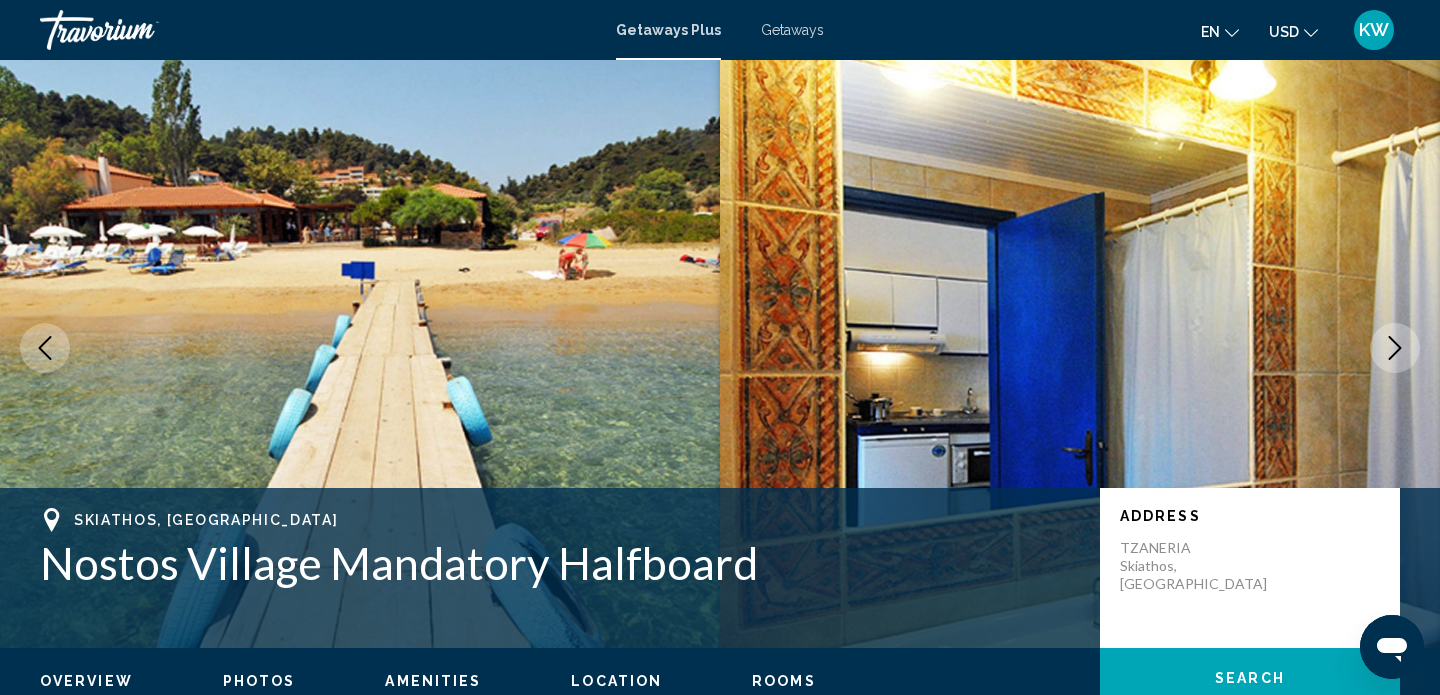 click 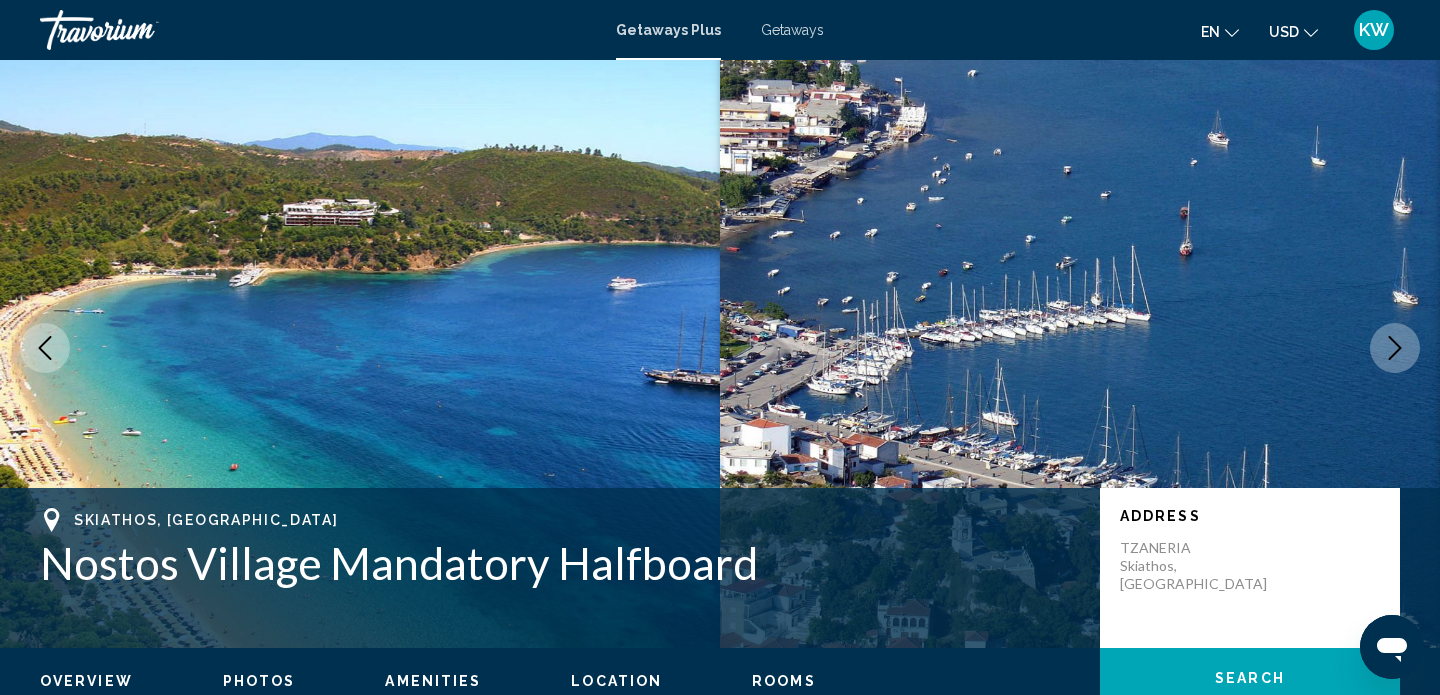 click 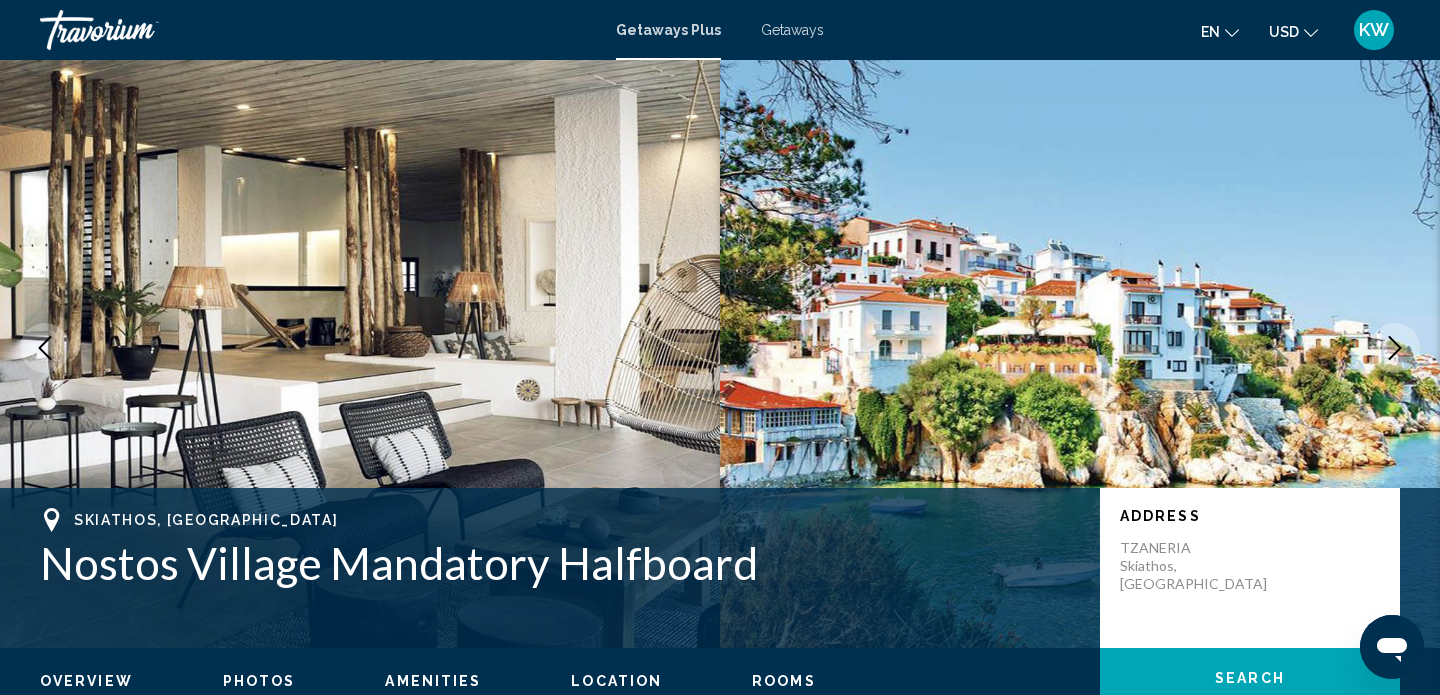 click 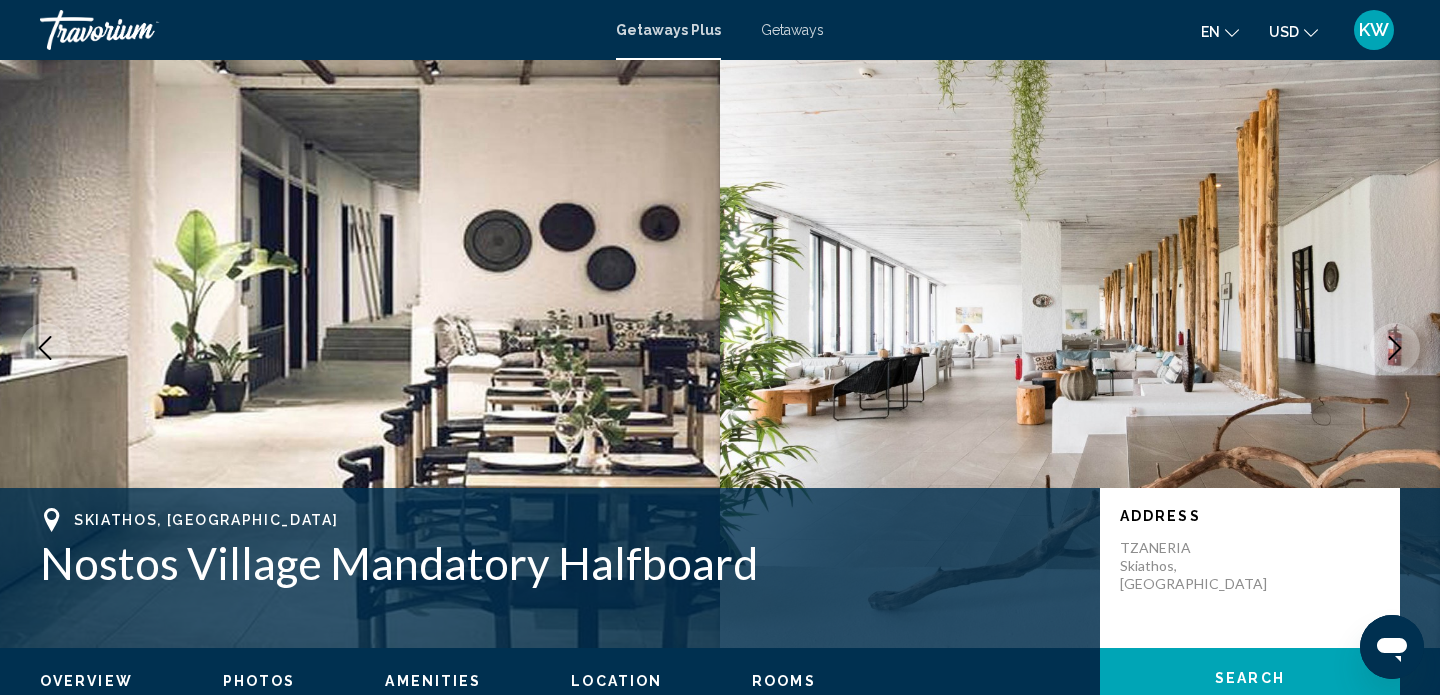 click 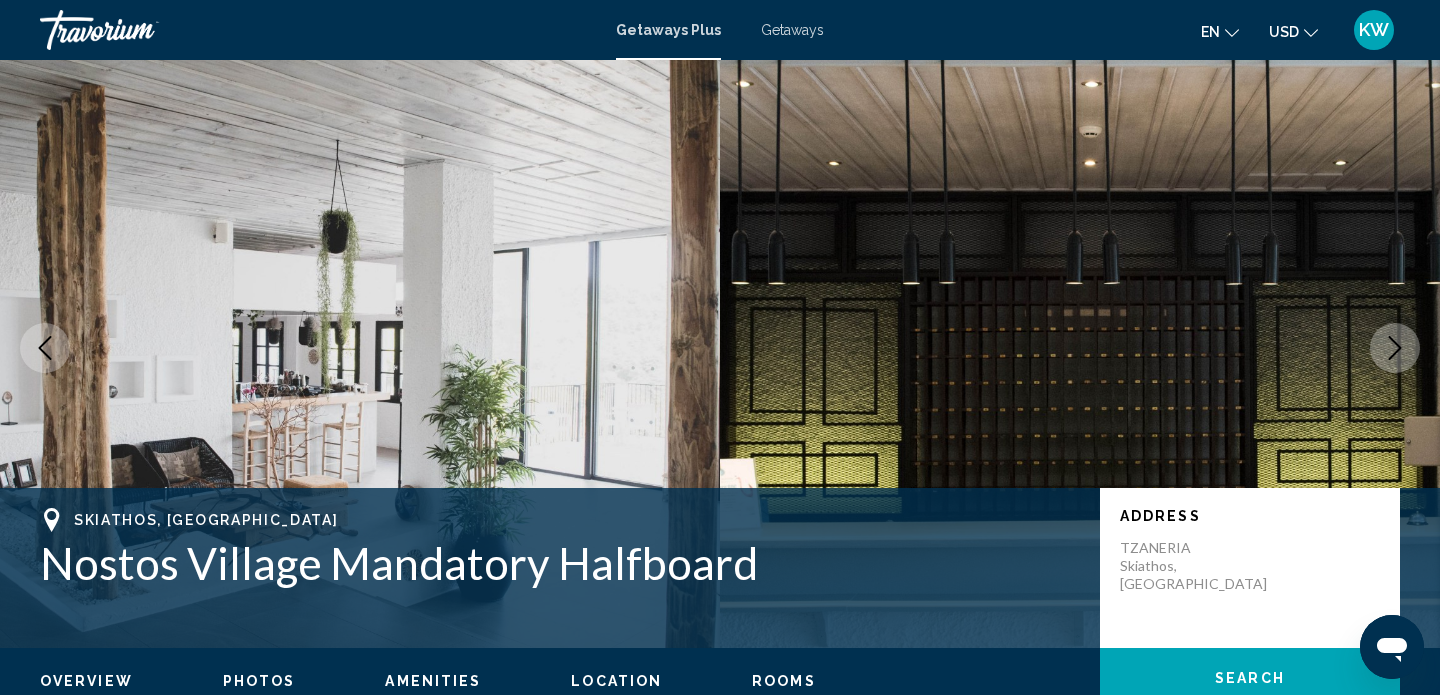 click 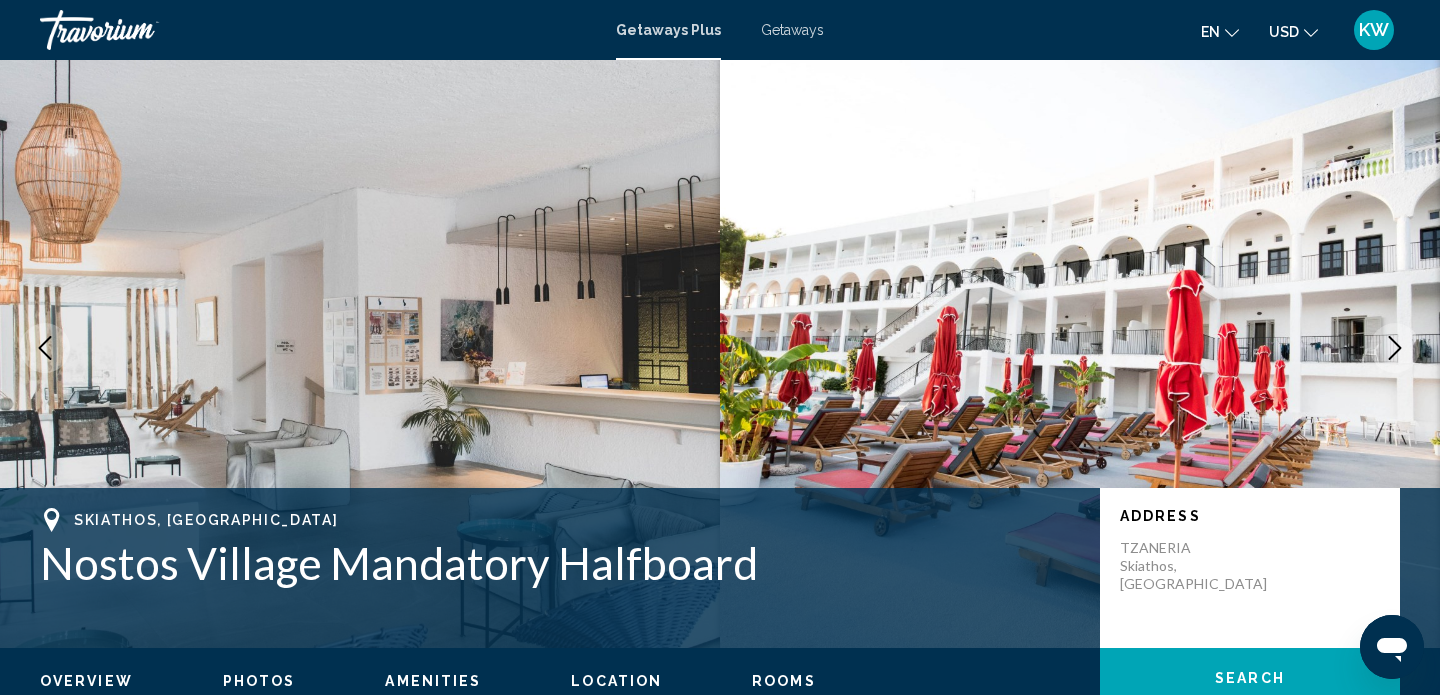 click 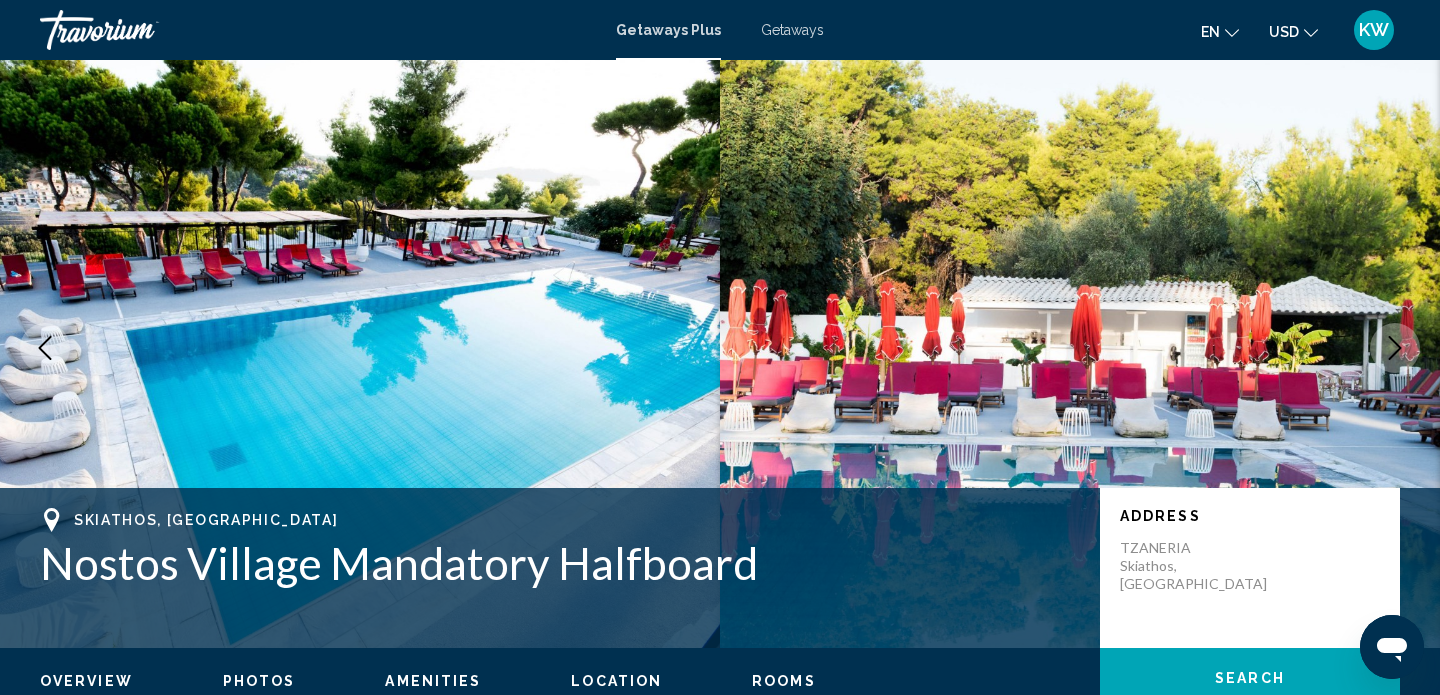 click 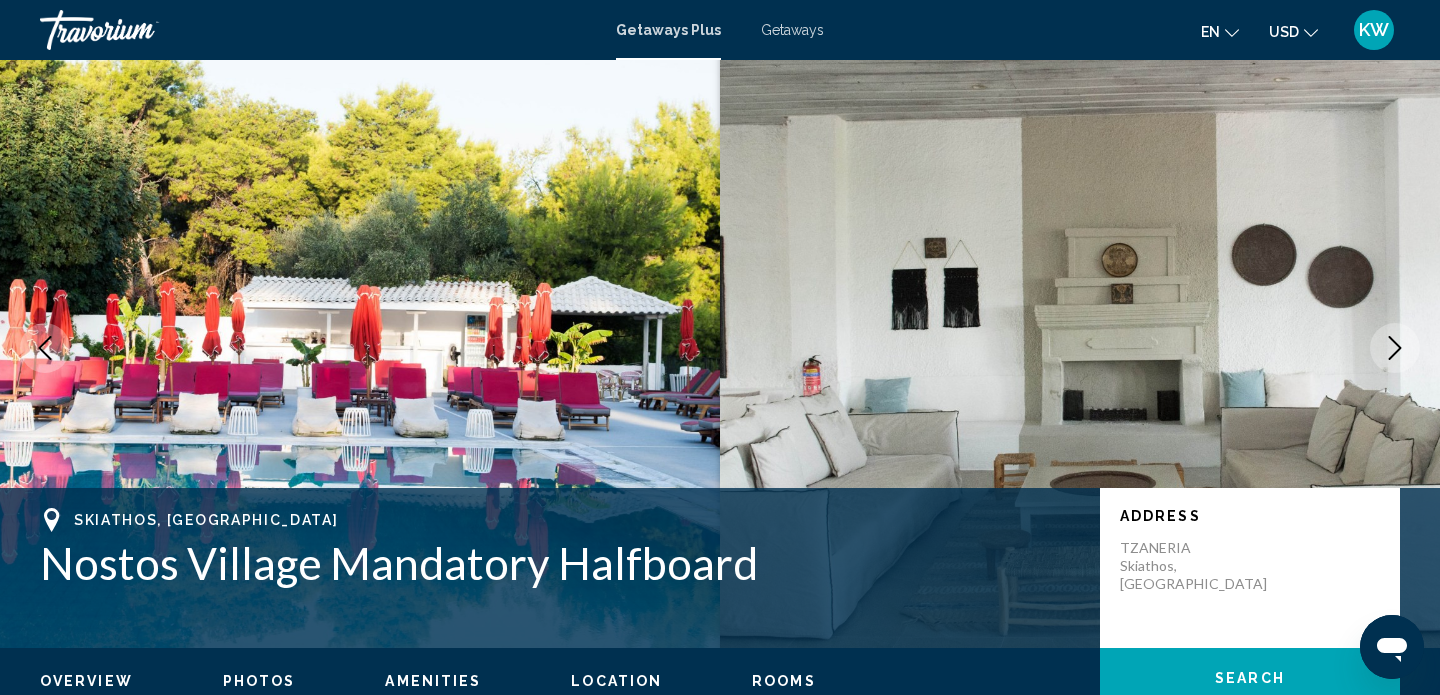 click 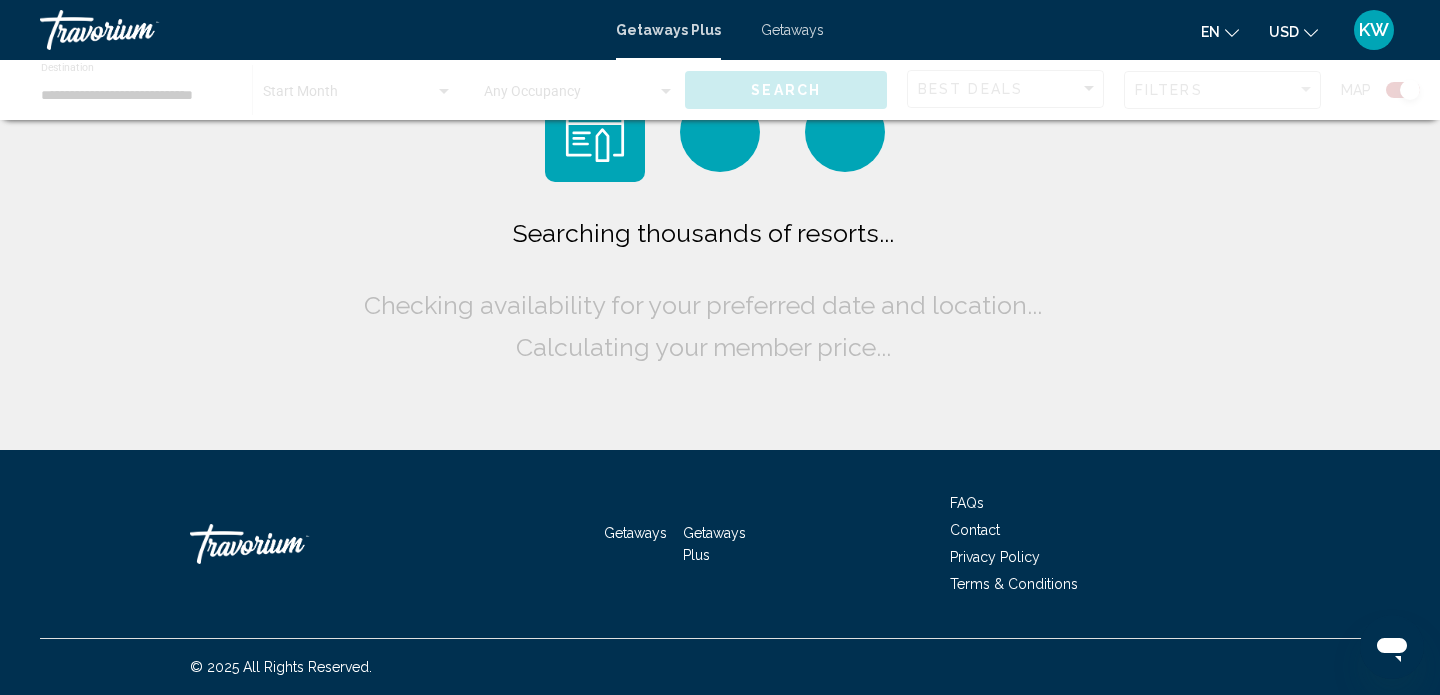 scroll, scrollTop: 0, scrollLeft: 0, axis: both 